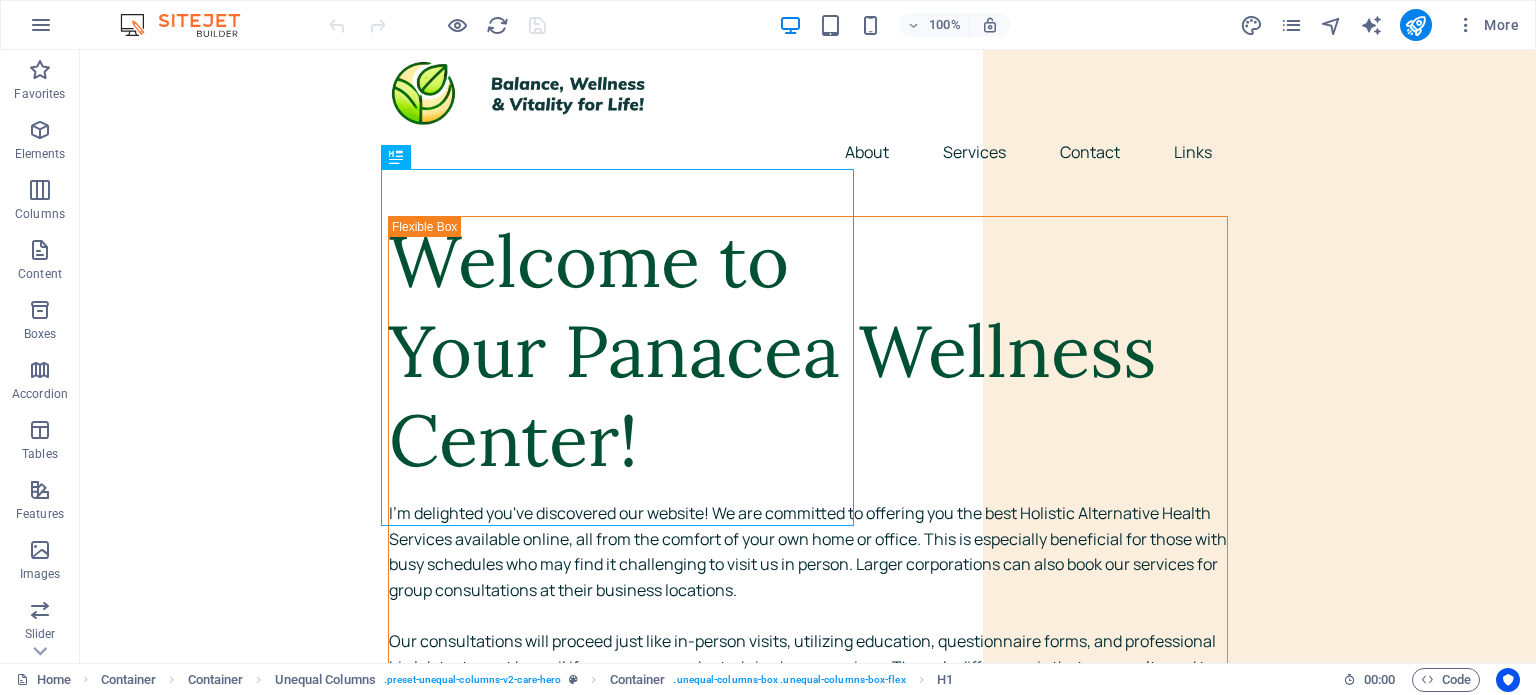 scroll, scrollTop: 0, scrollLeft: 0, axis: both 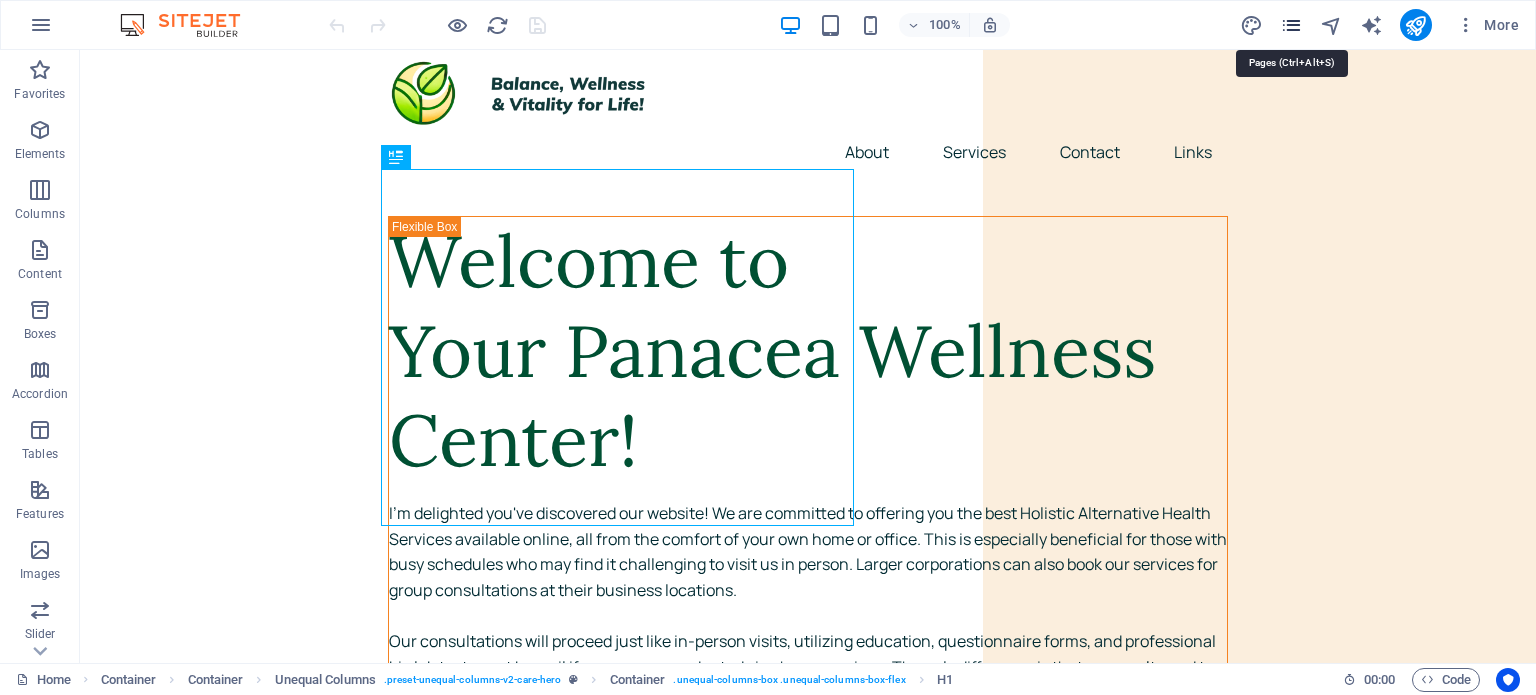 click at bounding box center (1291, 25) 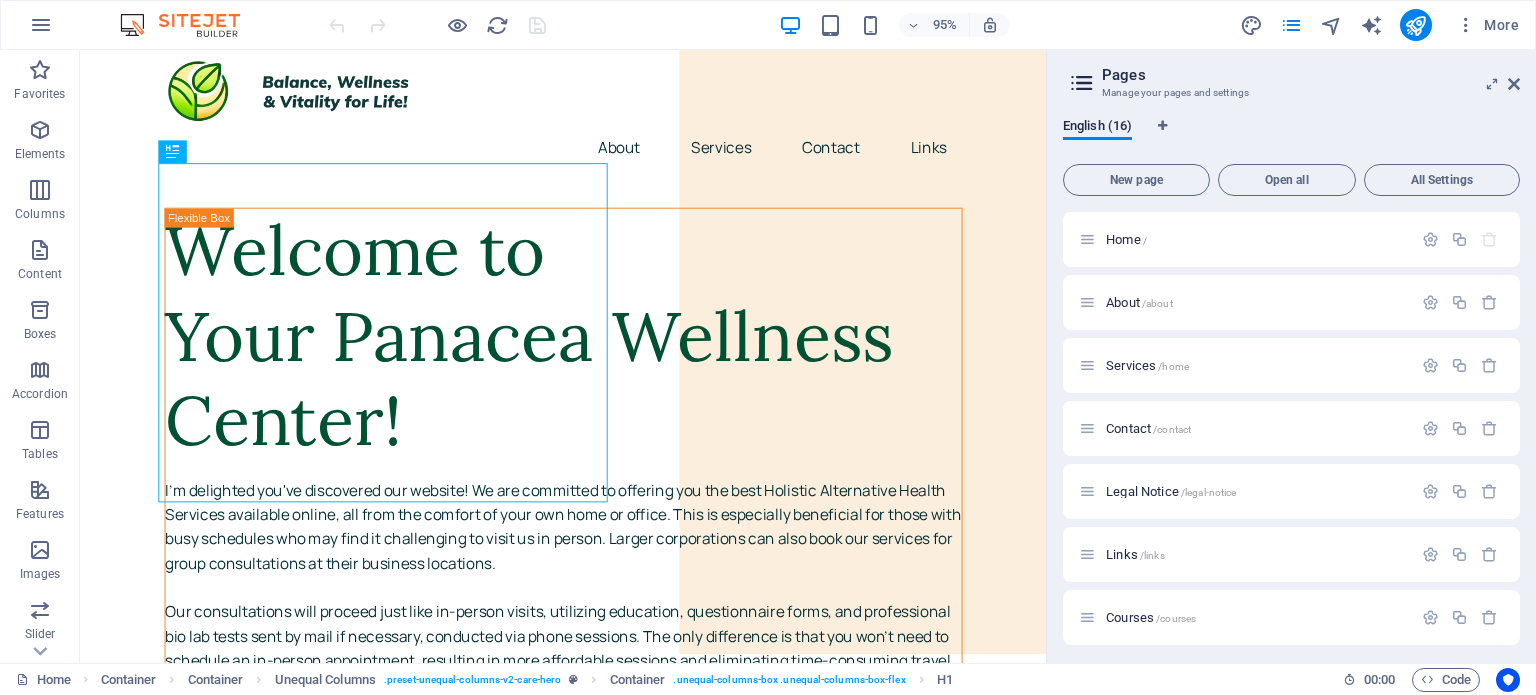 click on "English (16) New page Open all All Settings Home / About /about Services /home Contact /contact Legal Notice /legal-notice Links /links Courses /courses TMT /tmt Privacy /privacy Academy /academy Reiki /reiki Reiki Courses /reiki-14 Crystal /crystal AW /aw Crystal Courses /crystal-15 New page /new-page" at bounding box center (1291, 382) 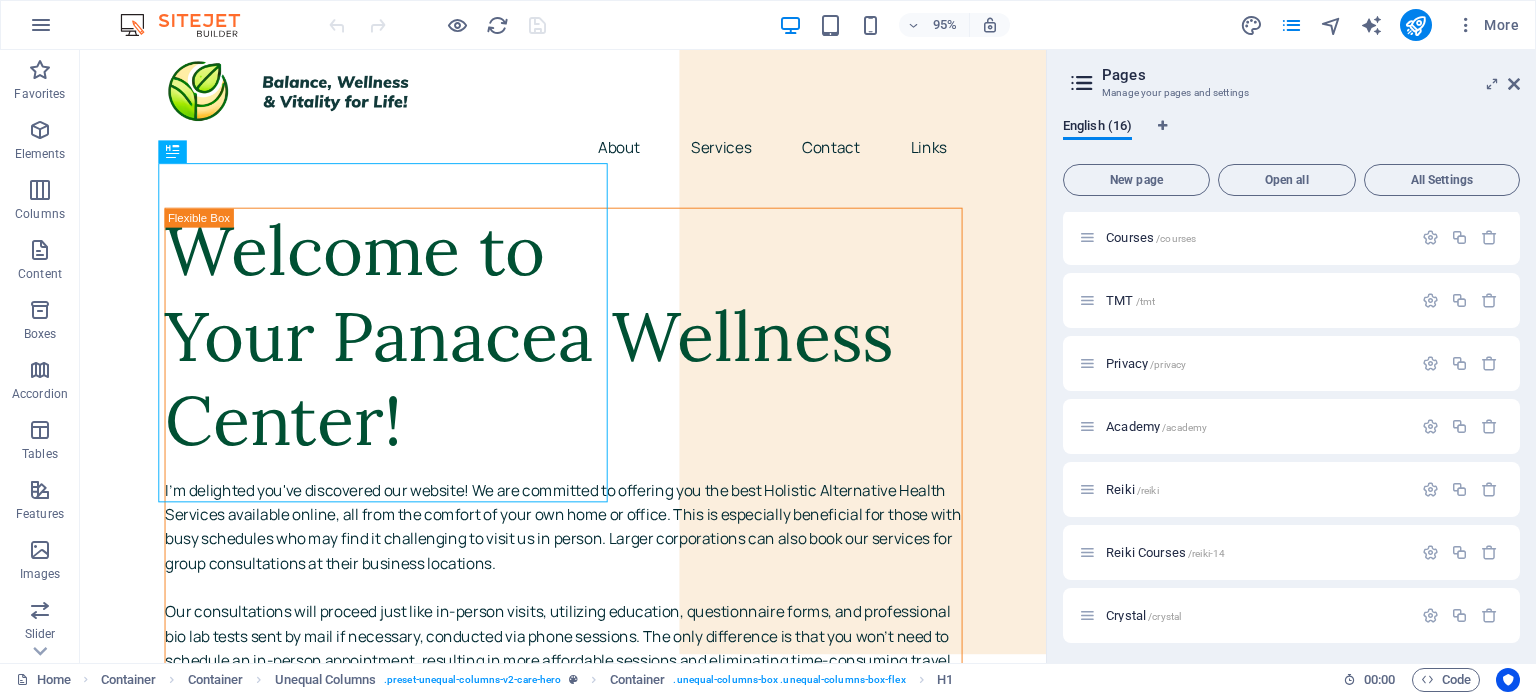 click on "Home / About /about Services /home Contact /contact Legal Notice /legal-notice Links /links Courses /courses TMT /tmt Privacy /privacy Academy /academy Reiki /reiki Reiki Courses /reiki-14 Crystal /crystal AW /aw Crystal Courses /crystal-15 New page /new-page" at bounding box center [1291, 332] 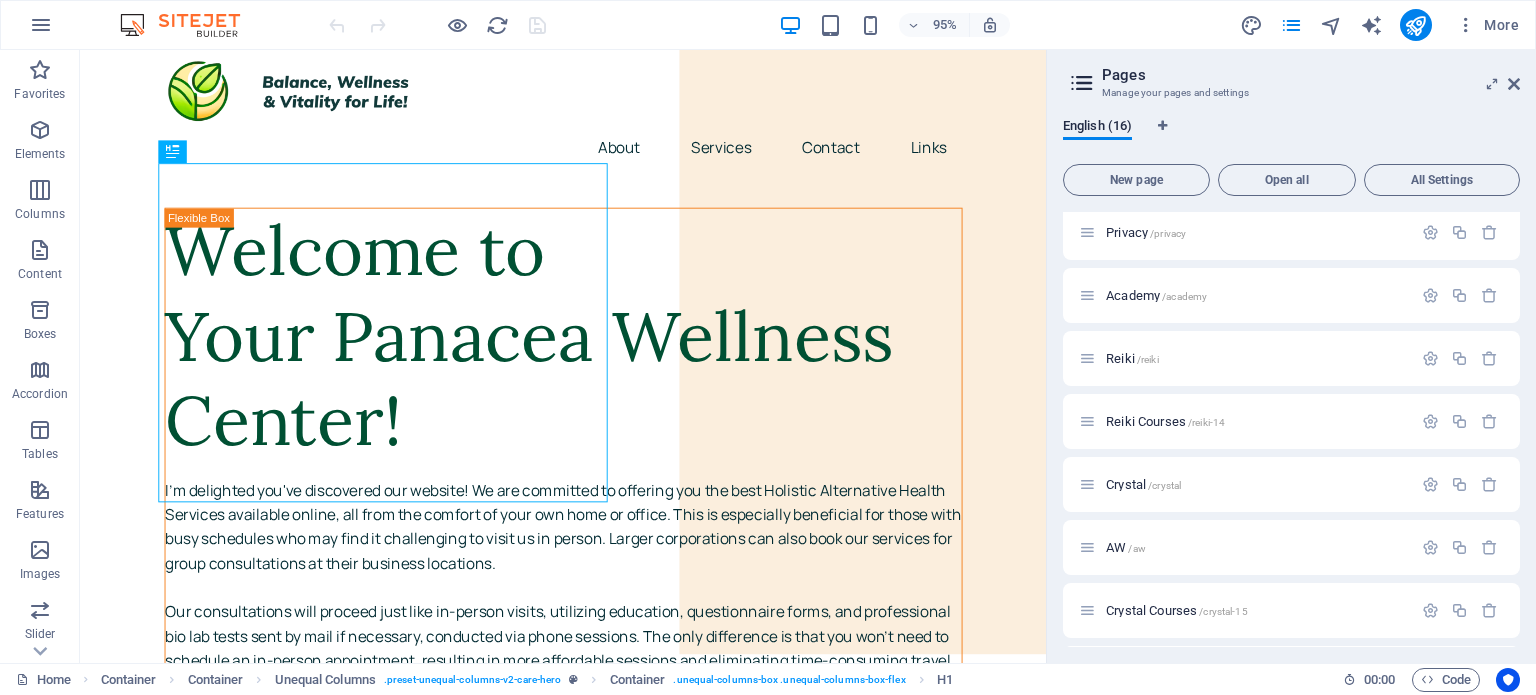 scroll, scrollTop: 572, scrollLeft: 0, axis: vertical 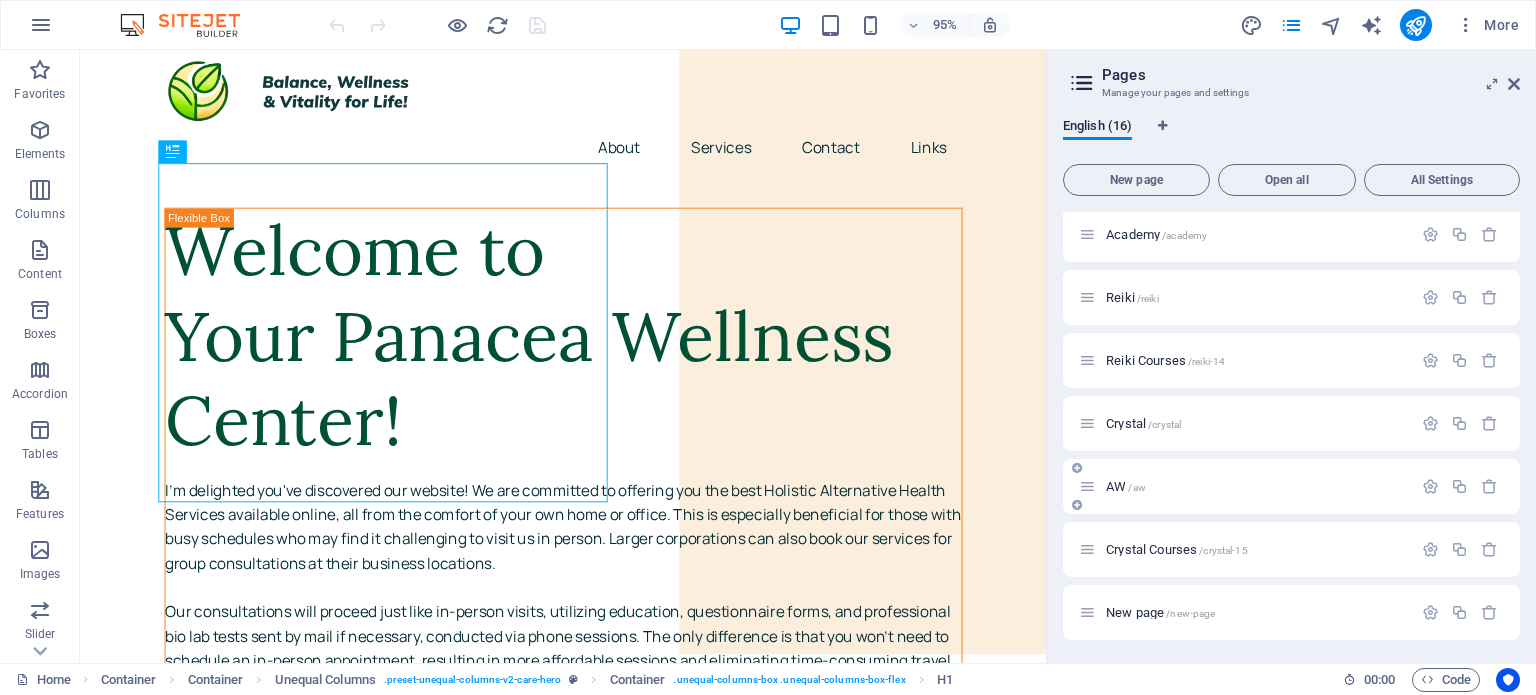 click on "AW /aw" at bounding box center (1256, 486) 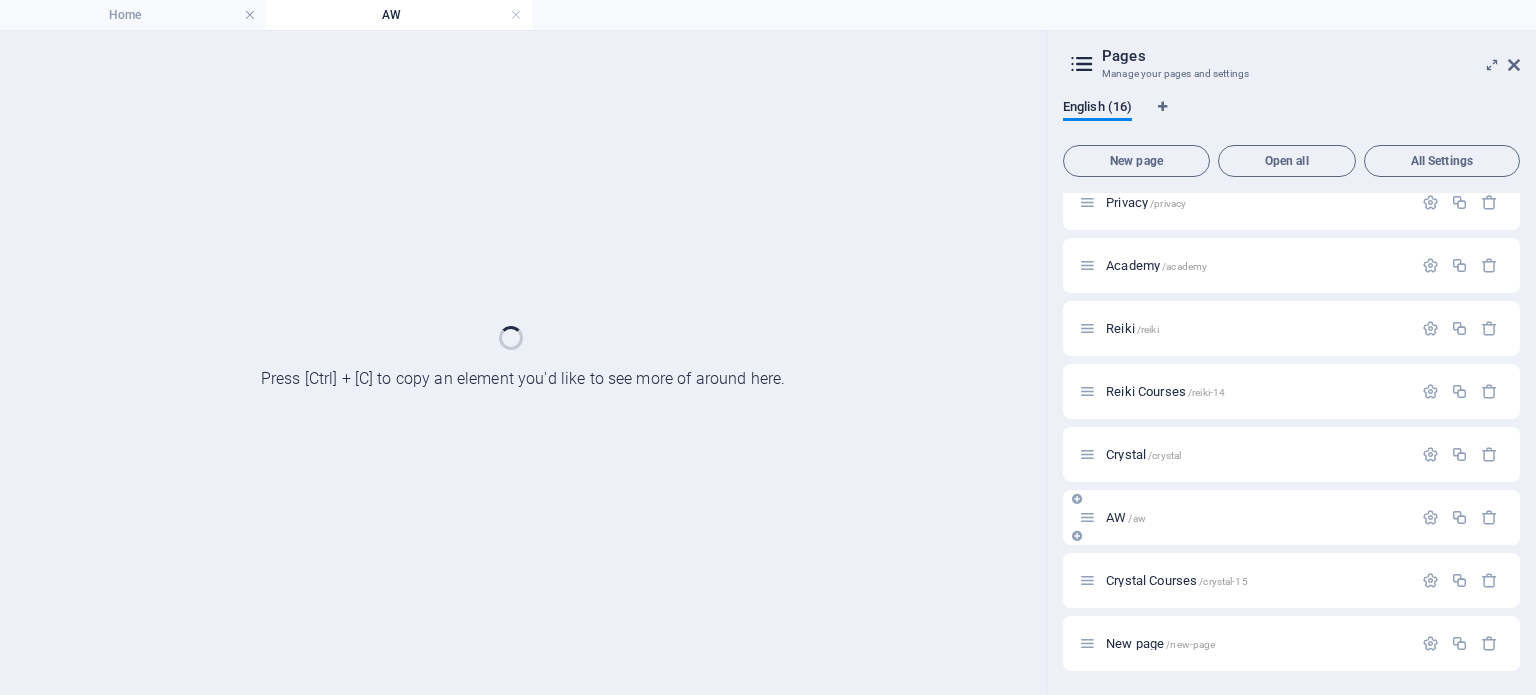 click on "Home / About /about Services /home Contact /contact Legal Notice /legal-notice Links /links Courses /courses TMT /tmt Privacy /privacy Academy /academy Reiki /reiki Reiki Courses /reiki-14 Crystal /crystal AW /aw Crystal Courses /crystal-15 New page /new-page" at bounding box center (1291, 171) 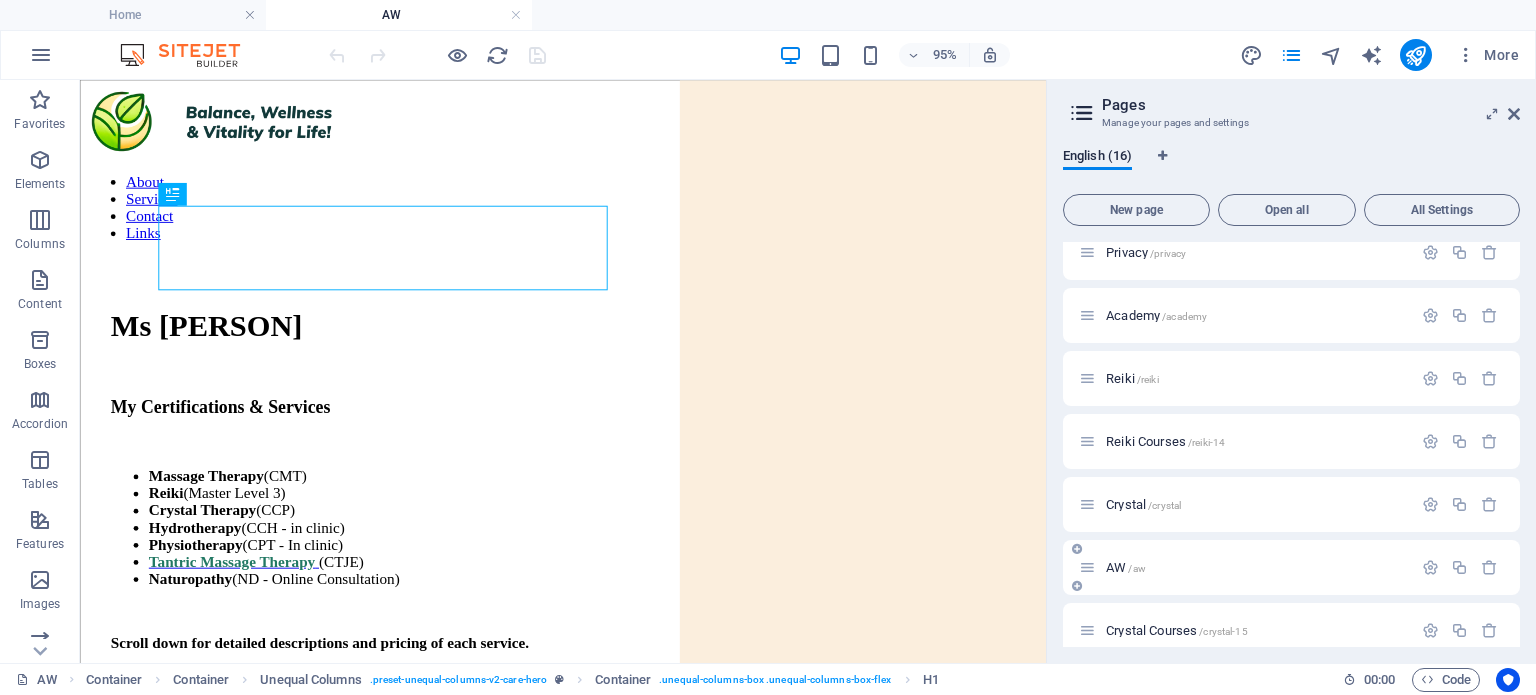 scroll, scrollTop: 0, scrollLeft: 0, axis: both 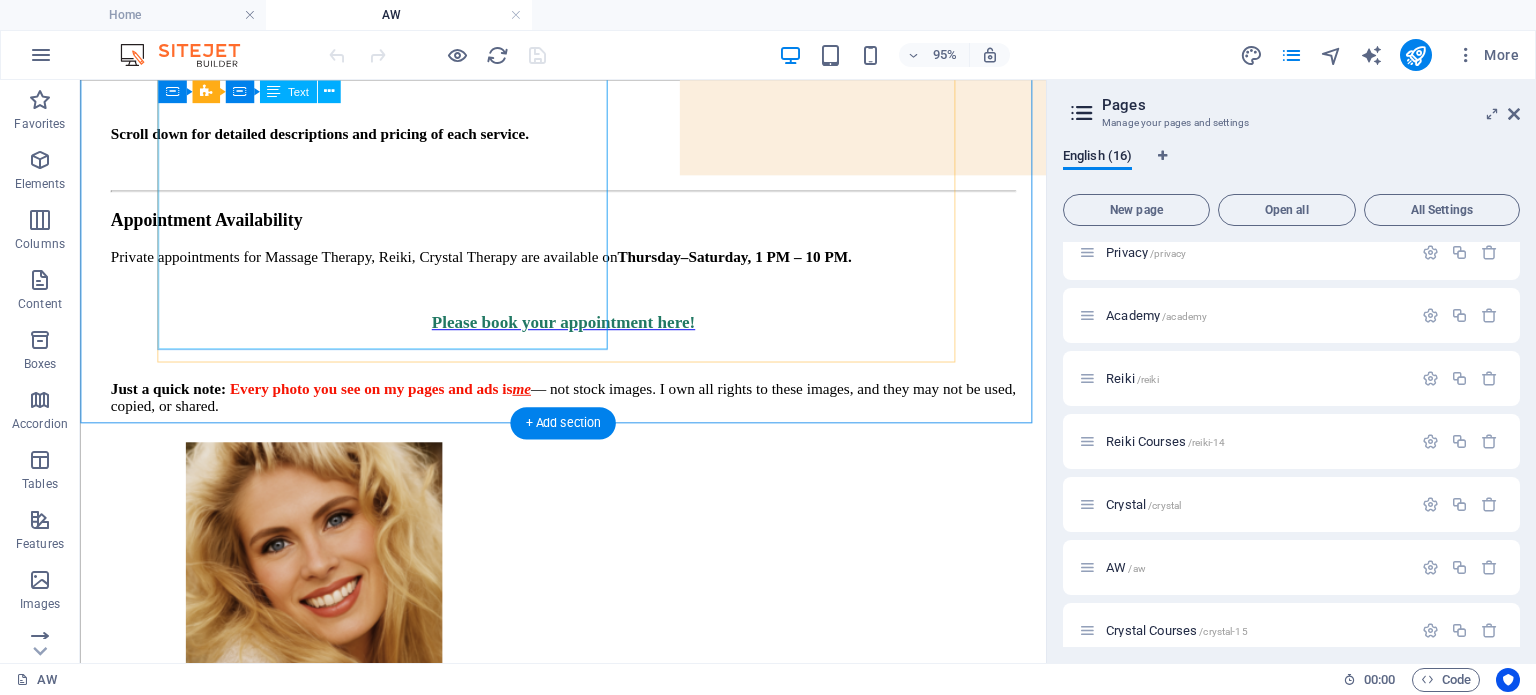 click on "My Certifications & Services Massage Therapy (CMT) Reiki (Master Level 3) Crystal Therapy (CCP) Hydrotherapy (CCH - in clinic) Physiotherapy (CPT - In clinic) Tantric Massage Therapy (CTJE) Naturopathy (ND - Online Consultation) Scroll down for detailed descriptions and pricing of each service. Appointment Availability Private appointments for Massage Therapy, Reiki, Crystal Therapy are available on Thursday –Saturday, 1 PM – 10 PM. Please book your appointment here! Just a quick note: Every photo you see on my pages and ads is me — not stock images. I own all rights to these images, and they may not be used, copied, or shared." at bounding box center (588, 154) 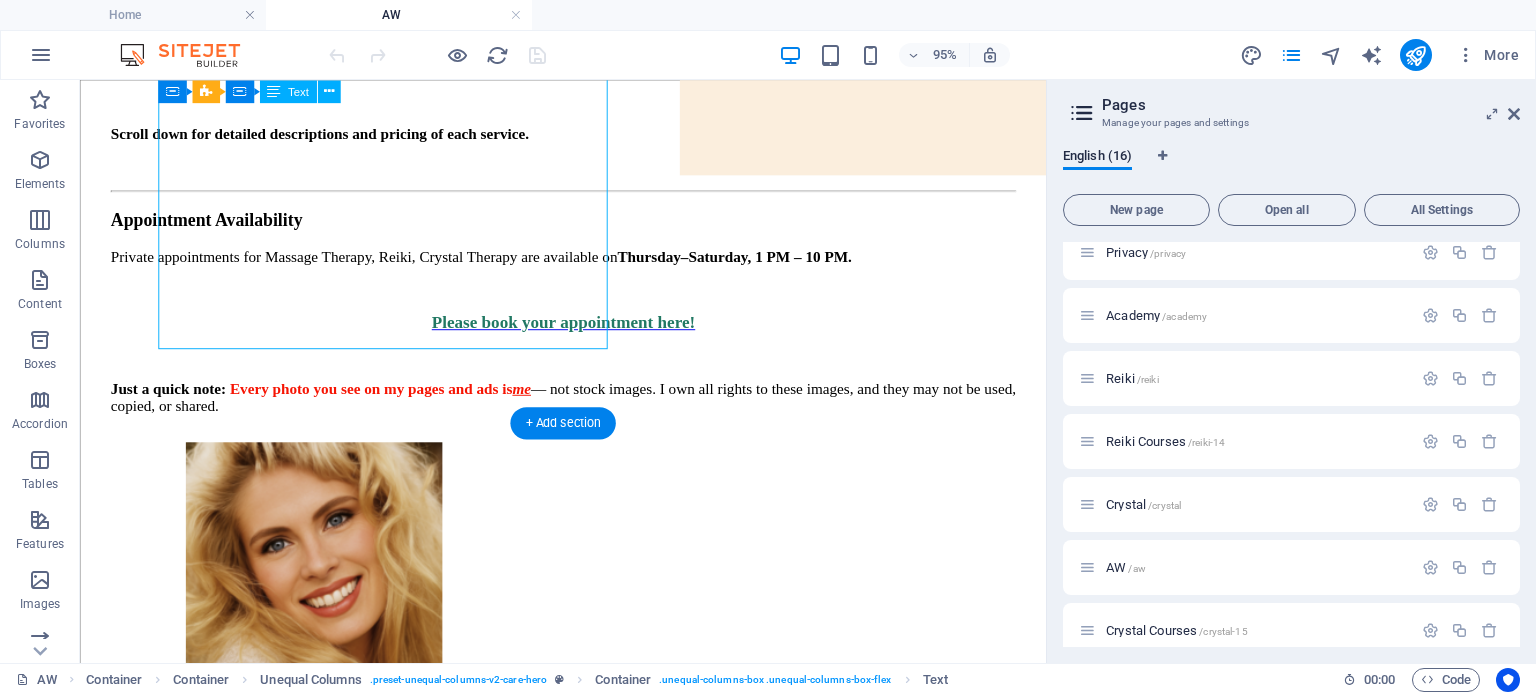 click on "My Certifications & Services Massage Therapy (CMT) Reiki (Master Level 3) Crystal Therapy (CCP) Hydrotherapy (CCH - in clinic) Physiotherapy (CPT - In clinic) Tantric Massage Therapy (CTJE) Naturopathy (ND - Online Consultation) Scroll down for detailed descriptions and pricing of each service. Appointment Availability Private appointments for Massage Therapy, Reiki, Crystal Therapy are available on Thursday –Saturday, 1 PM – 10 PM. Please book your appointment here! Just a quick note: Every photo you see on my pages and ads is me — not stock images. I own all rights to these images, and they may not be used, copied, or shared." at bounding box center [588, 154] 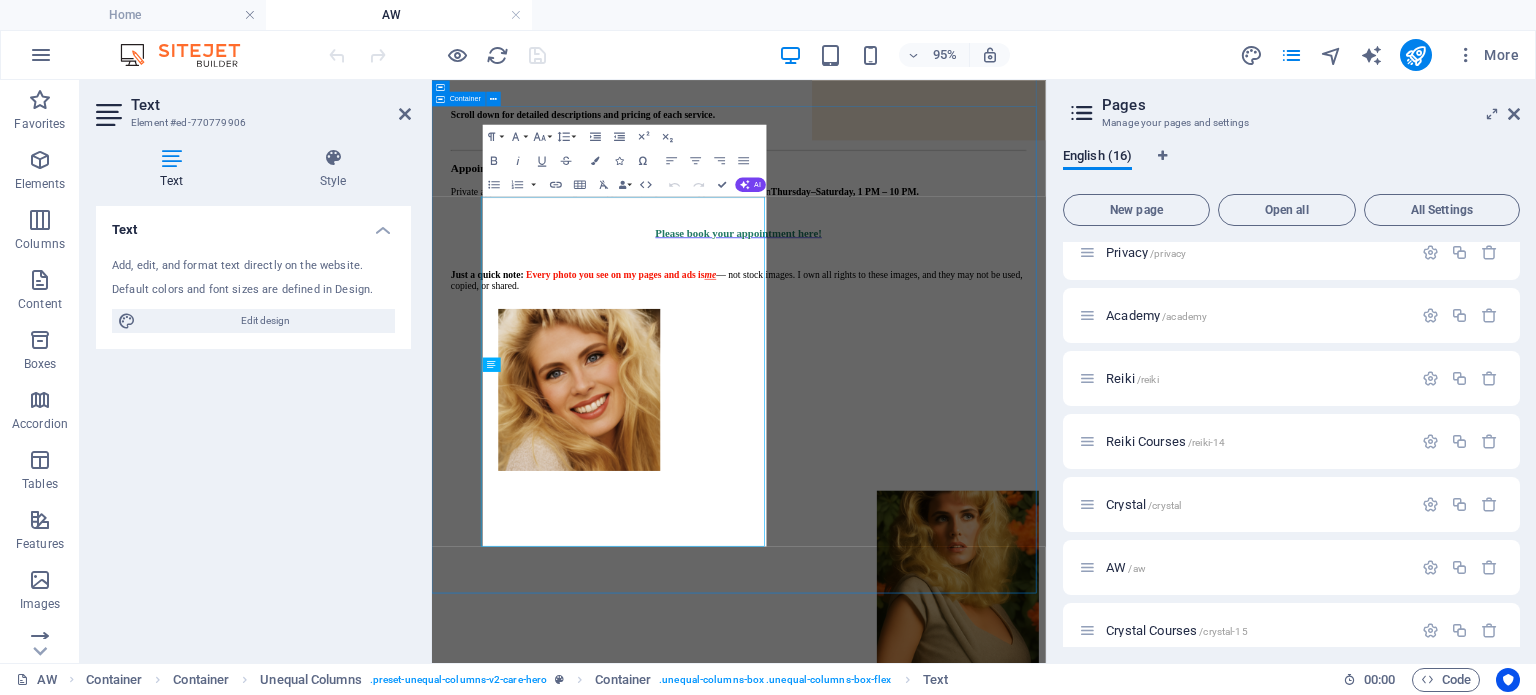 scroll, scrollTop: 43, scrollLeft: 0, axis: vertical 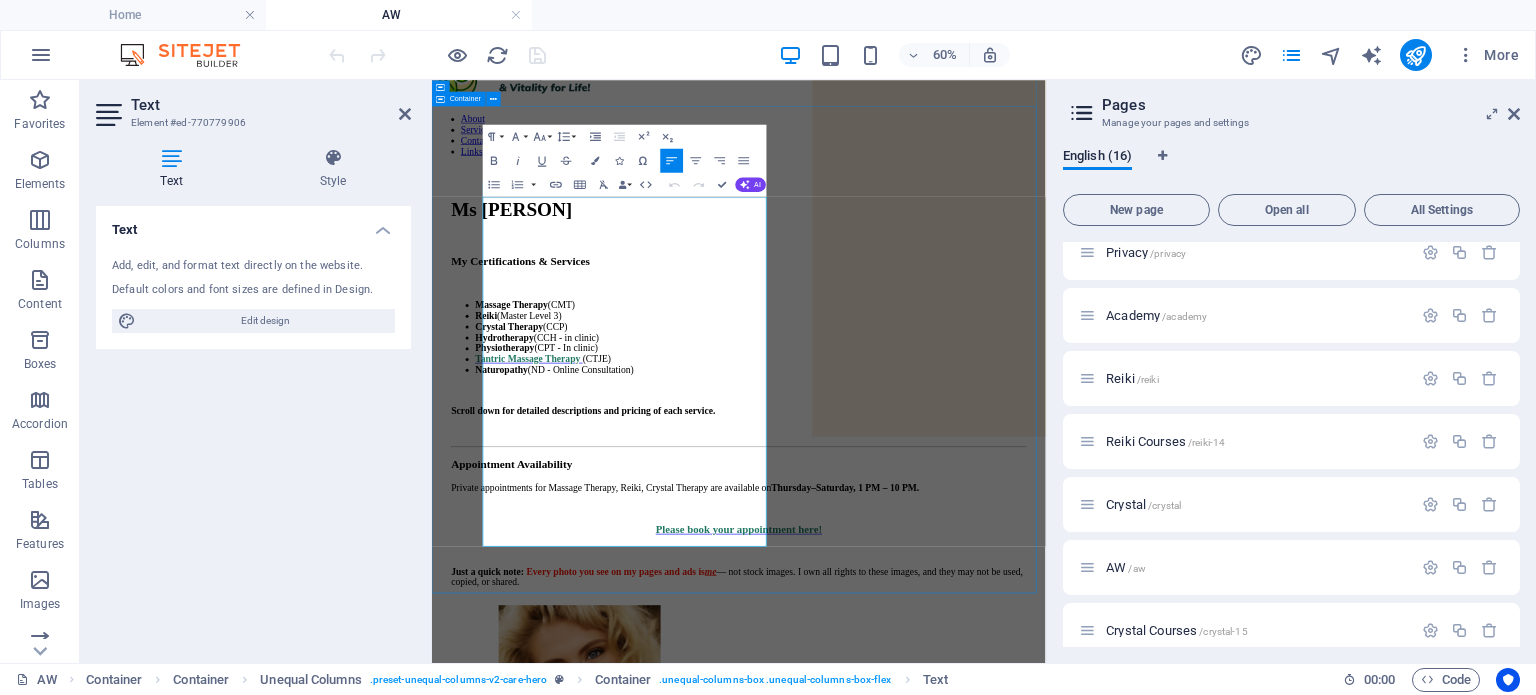 drag, startPoint x: 871, startPoint y: 854, endPoint x: 509, endPoint y: 795, distance: 366.7765 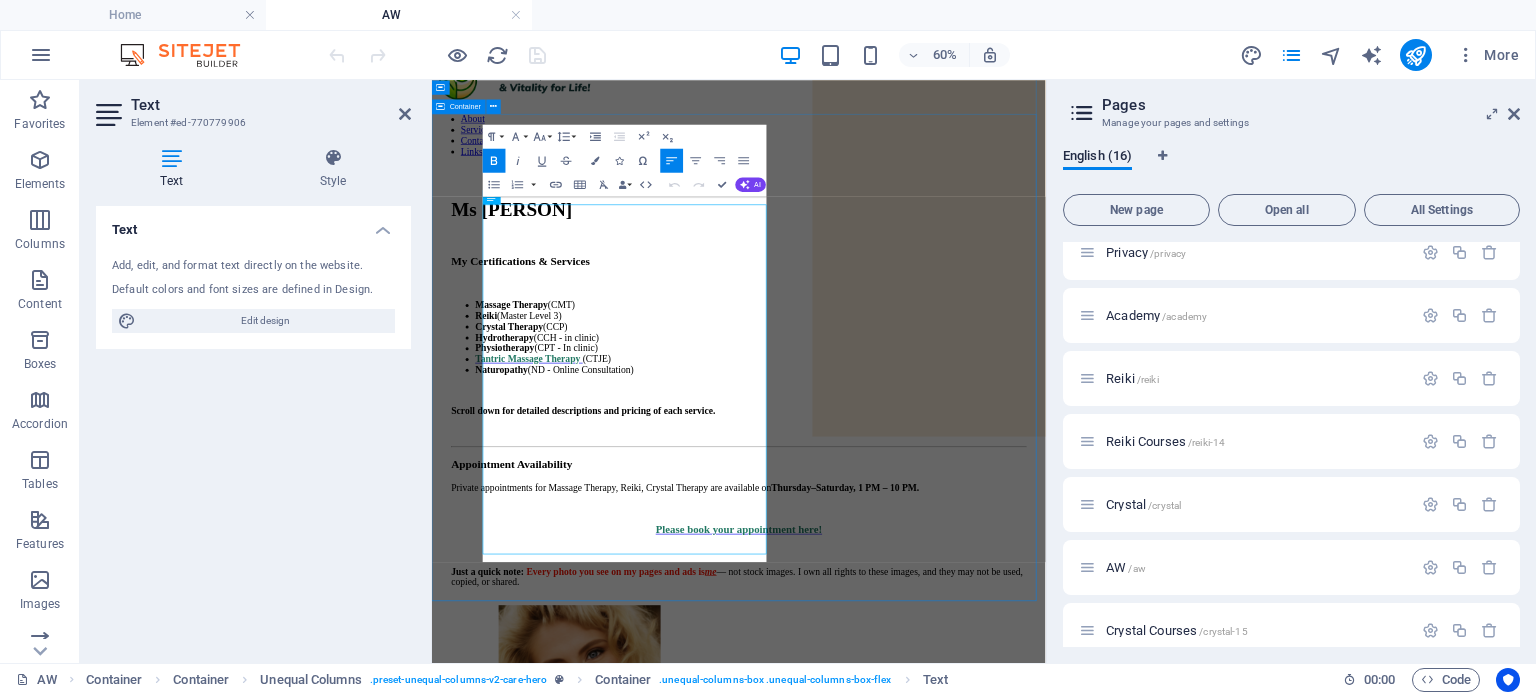 scroll, scrollTop: 30, scrollLeft: 0, axis: vertical 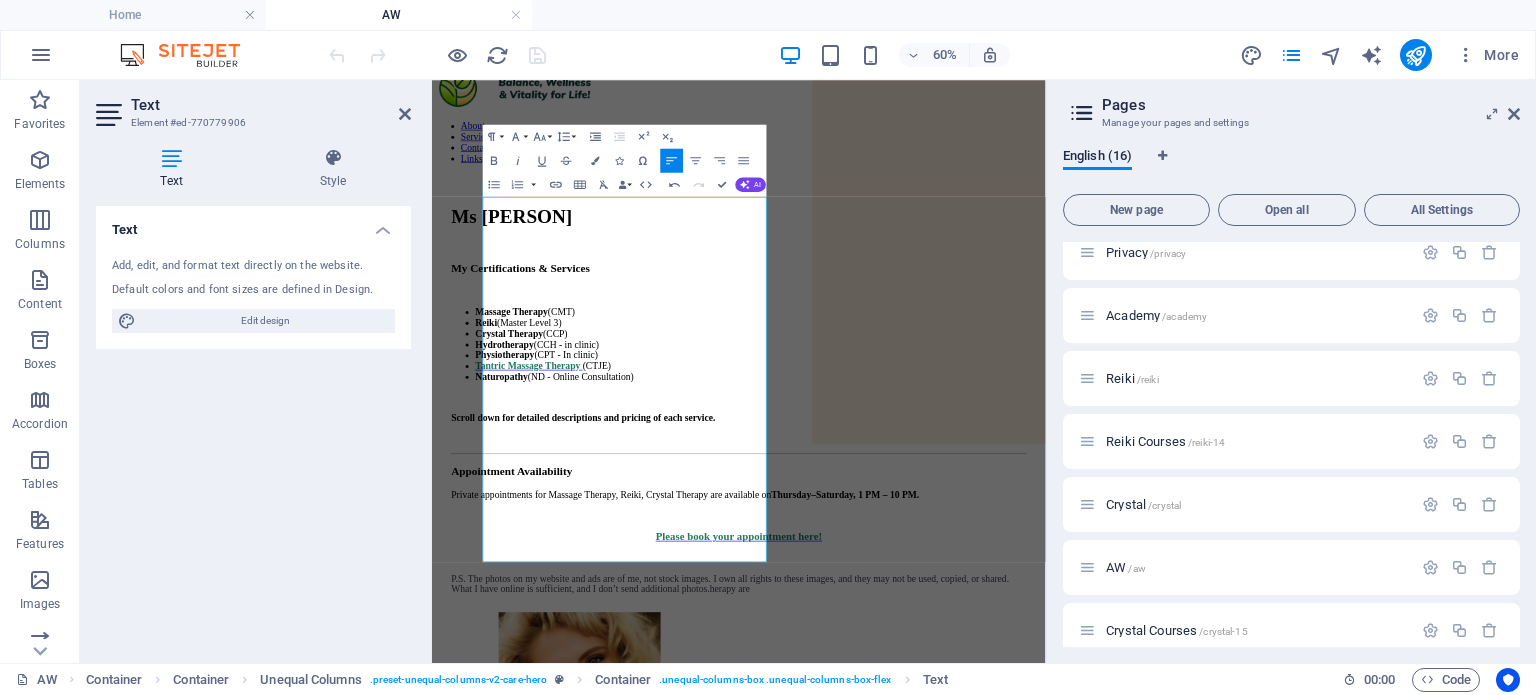 click on "Pages Manage your pages and settings English (16) New page Open all All Settings Home / About /about Services /home Contact /contact Legal Notice /legal-notice Links /links Courses /courses TMT /tmt Privacy /privacy Academy /academy Reiki /reiki Reiki Courses /reiki-14 Crystal /crystal AW /aw Crystal Courses /crystal-15 New page /new-page" at bounding box center (1291, 371) 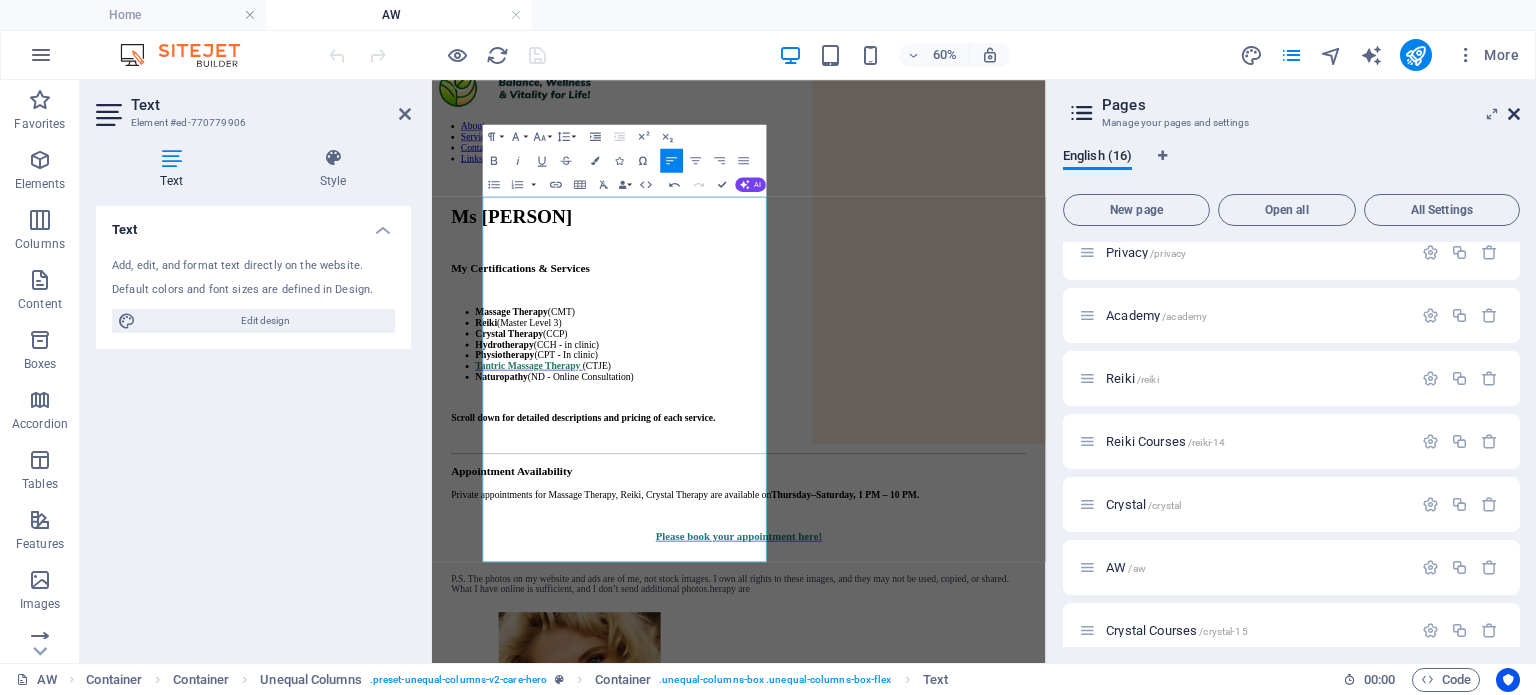 click at bounding box center (1514, 114) 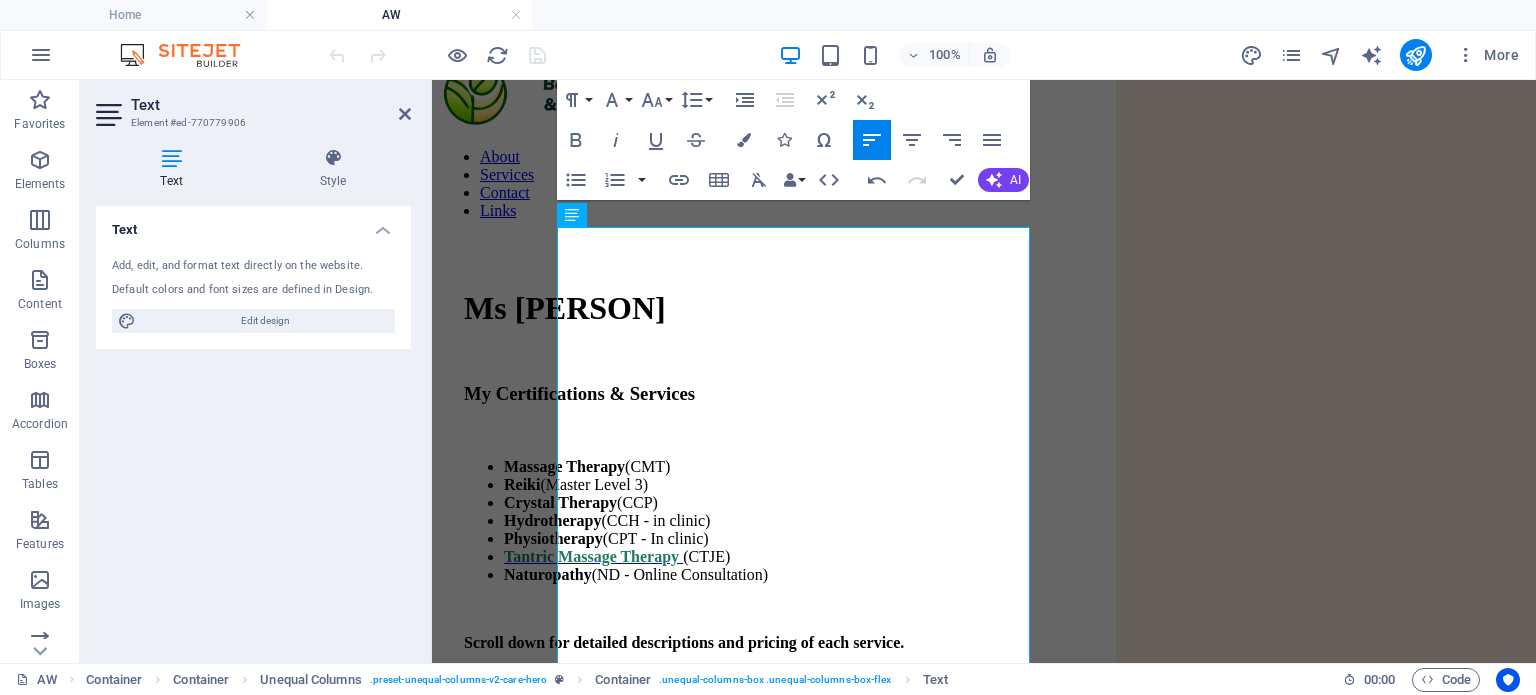 scroll, scrollTop: 356, scrollLeft: 0, axis: vertical 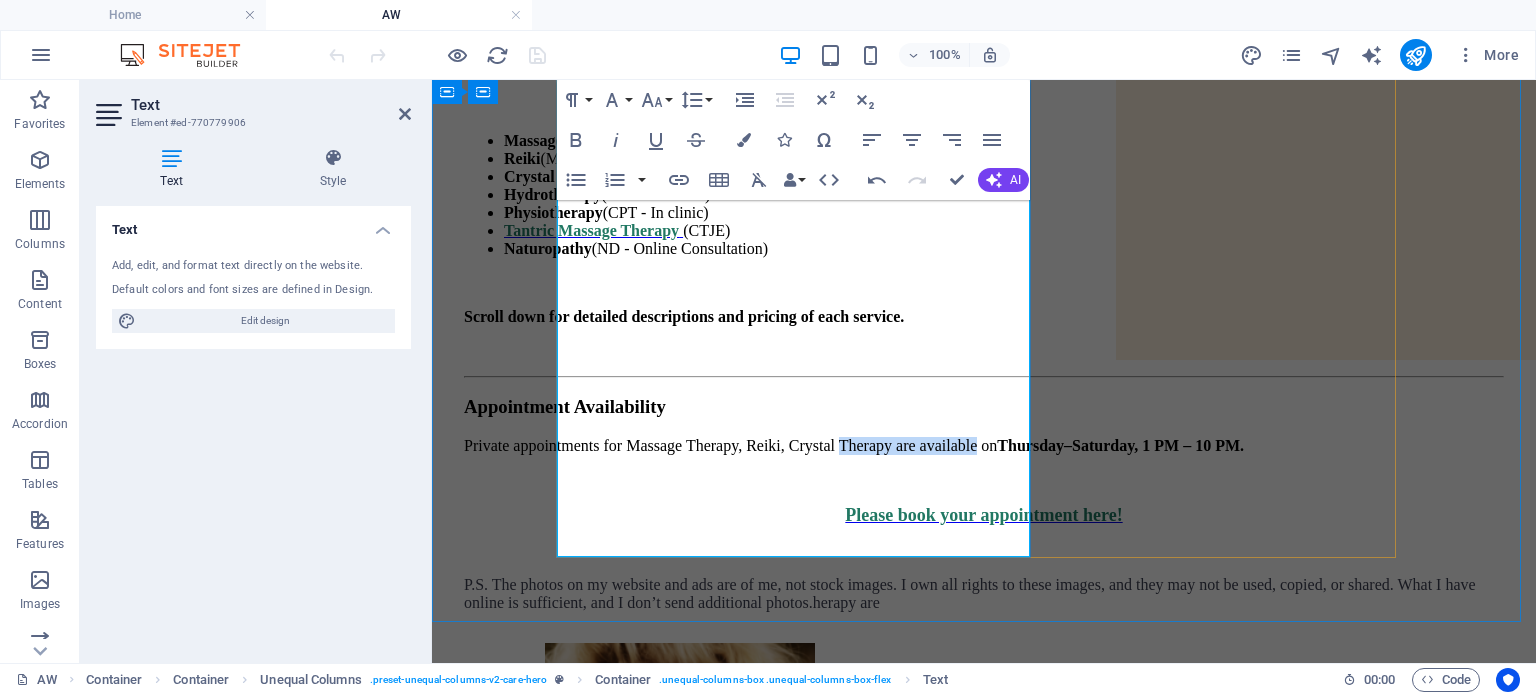 drag, startPoint x: 710, startPoint y: 361, endPoint x: 561, endPoint y: 363, distance: 149.01343 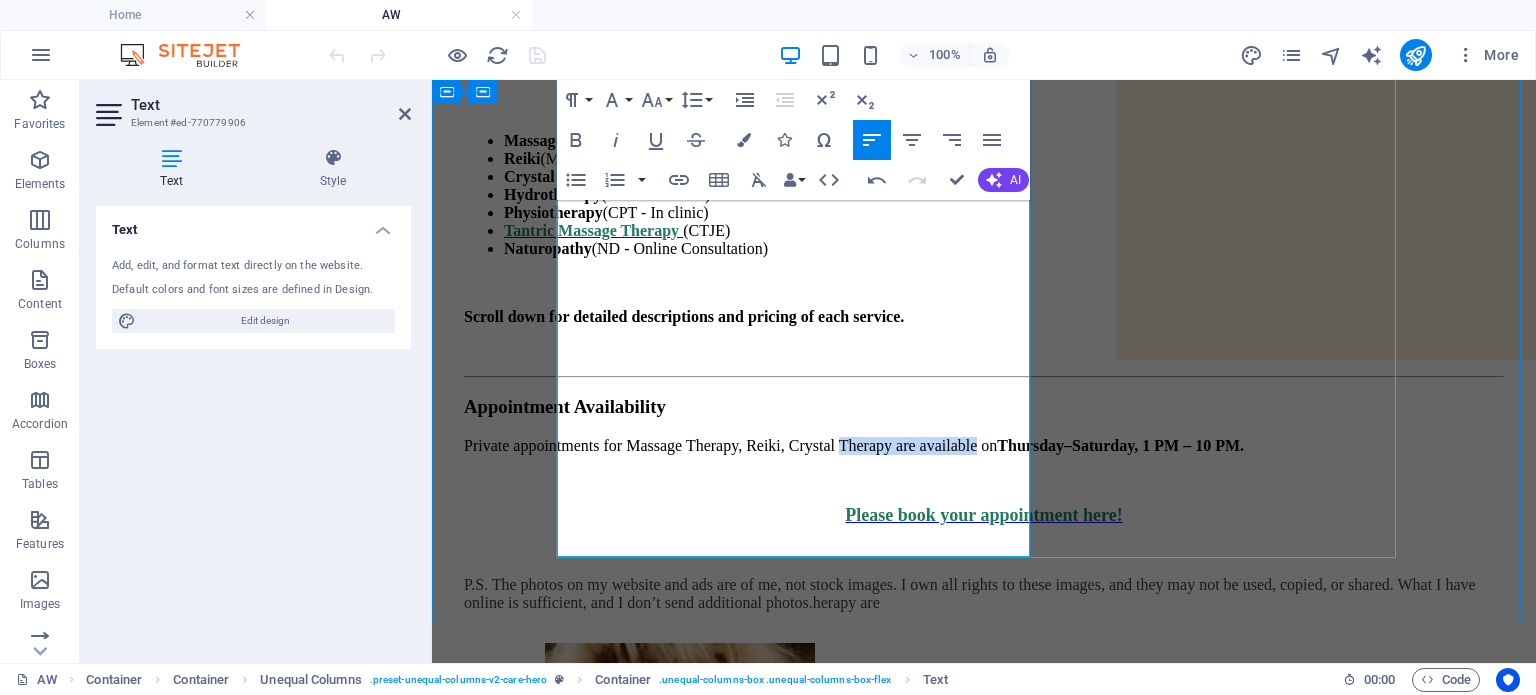 copy on "Therapy are available" 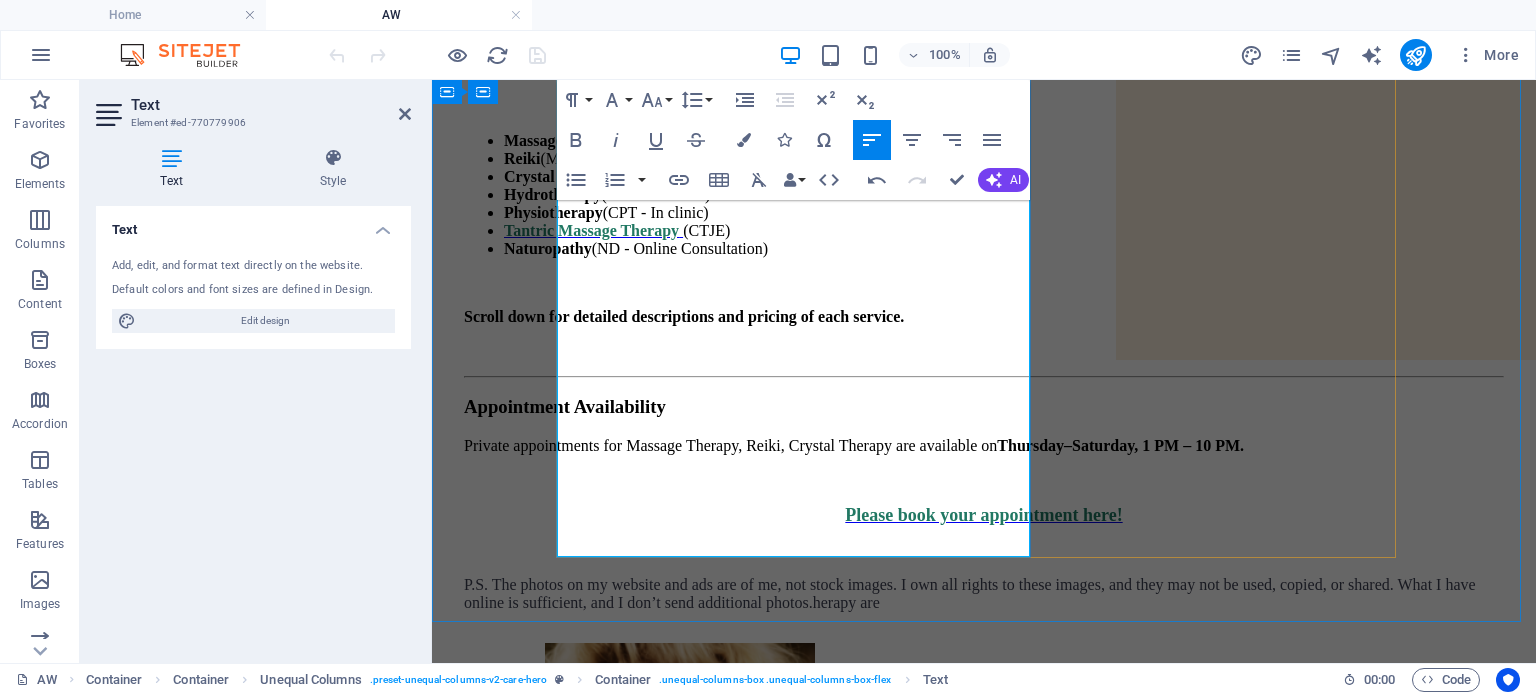 click on "P.S. The photos on my website and ads are of me, not stock images. I own all rights to these images, and they may not be used, copied, or shared. What I have online is sufficient, and I don’t send additional photos.herapy are" at bounding box center [970, 593] 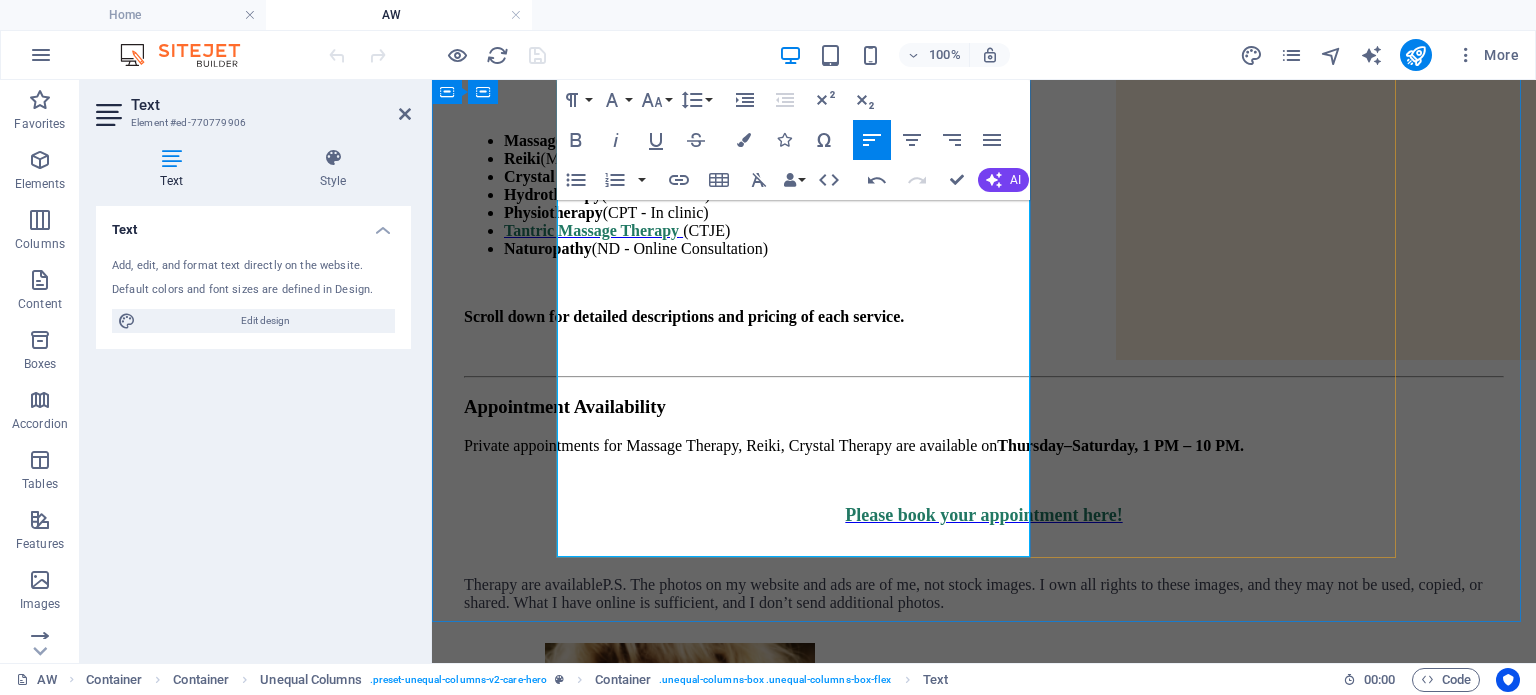 click at bounding box center [984, 551] 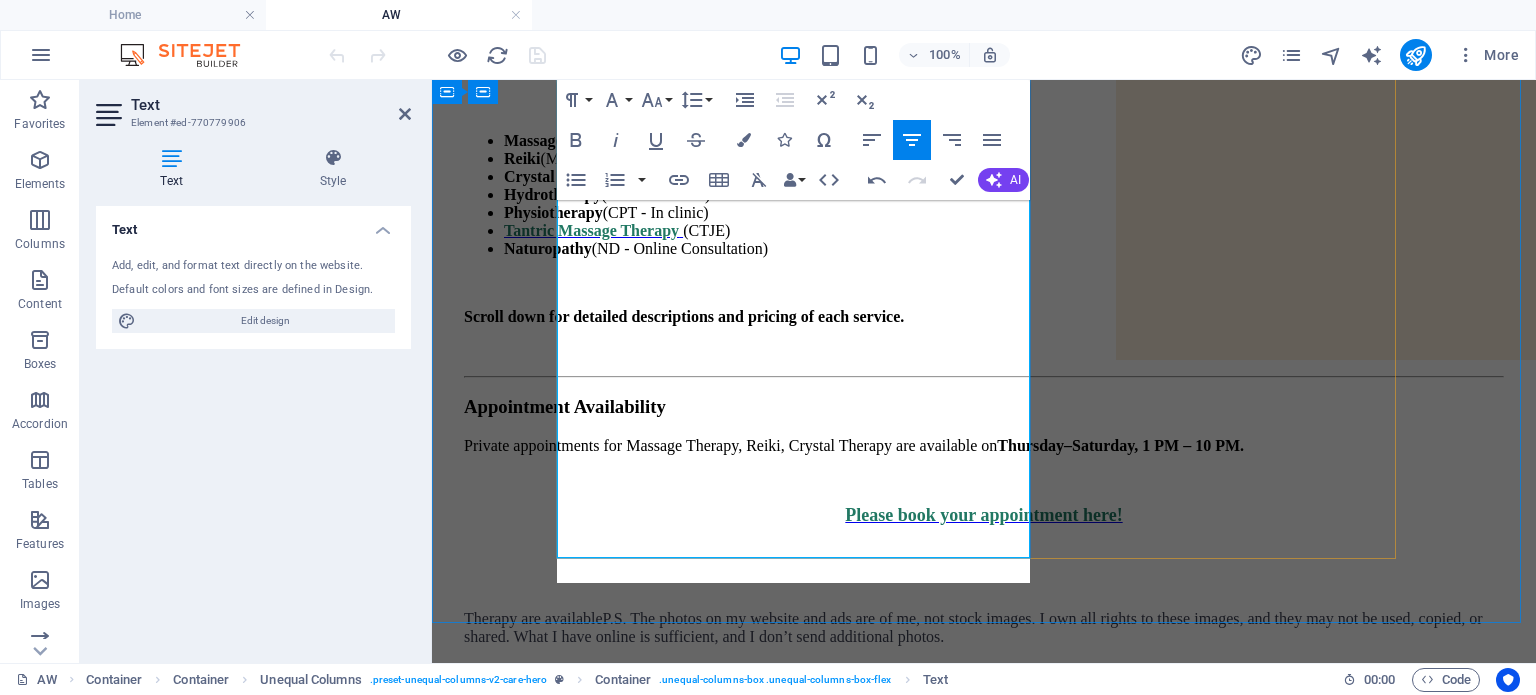 scroll, scrollTop: 355, scrollLeft: 0, axis: vertical 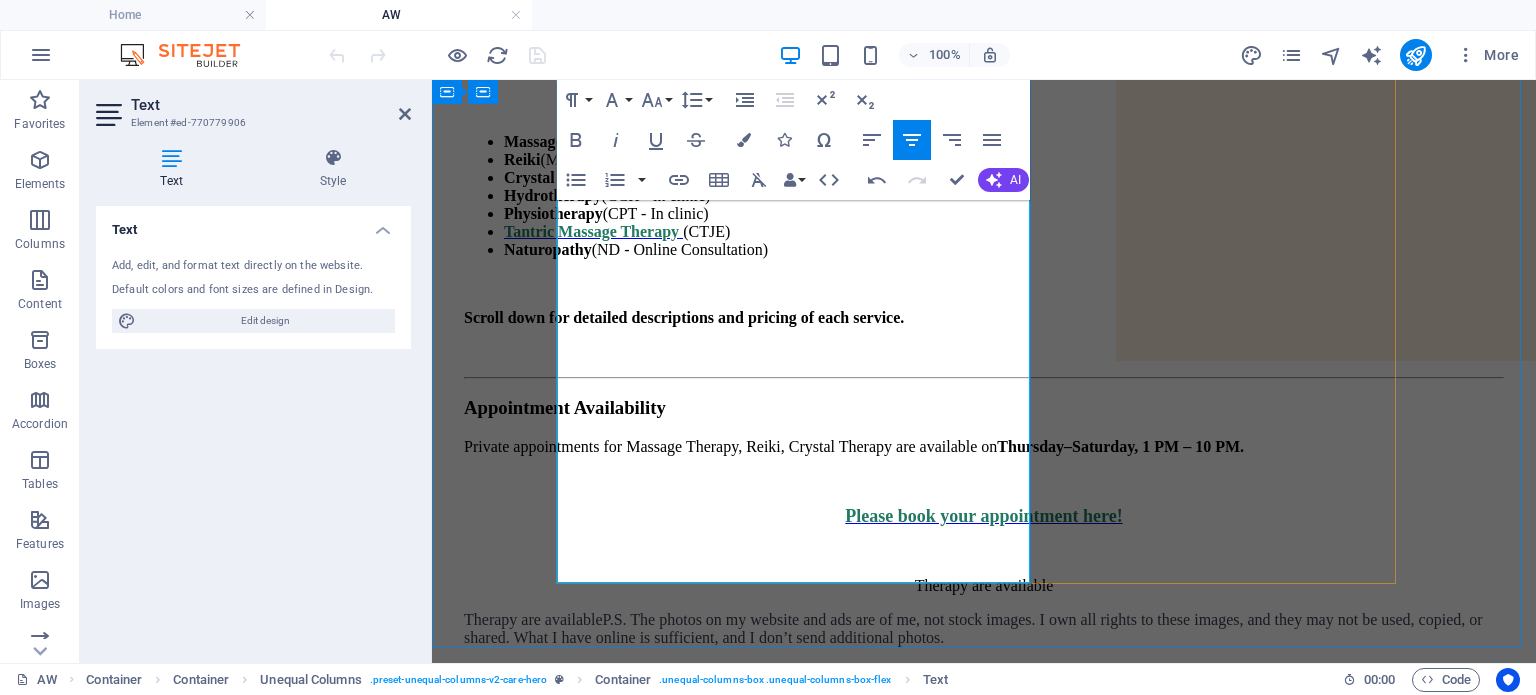 click on "Therapy are availableP.S. The photos on my website and ads are of me, not stock images. I own all rights to these images, and they may not be used, copied, or shared. What I have online is sufficient, and I don’t send additional photos." at bounding box center [973, 628] 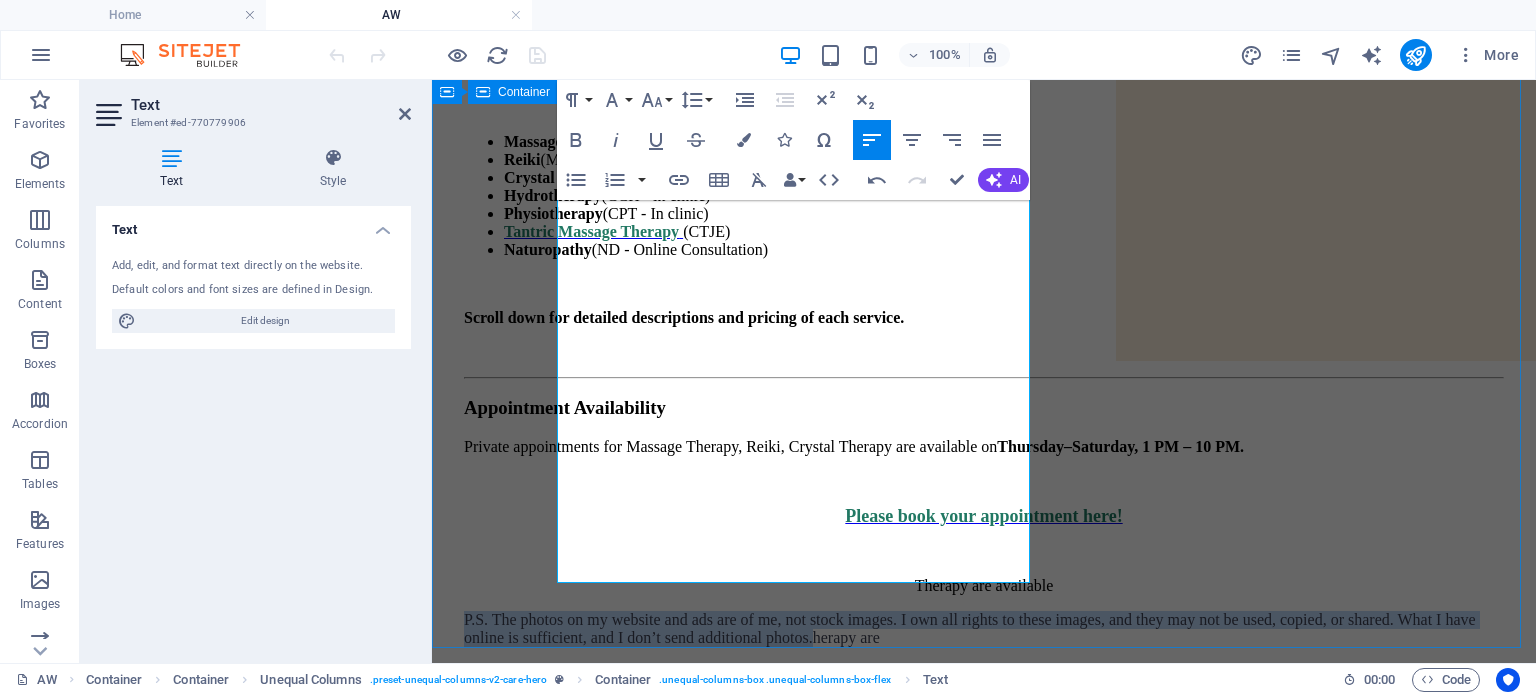 drag, startPoint x: 608, startPoint y: 567, endPoint x: 518, endPoint y: 491, distance: 117.79643 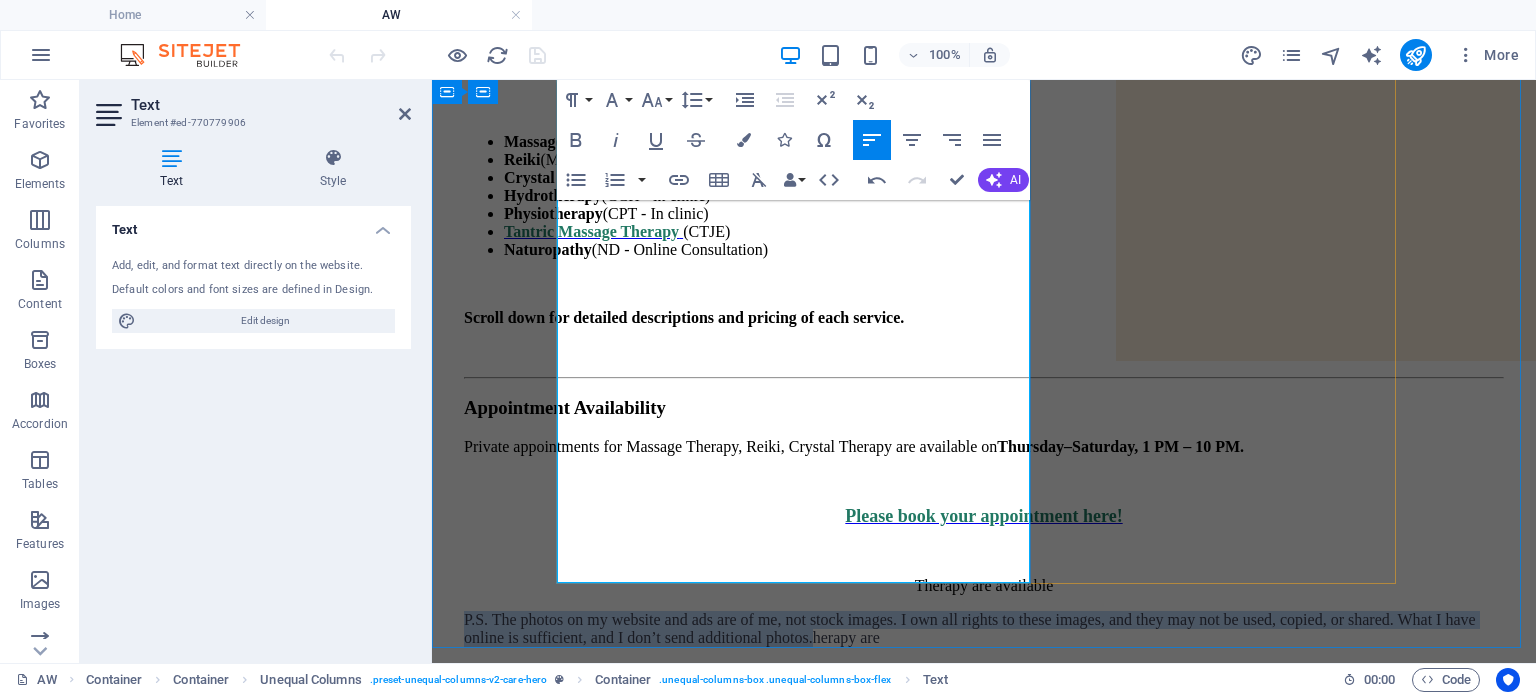 type 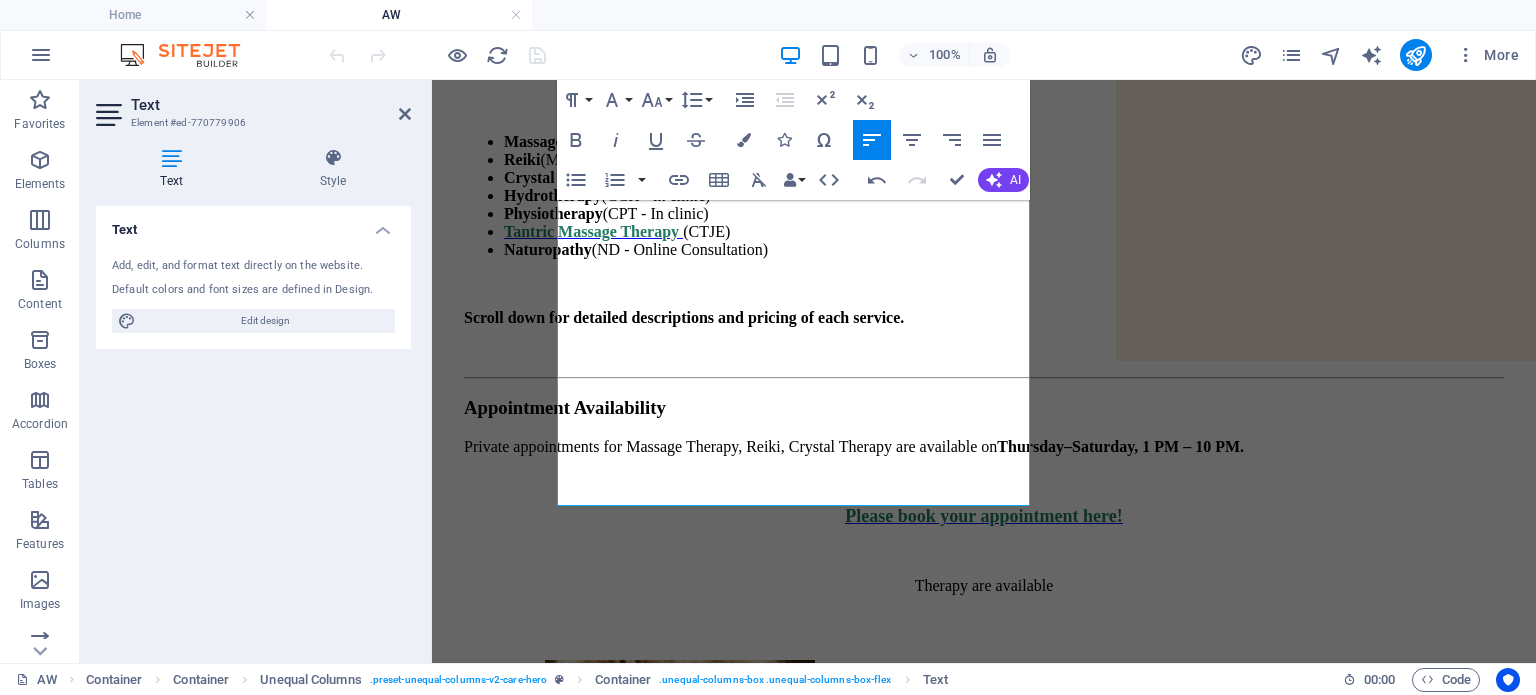 scroll, scrollTop: 381, scrollLeft: 0, axis: vertical 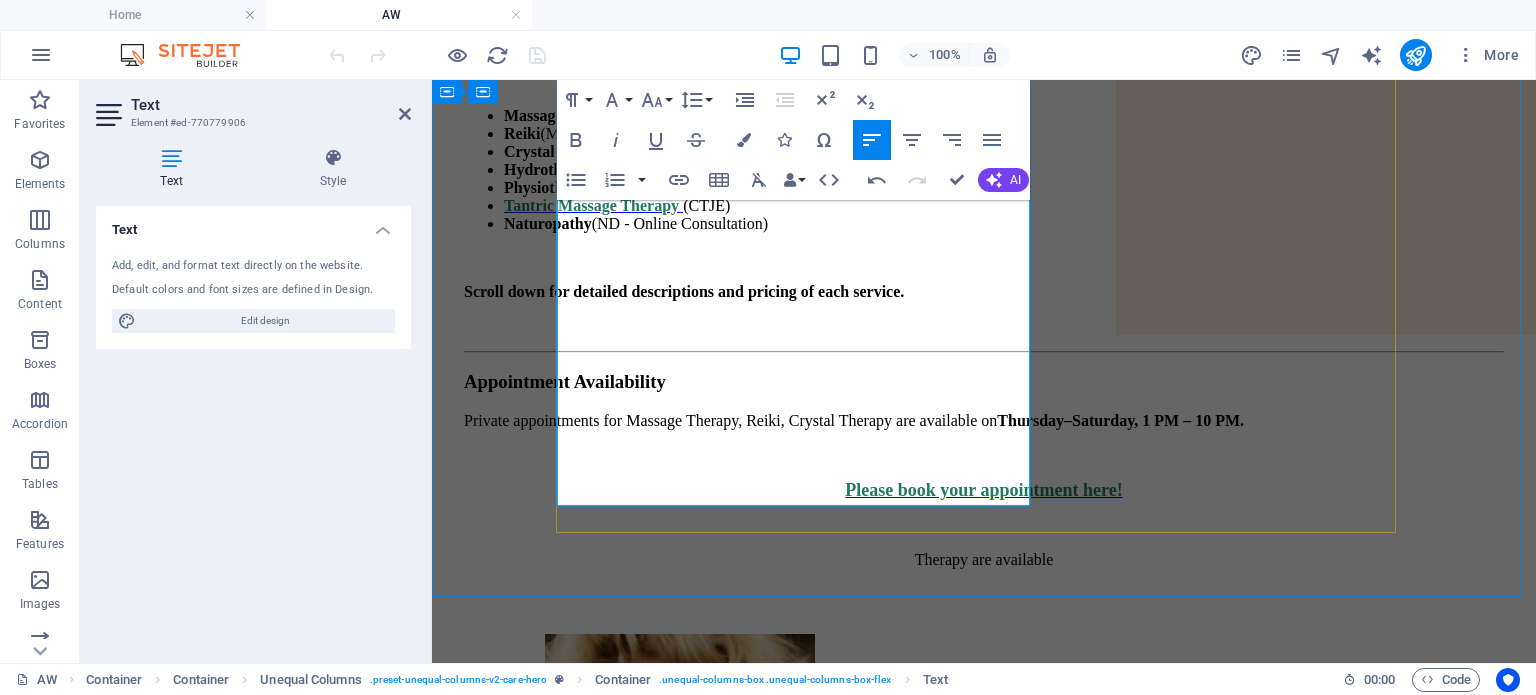 click on "Therapy are available" at bounding box center [984, 560] 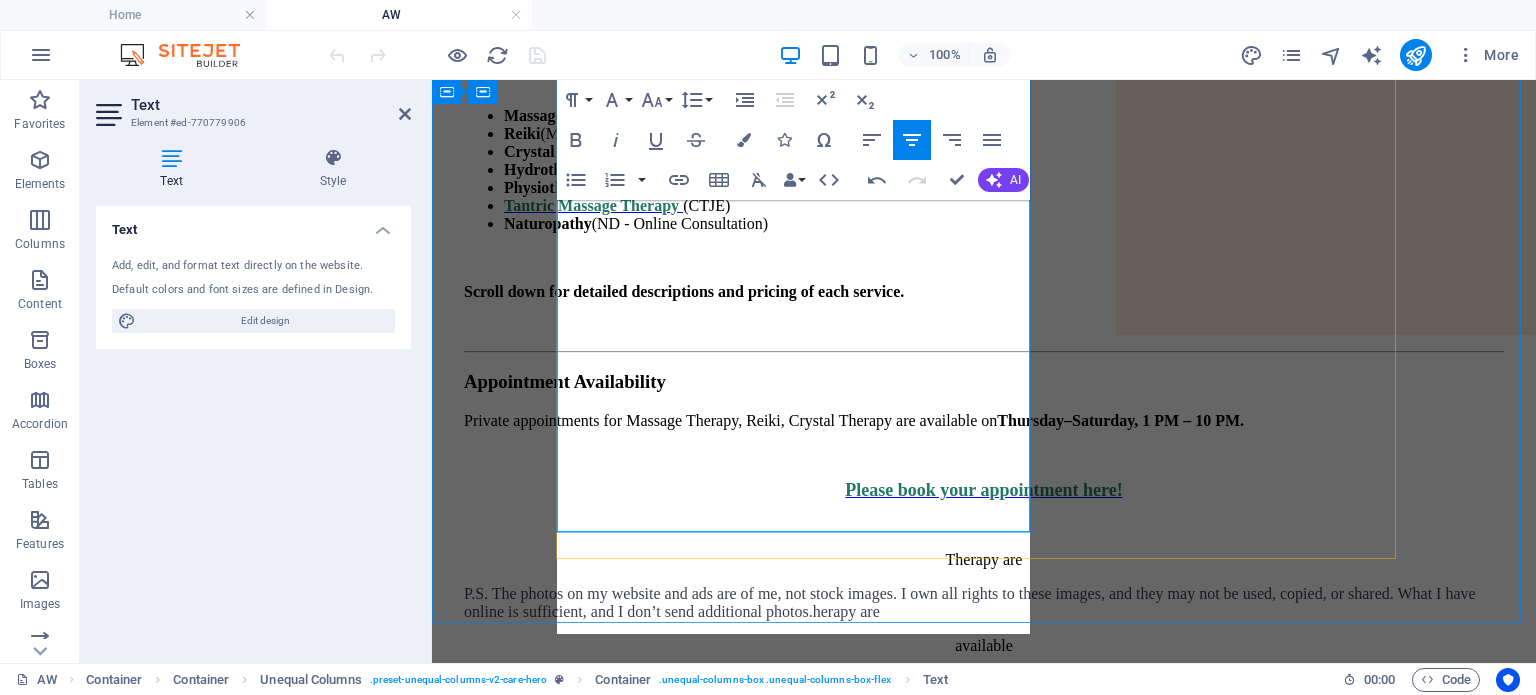 scroll, scrollTop: 355, scrollLeft: 0, axis: vertical 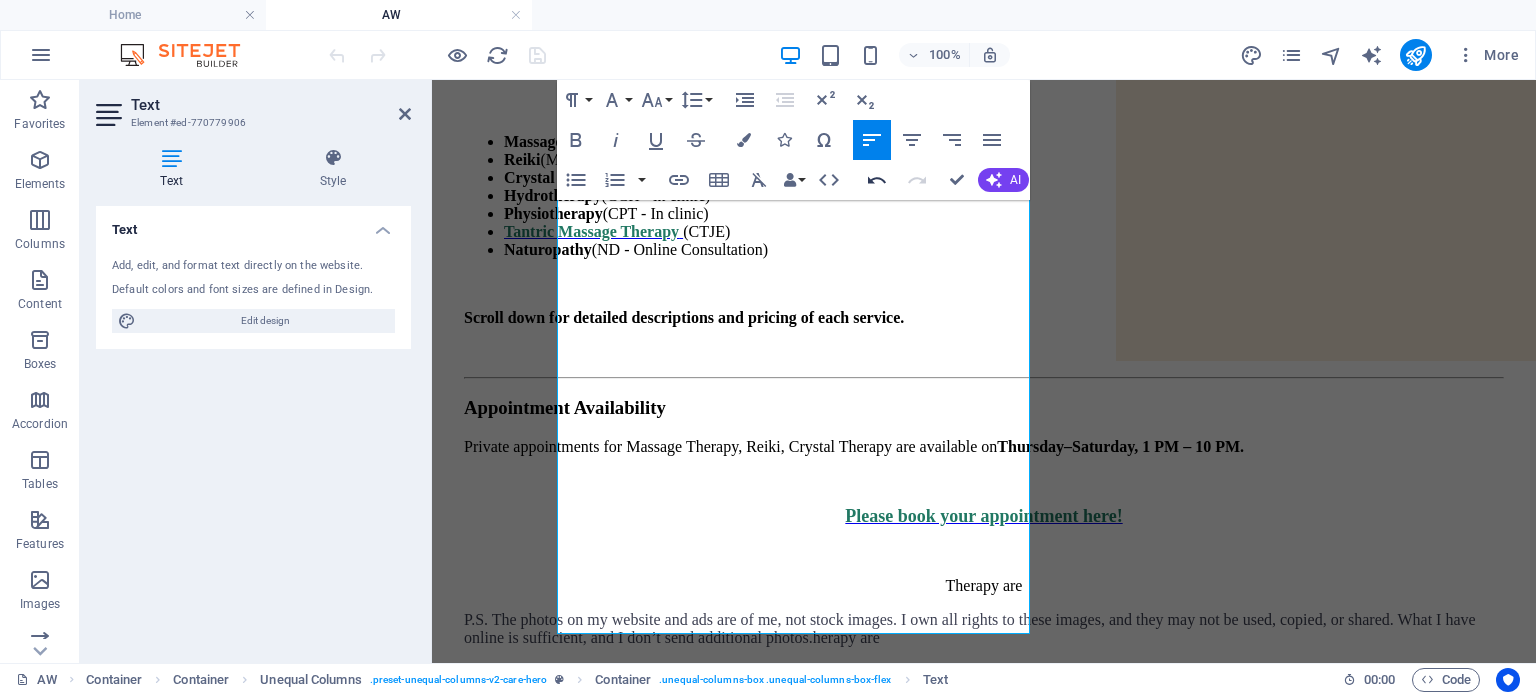 click 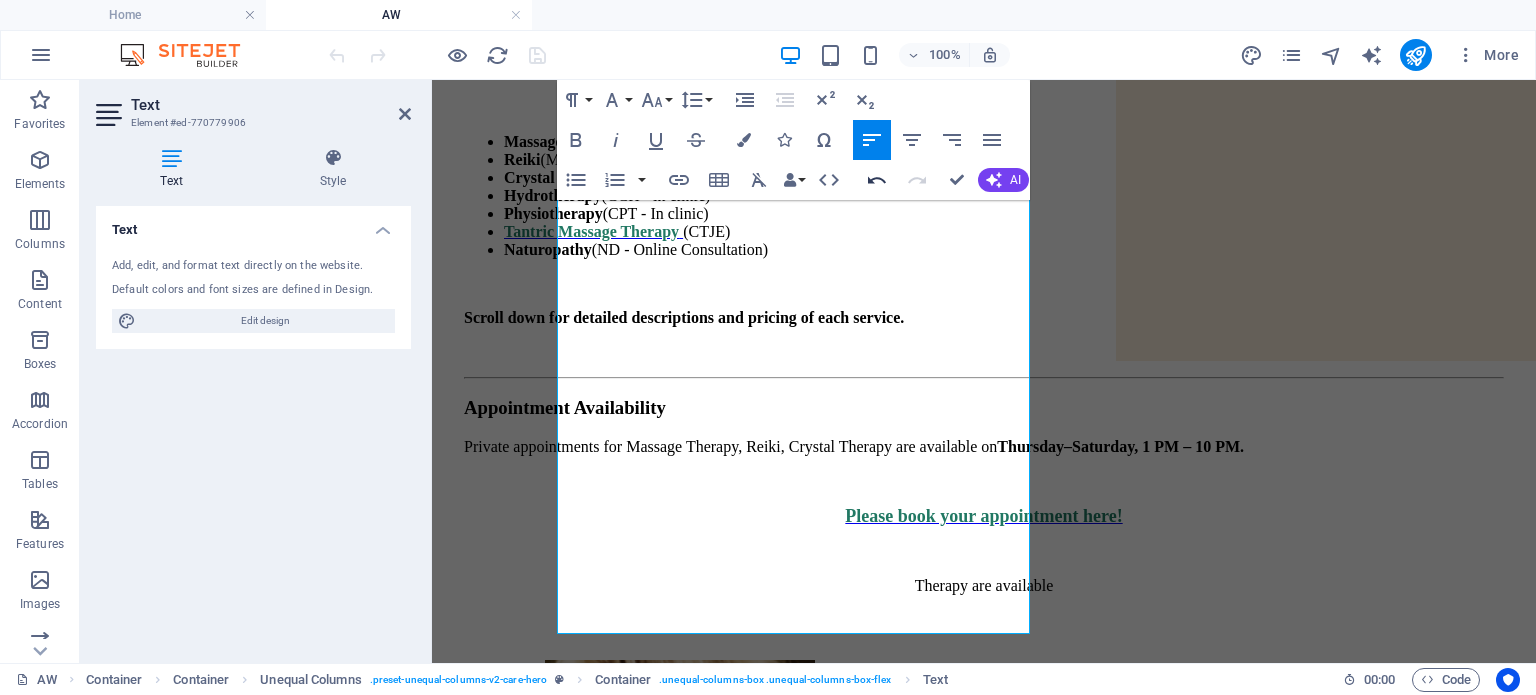 scroll, scrollTop: 381, scrollLeft: 0, axis: vertical 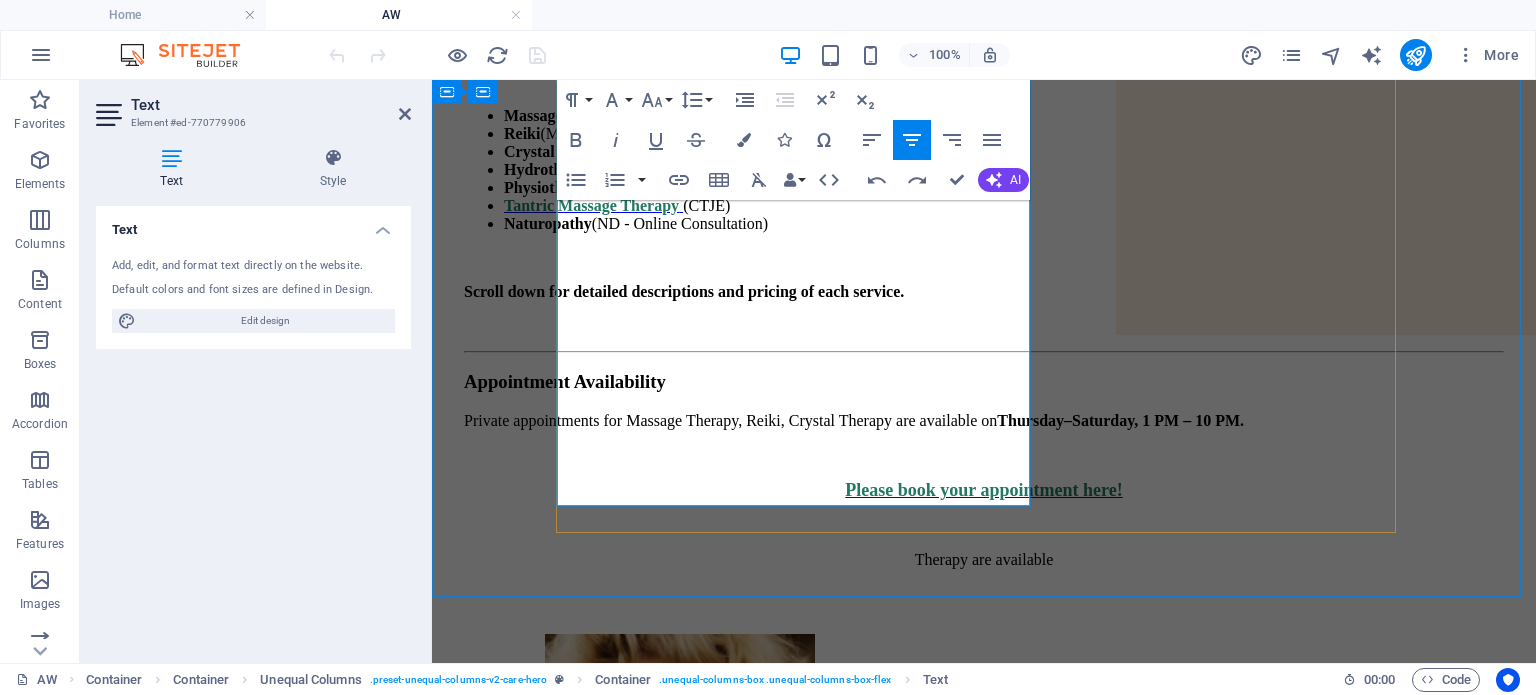 click on "Private appointments for Massage Therapy, Reiki, Crystal Therapy are available on  Thursday –Saturday, 1 PM – 10 PM." at bounding box center [984, 421] 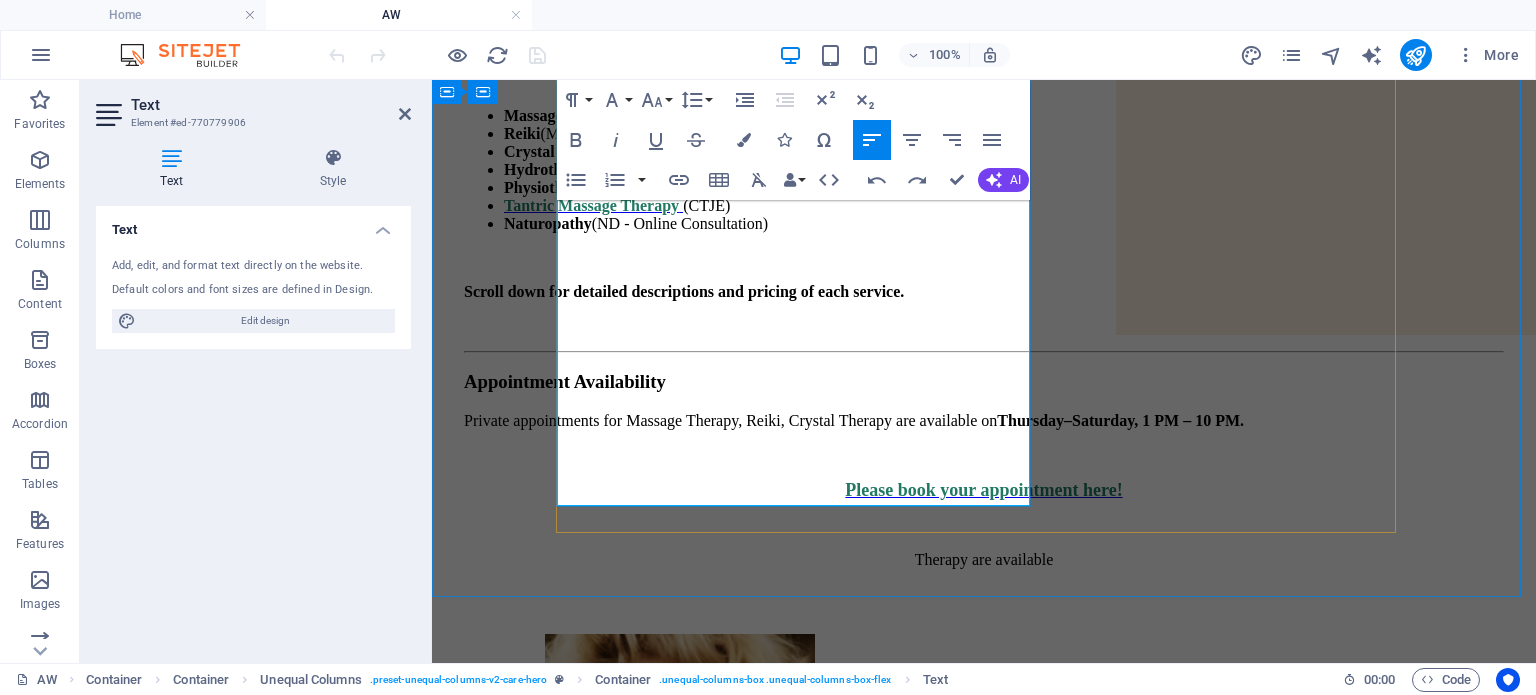 click on "Therapy are available" at bounding box center (984, 560) 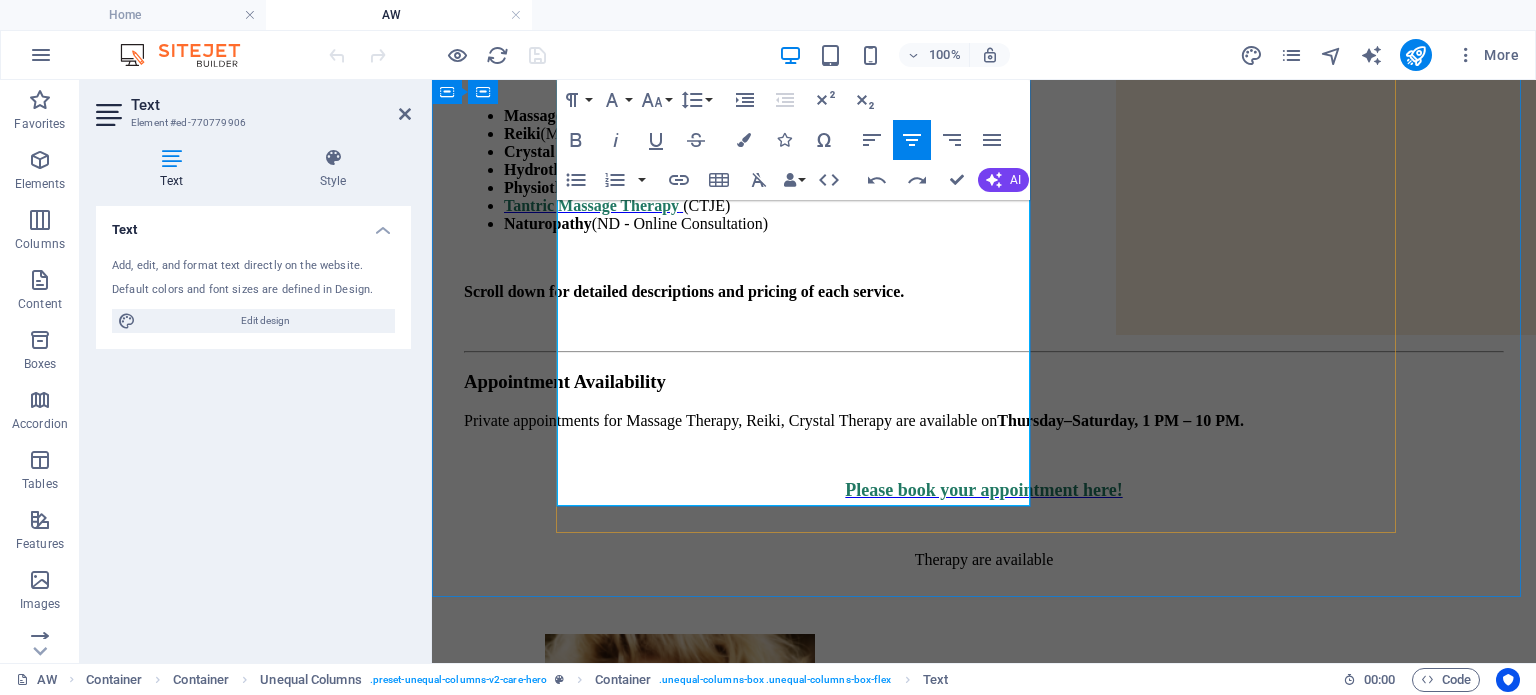 click on "Therapy are available" at bounding box center (984, 560) 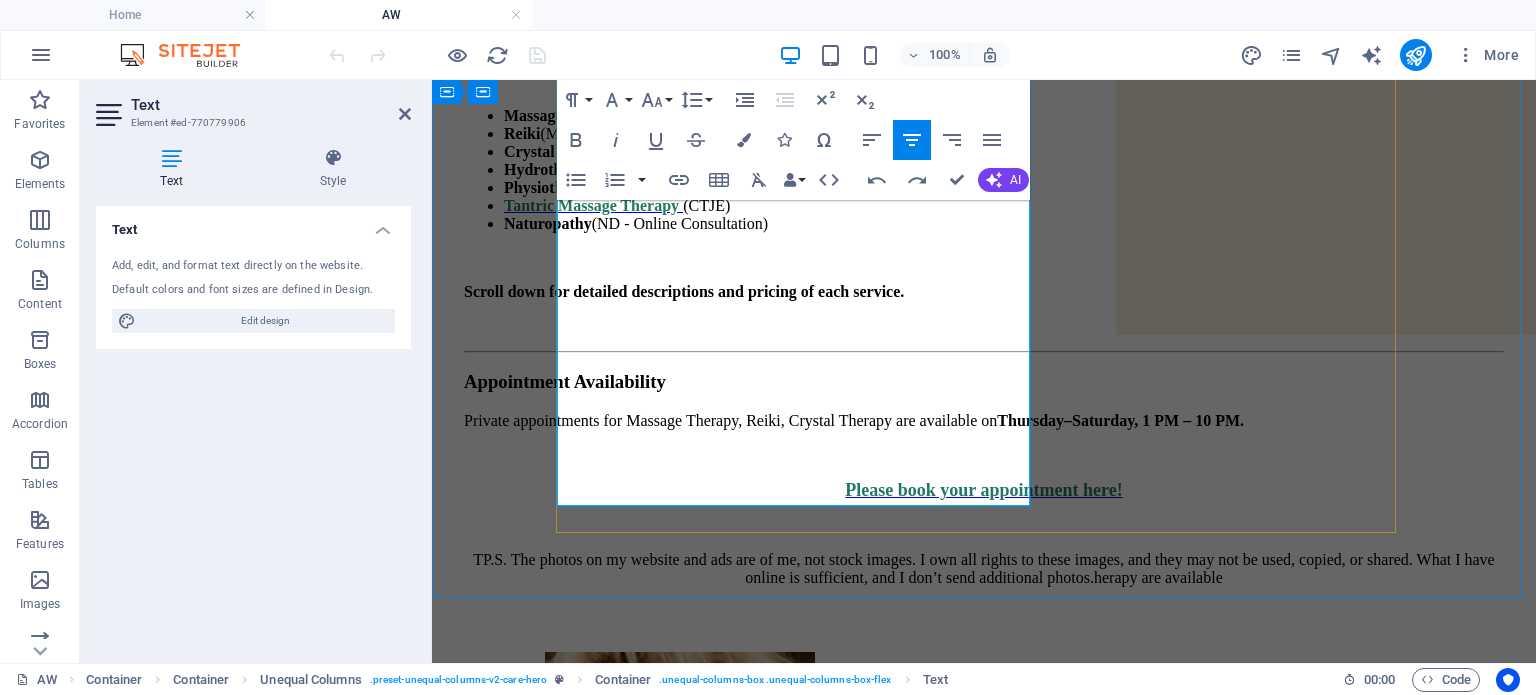 scroll, scrollTop: 355, scrollLeft: 0, axis: vertical 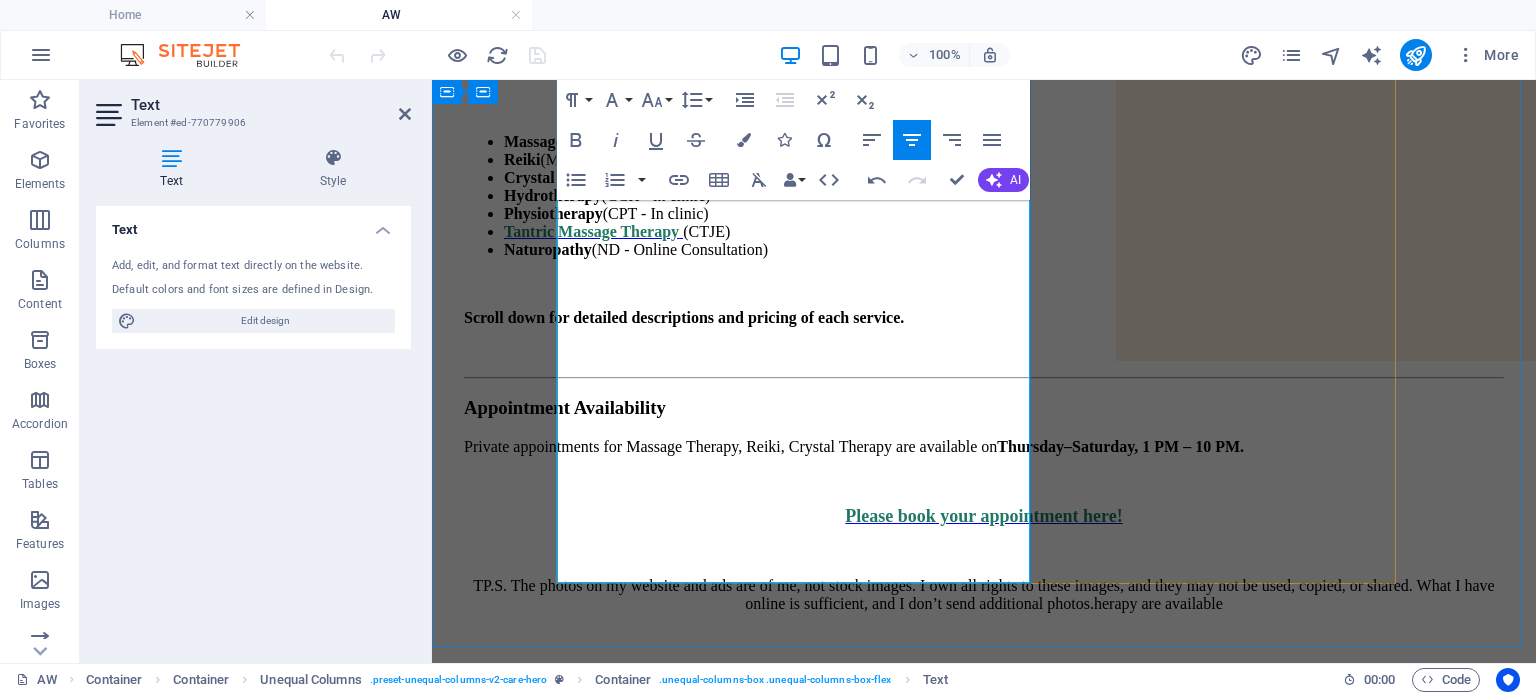 click on "TP.S. The photos on my website and ads are of me, not stock images. I own all rights to these images, and they may not be used, copied, or shared. What I have online is sufficient, and I don’t send additional photos.herapy are available" at bounding box center [984, 595] 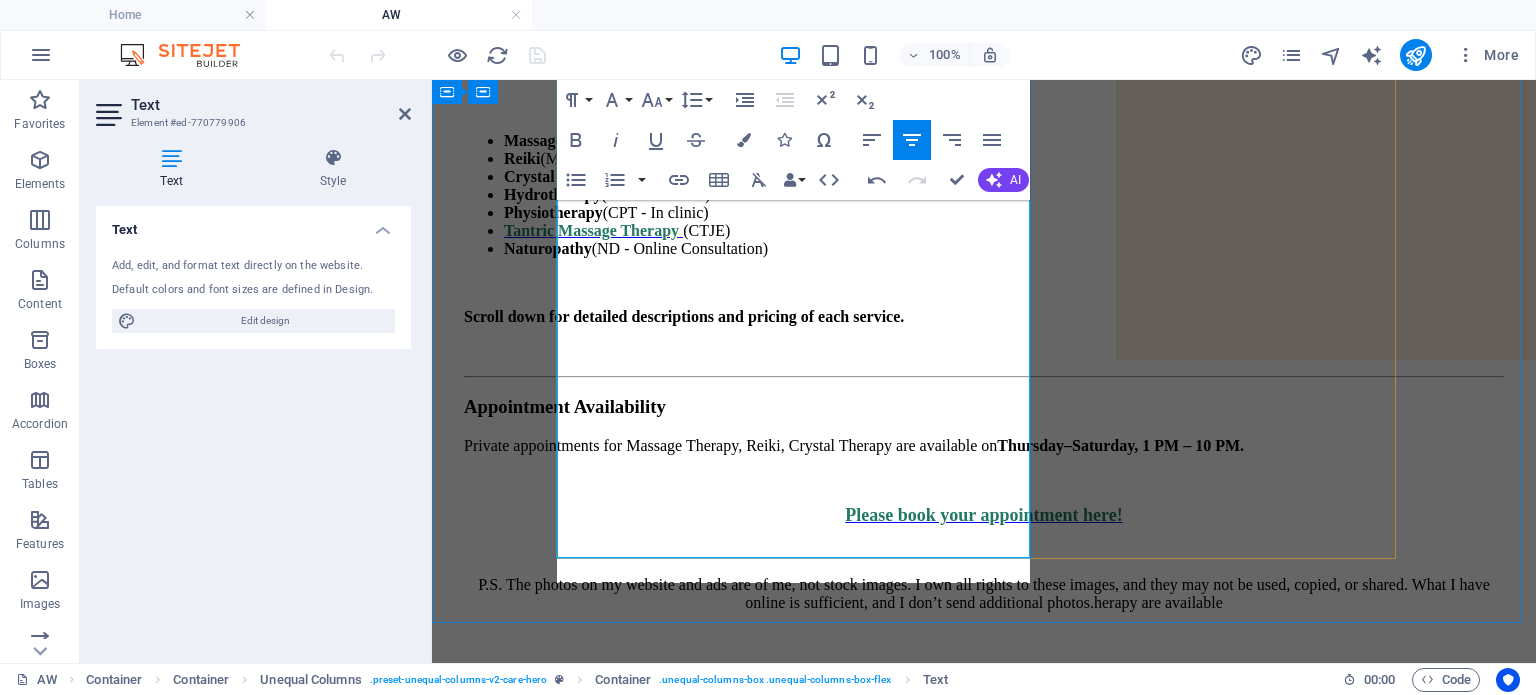 scroll, scrollTop: 355, scrollLeft: 0, axis: vertical 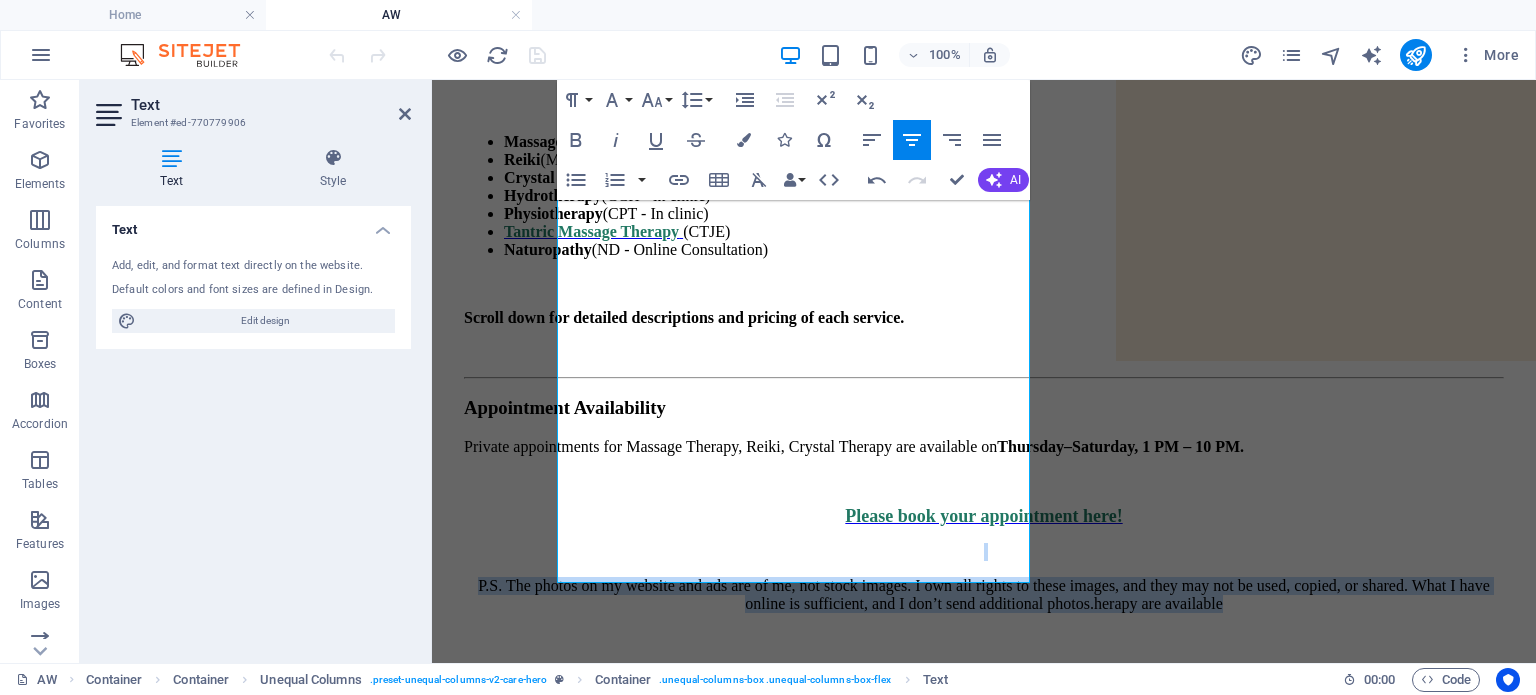 drag, startPoint x: 992, startPoint y: 546, endPoint x: 399, endPoint y: 430, distance: 604.2392 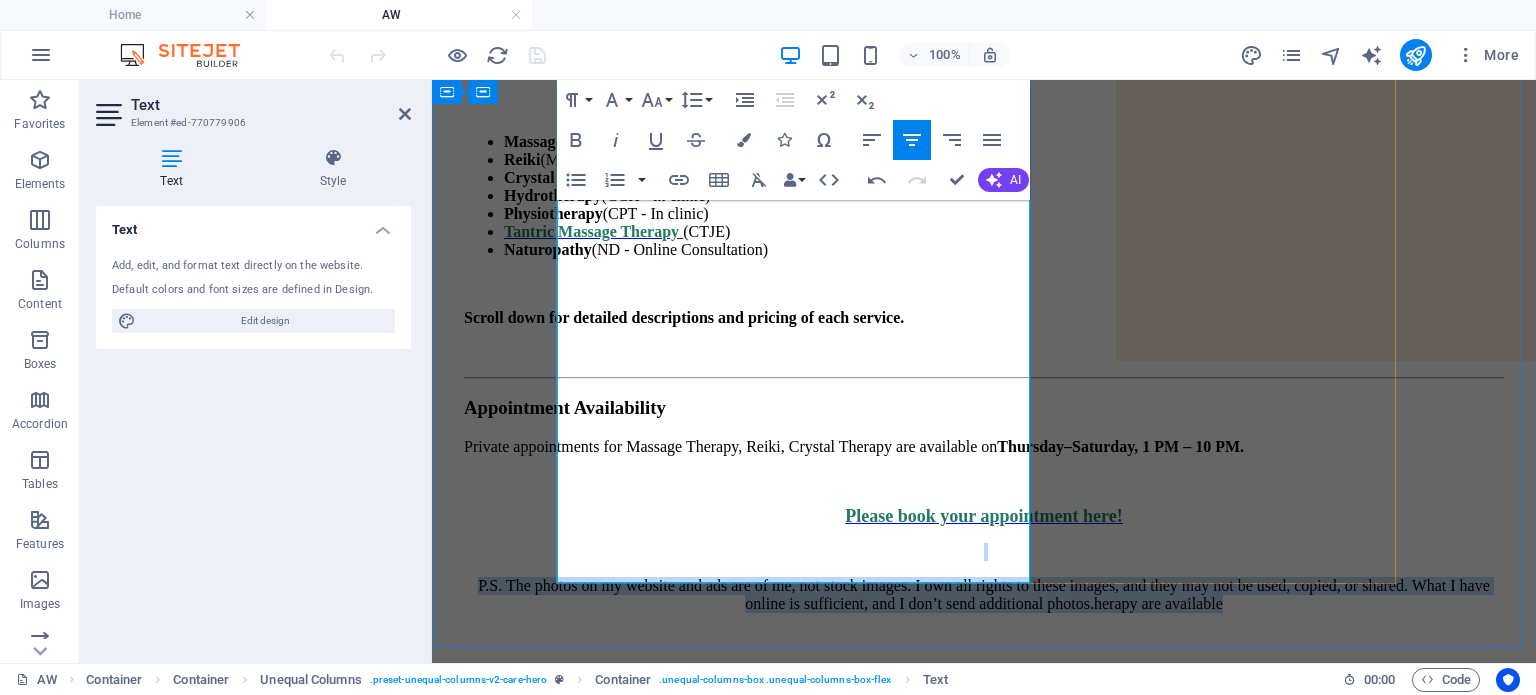 click on "P.S. The photos on my website and ads are of me, not stock images. I own all rights to these images, and they may not be used, copied, or shared. What I have online is sufficient, and I don’t send additional photos.herapy are available" at bounding box center (984, 595) 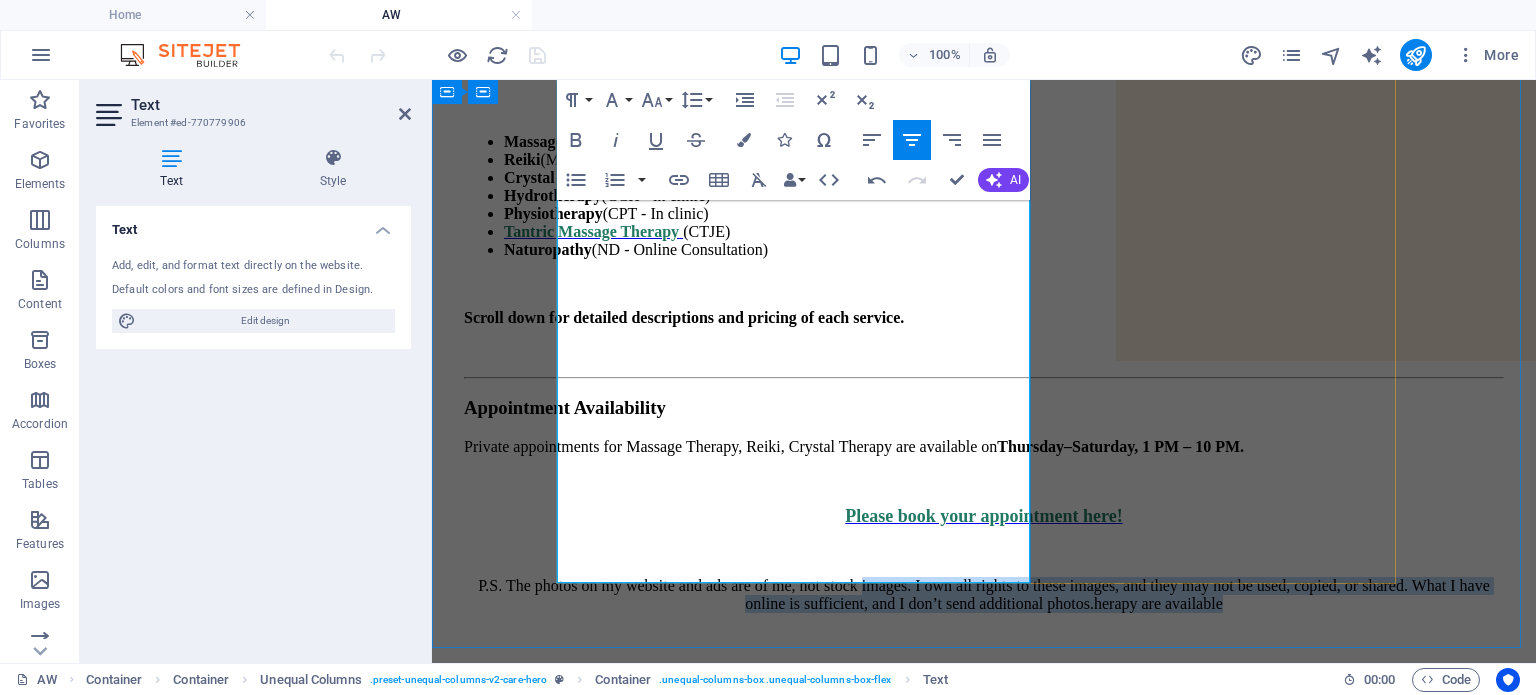 drag, startPoint x: 981, startPoint y: 544, endPoint x: 560, endPoint y: 482, distance: 425.54083 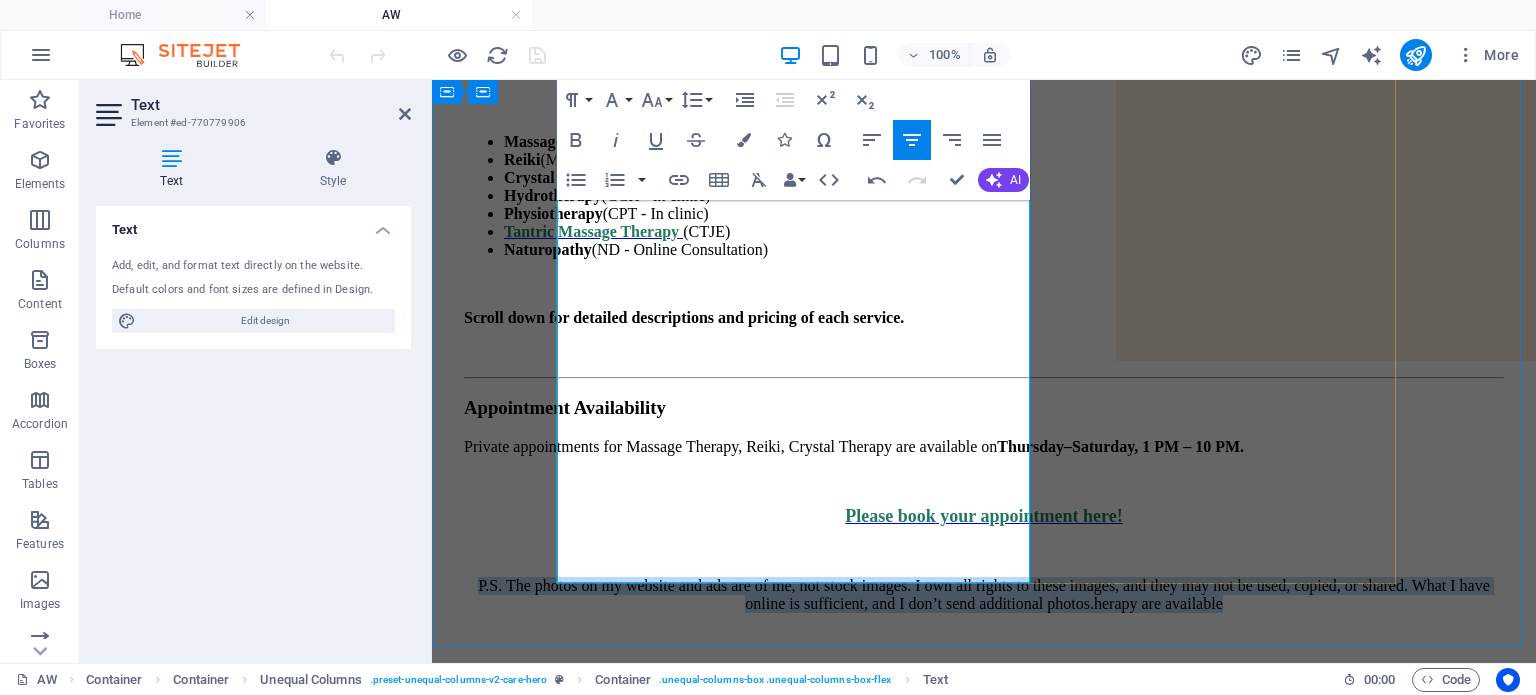 drag, startPoint x: 983, startPoint y: 546, endPoint x: 577, endPoint y: 472, distance: 412.68875 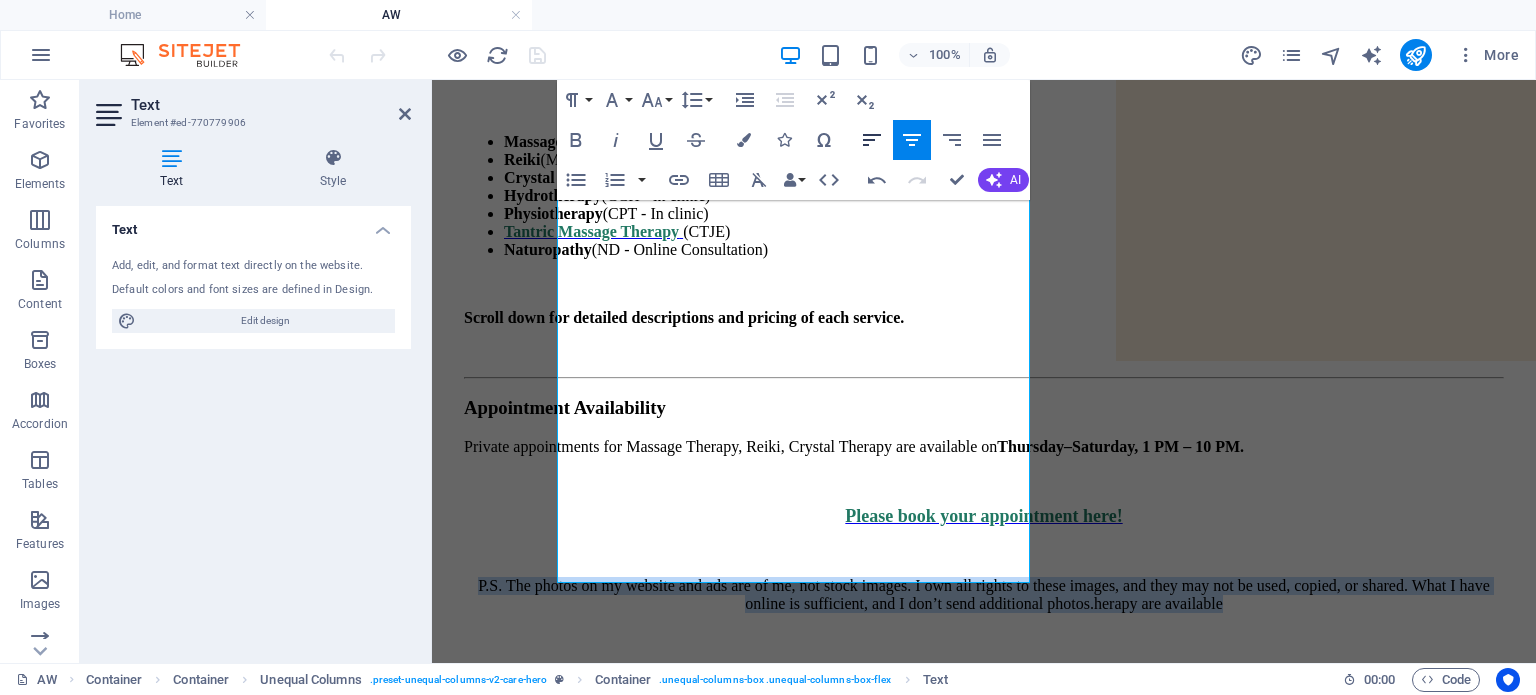 click 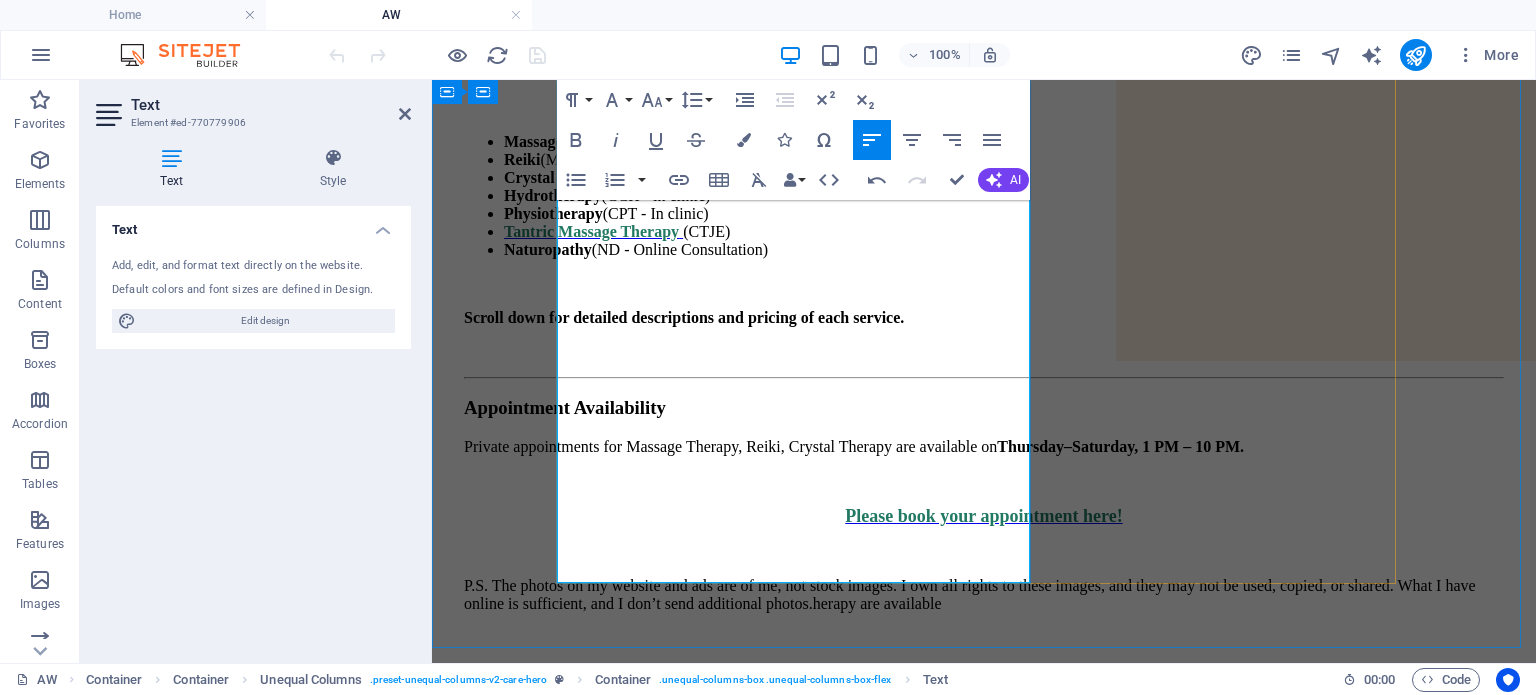 click on "P.S. The photos on my website and ads are of me, not stock images. I own all rights to these images, and they may not be used, copied, or shared. What I have online is sufficient, and I don’t send additional photos.herapy are available" at bounding box center [984, 595] 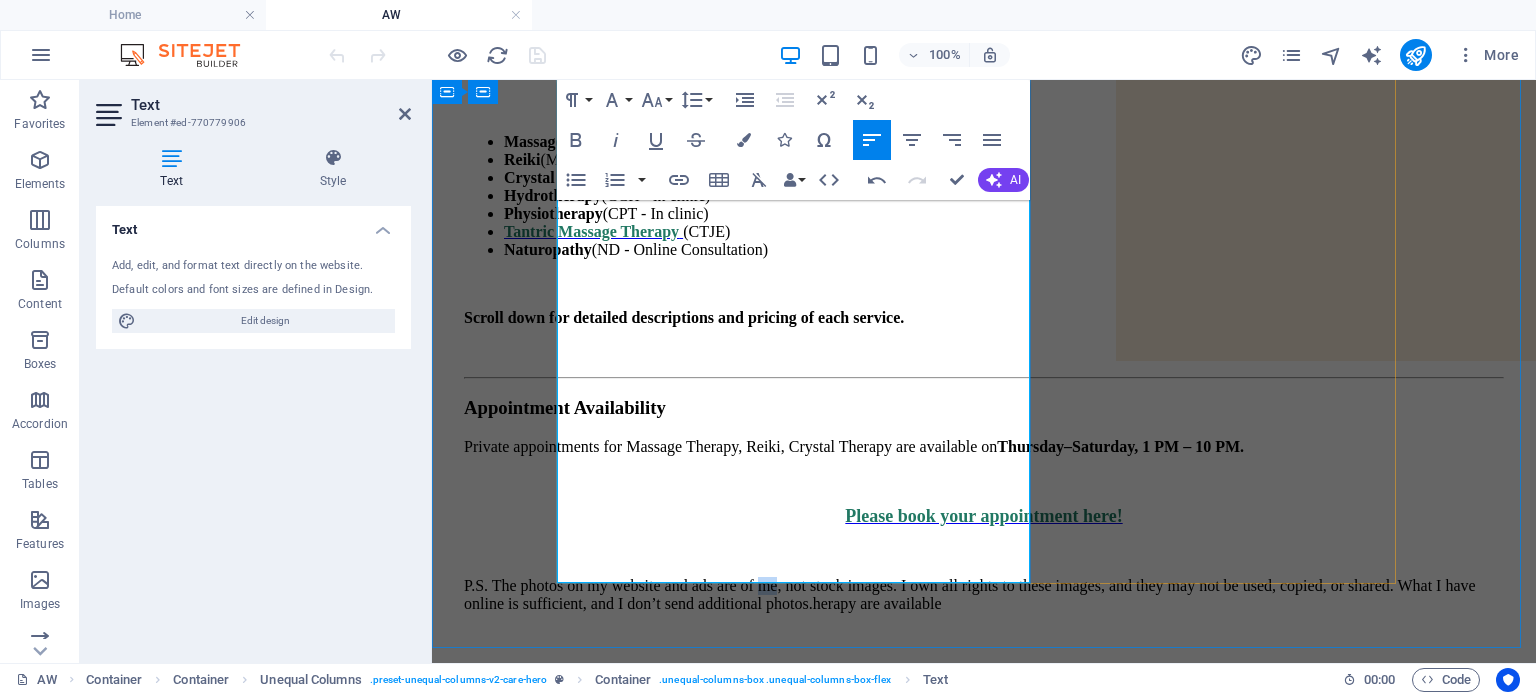 drag, startPoint x: 908, startPoint y: 471, endPoint x: 891, endPoint y: 471, distance: 17 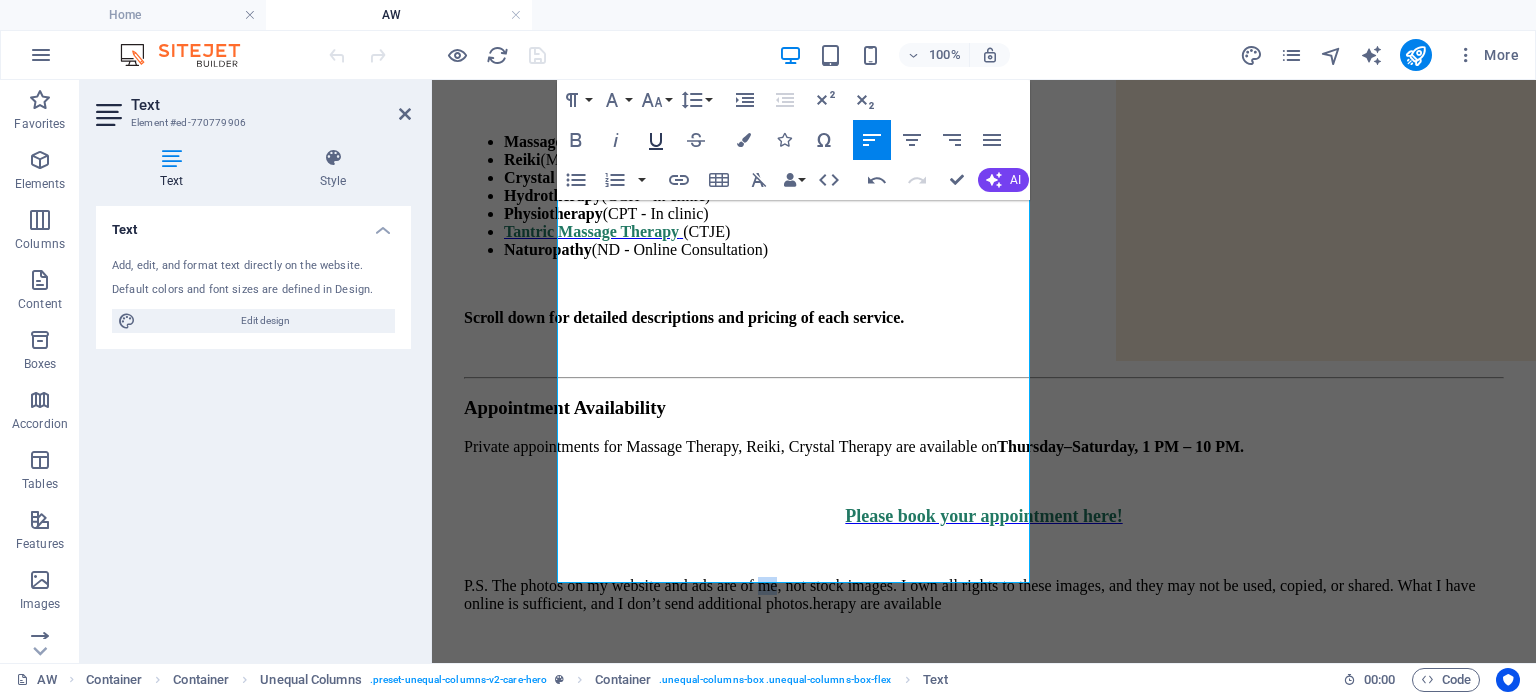 click 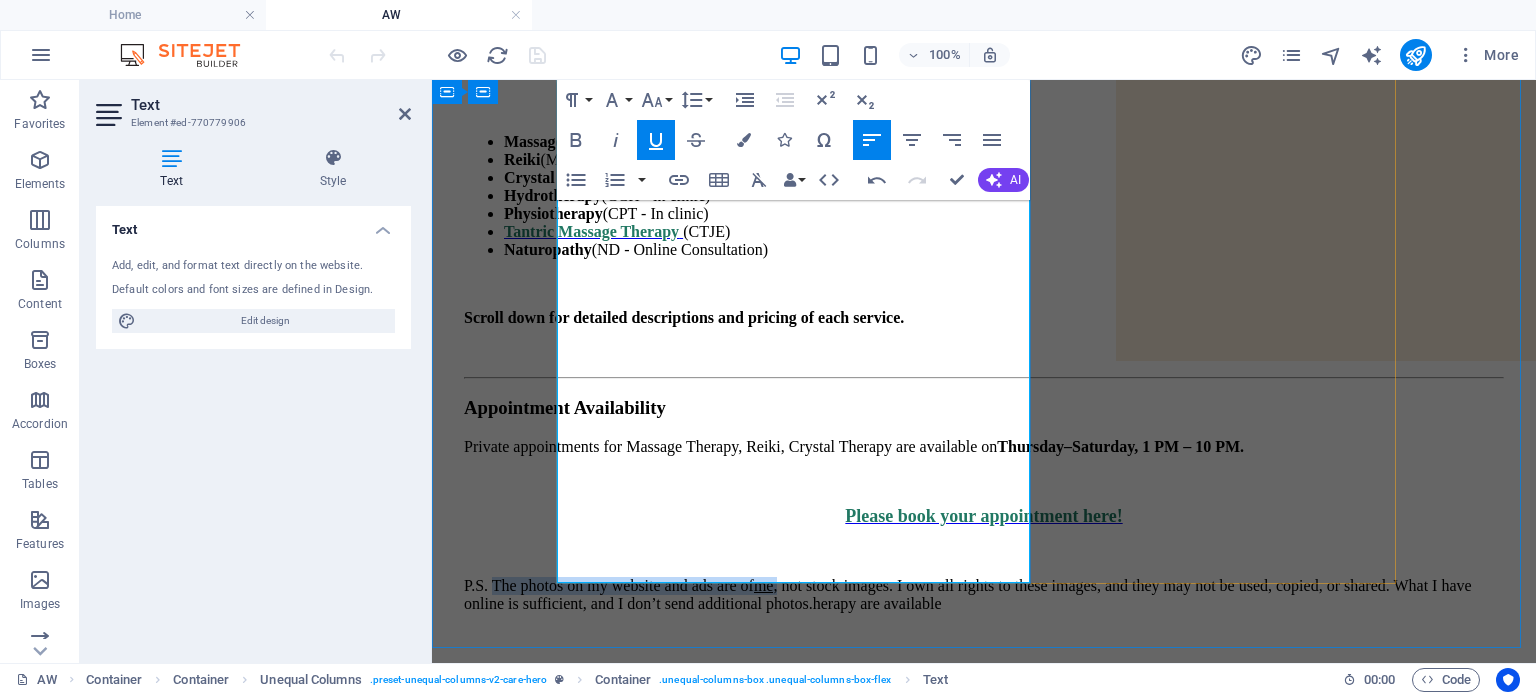 drag, startPoint x: 912, startPoint y: 469, endPoint x: 587, endPoint y: 471, distance: 325.00616 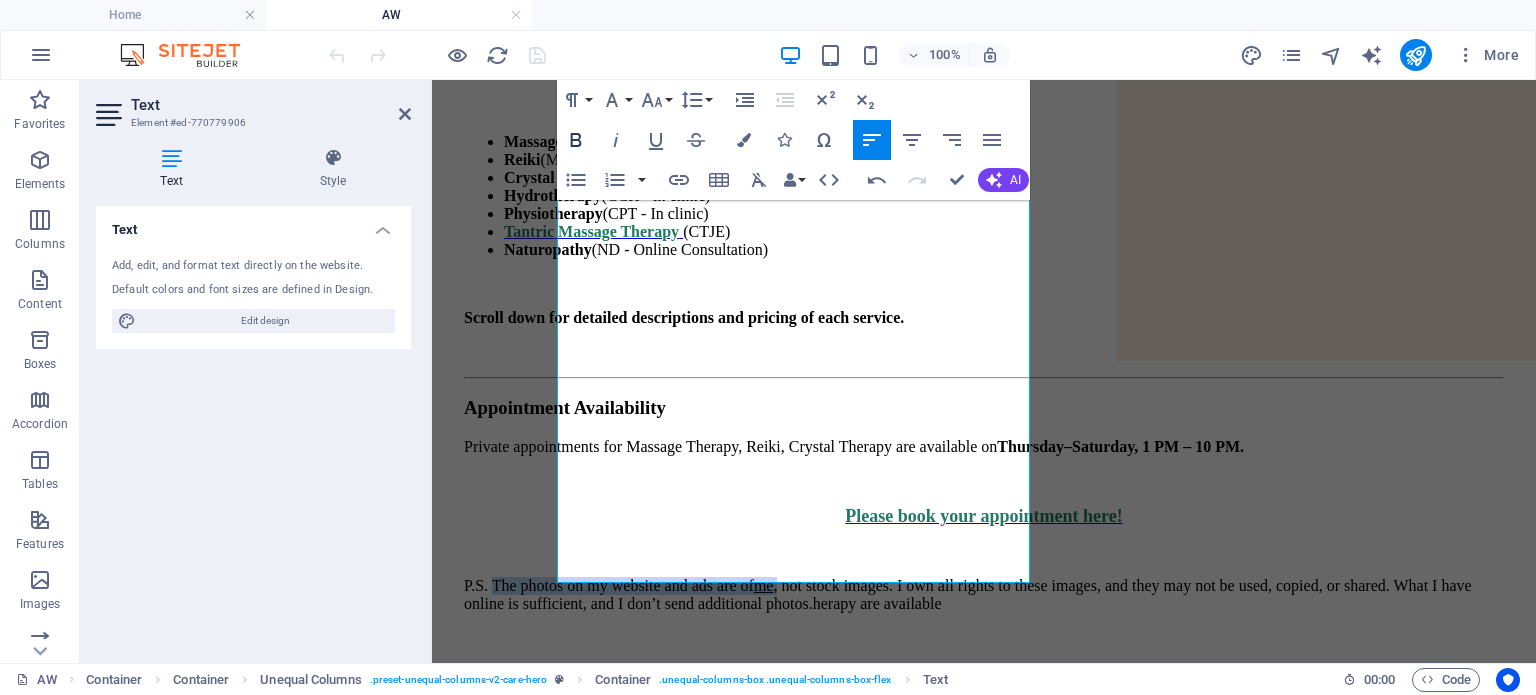 click 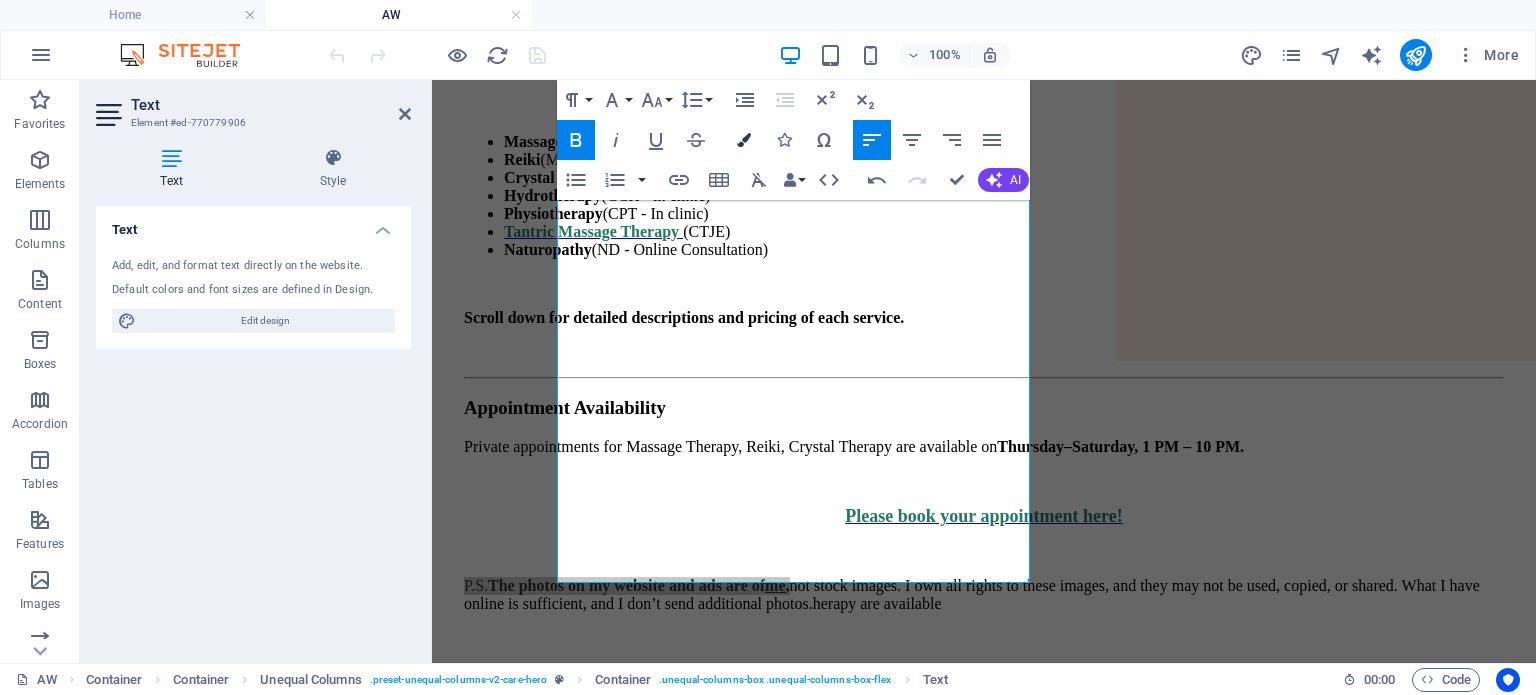 click at bounding box center (744, 140) 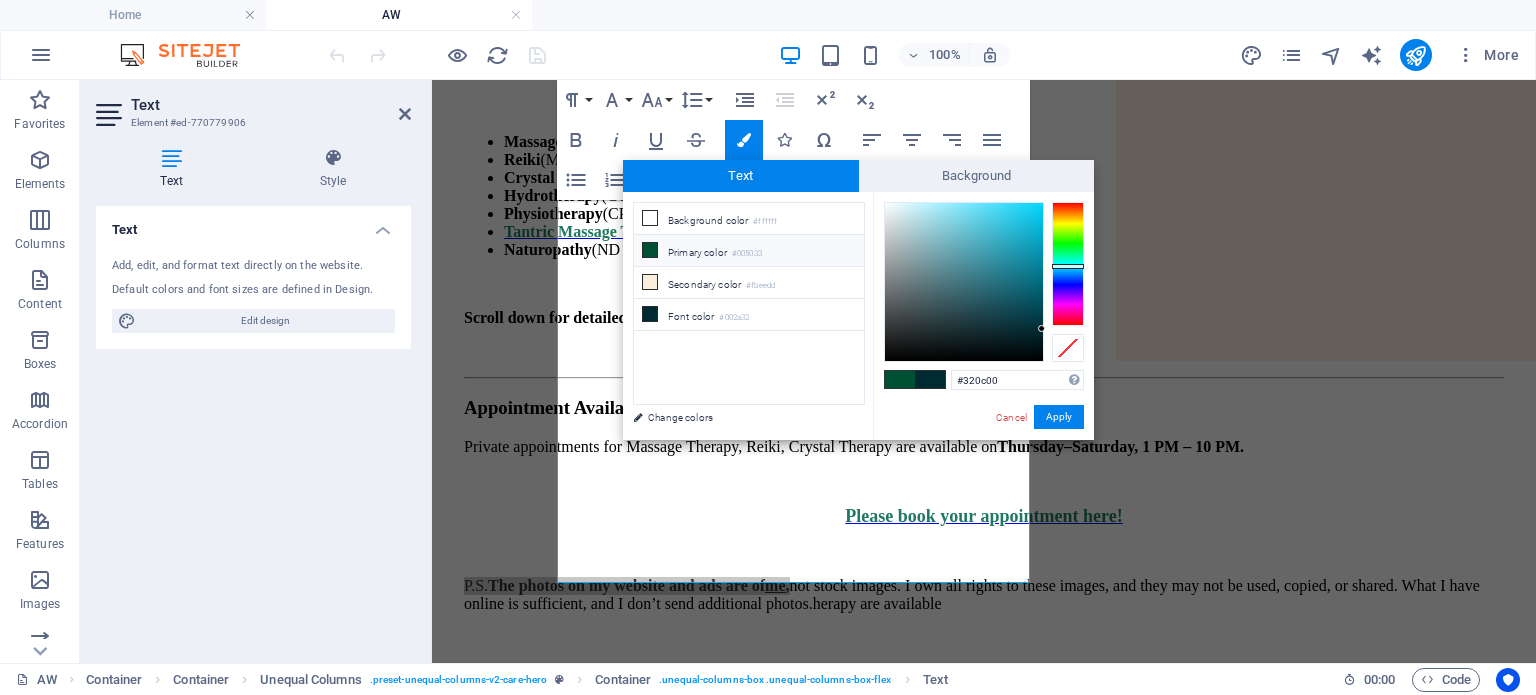 click at bounding box center [1068, 264] 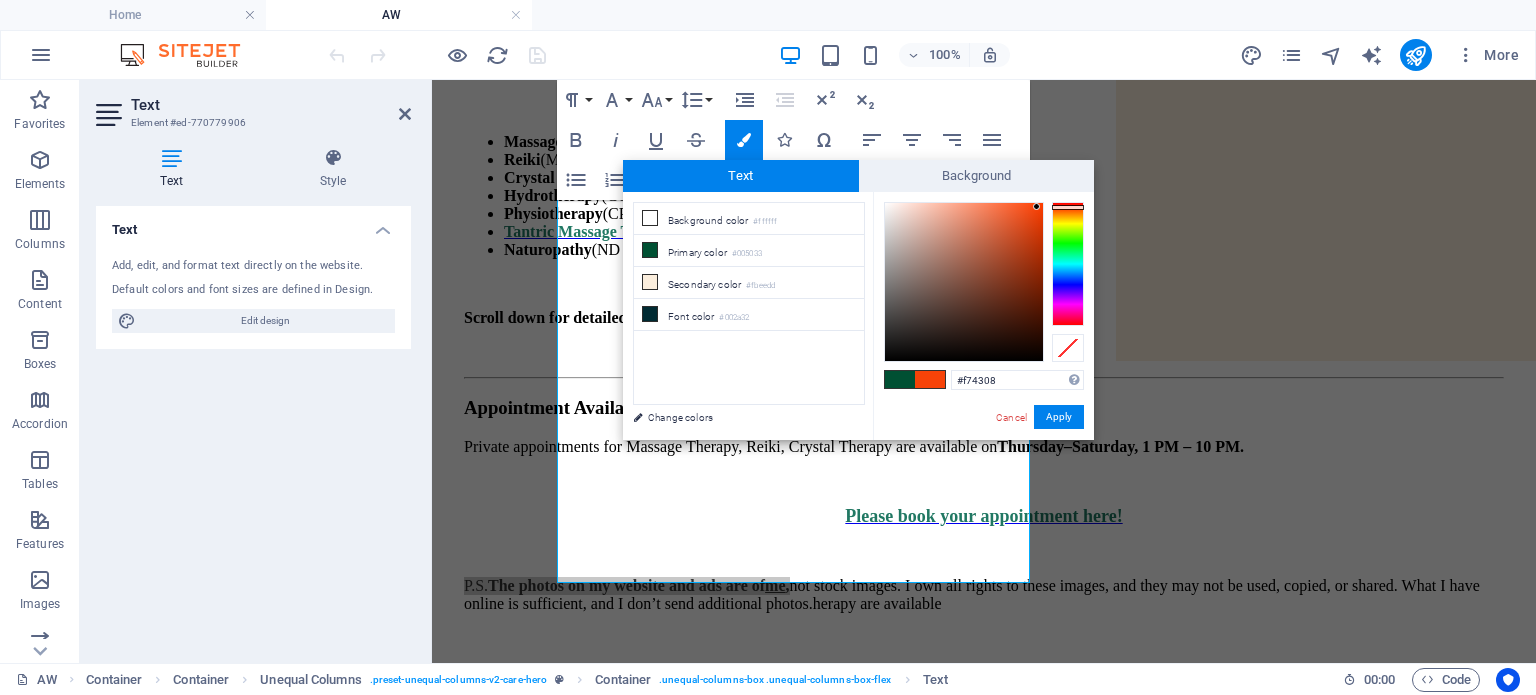 click at bounding box center [964, 282] 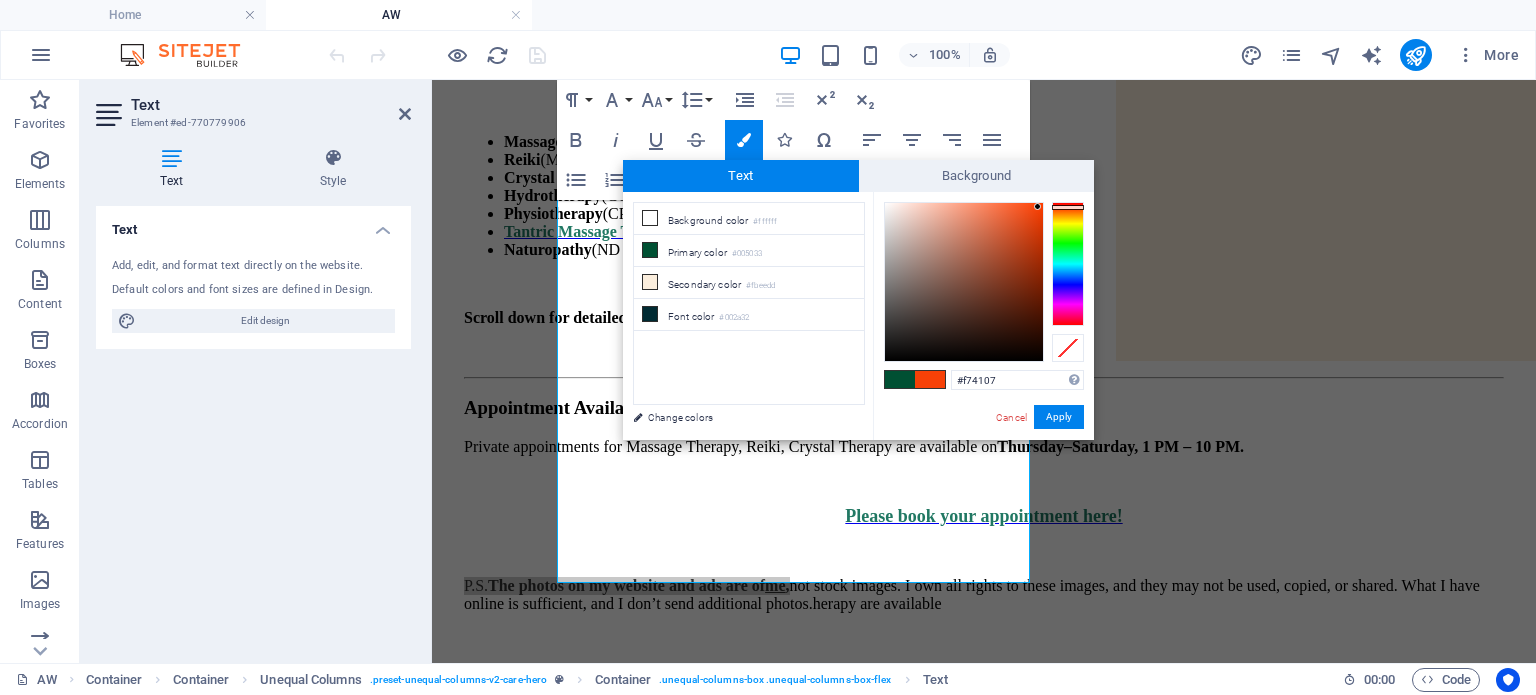 click at bounding box center [1037, 206] 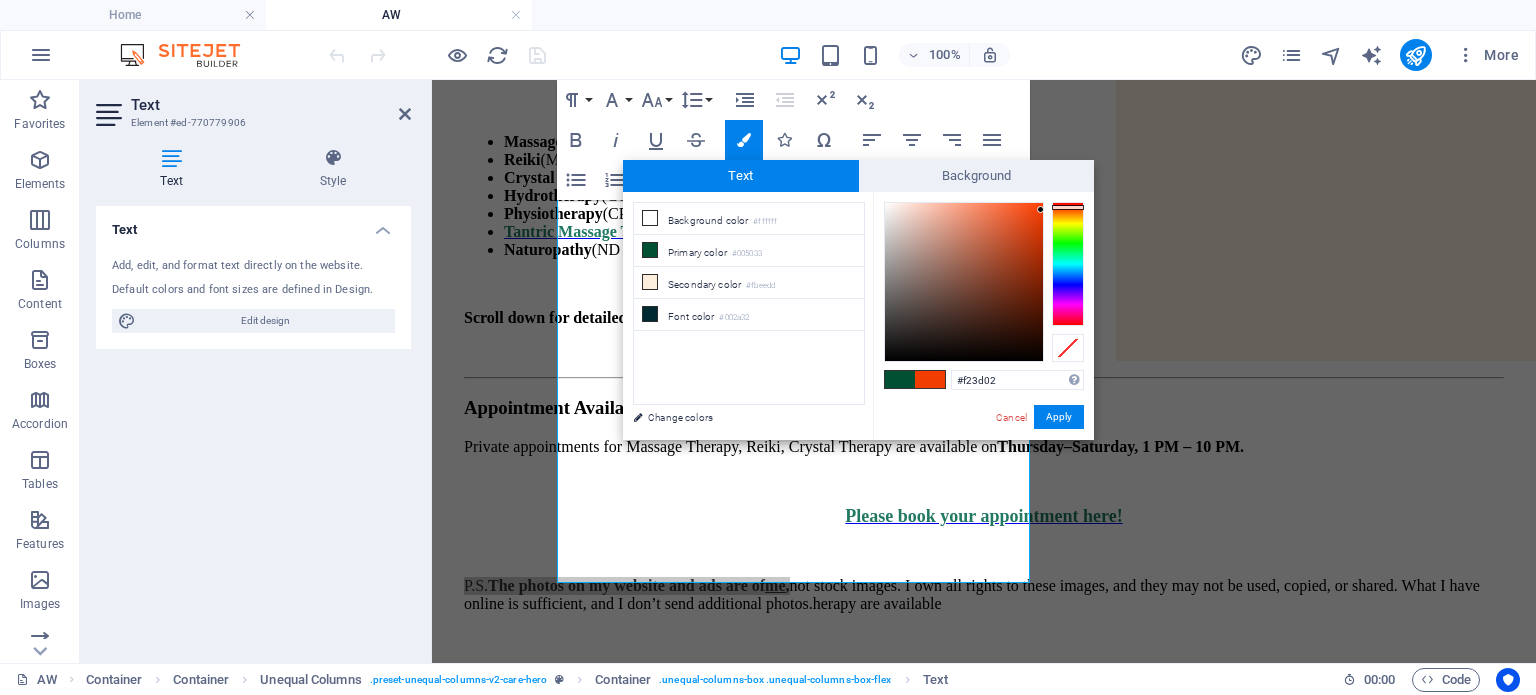 type on "#f23c00" 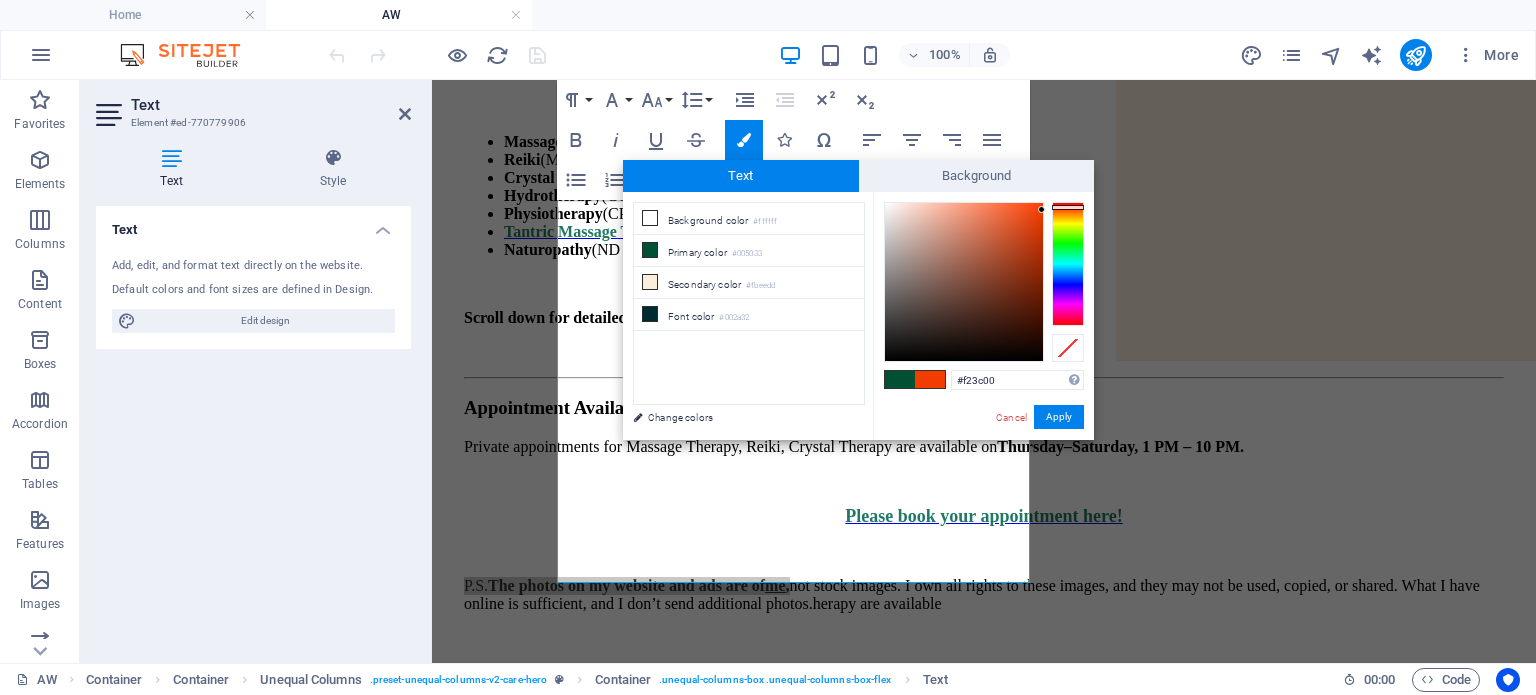 click at bounding box center [1041, 209] 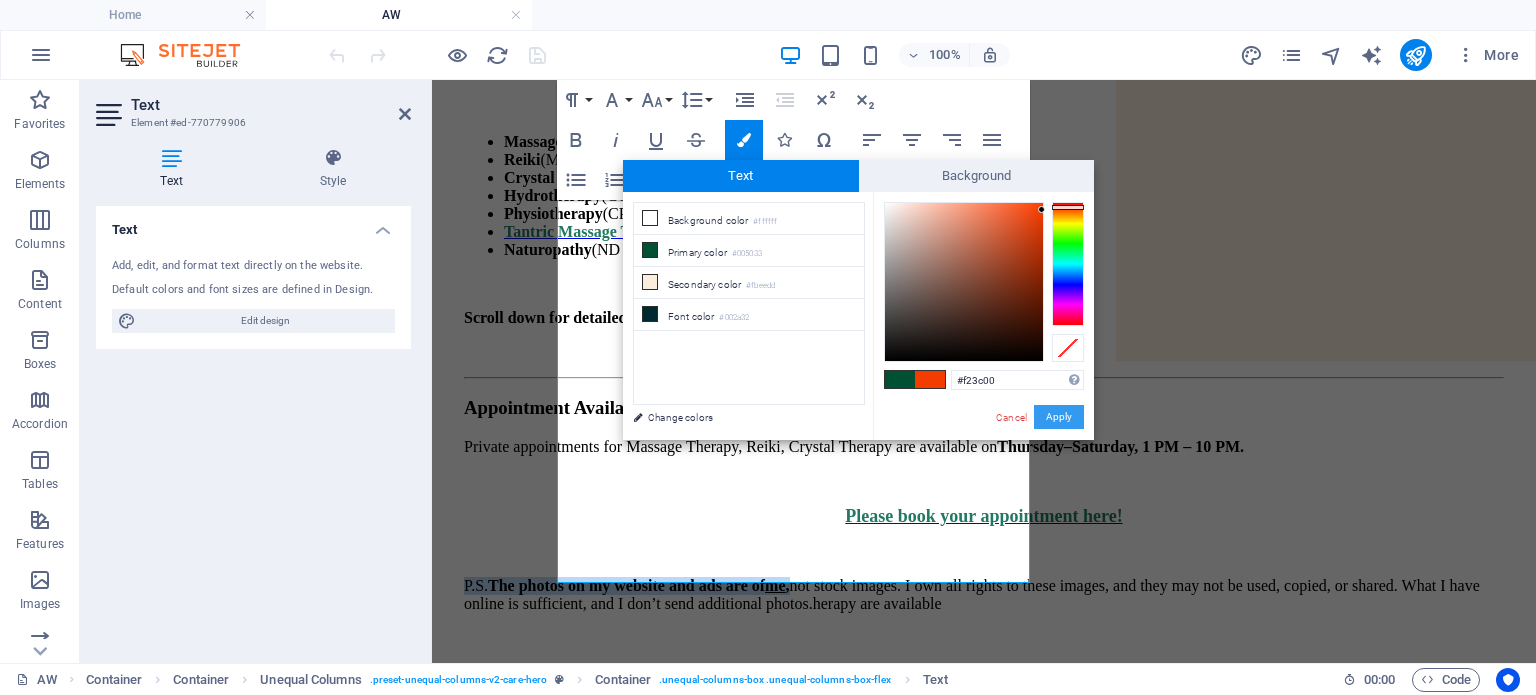 click on "Apply" at bounding box center (1059, 417) 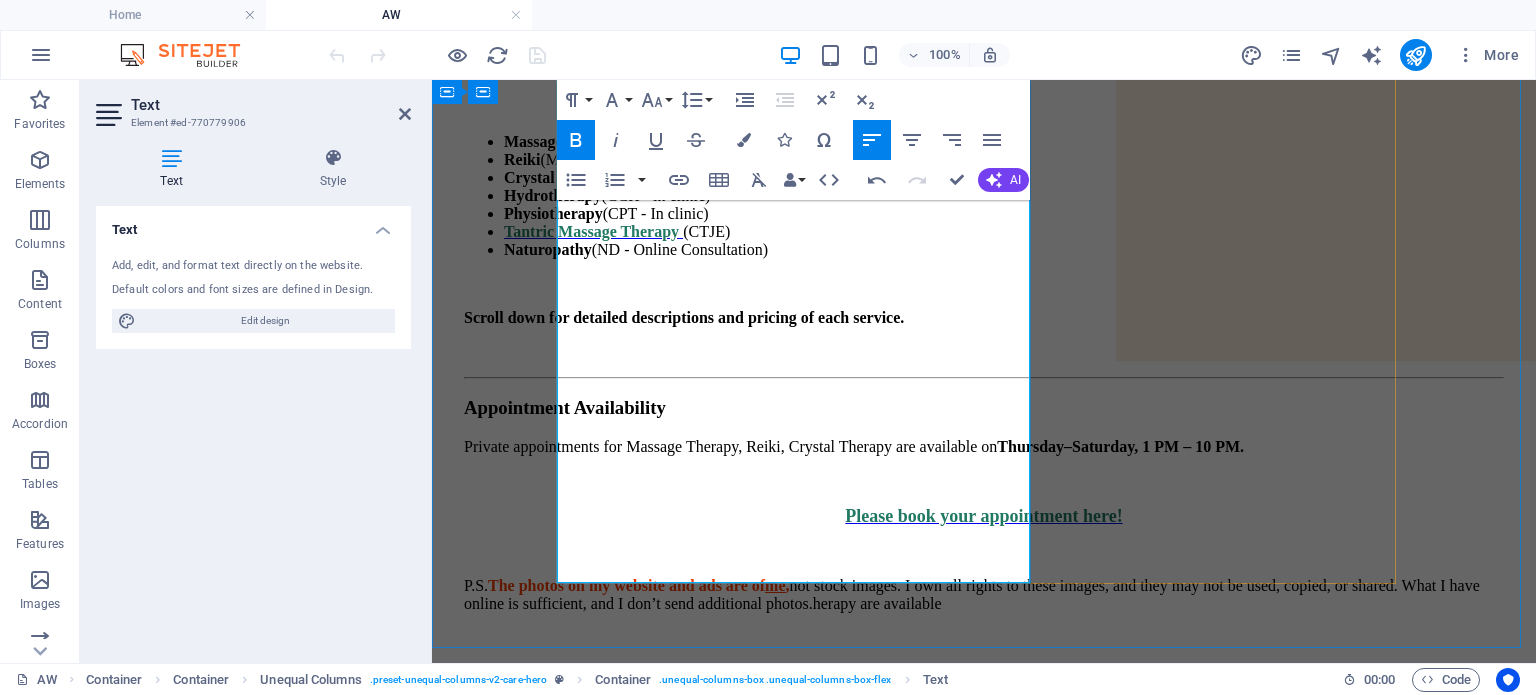 click on "P.S. The photos on my website and ads are of me, not stock images. I own all rights to these images, and they may not be used, copied, or shared. What I have online is sufficient, and I don’t send additional photos.herapy are available" at bounding box center (984, 595) 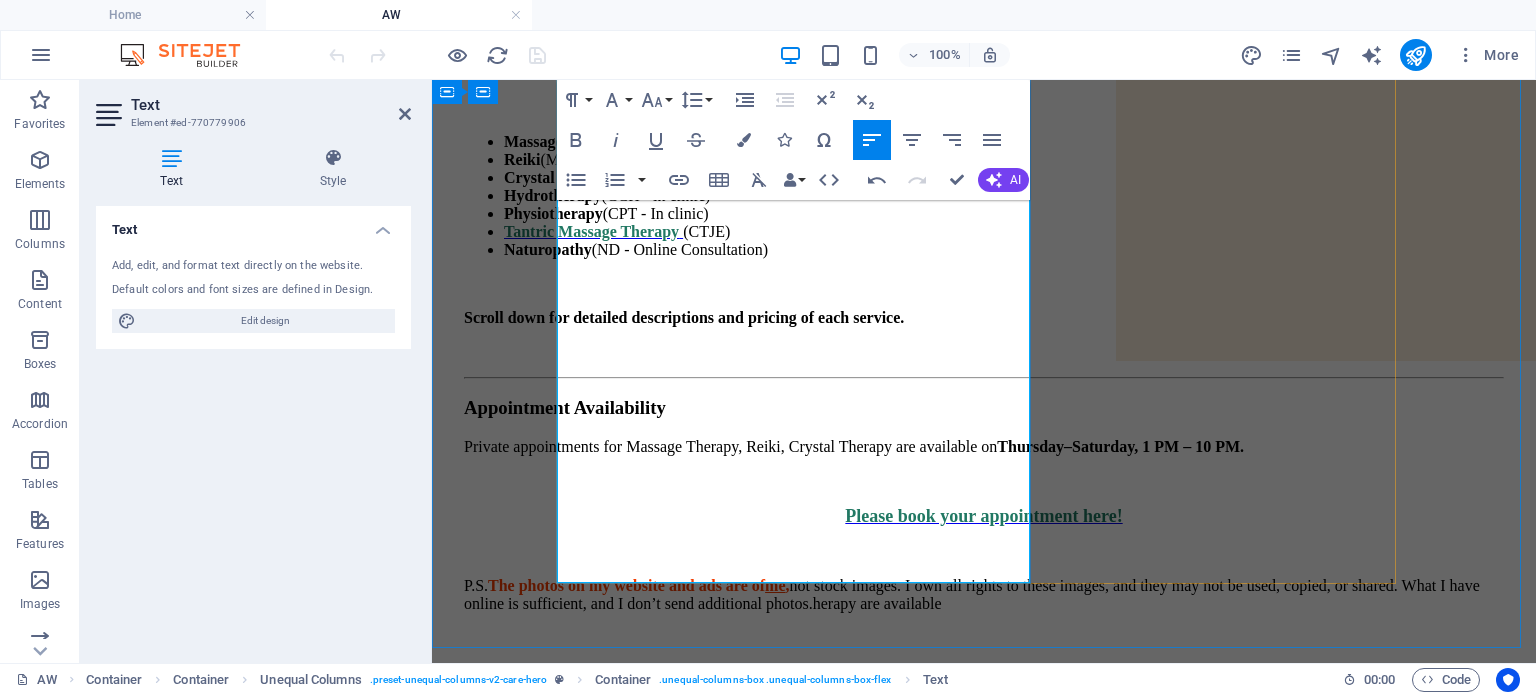 click on "P.S. The photos on my website and ads are of me, not stock images. I own all rights to these images, and they may not be used, copied, or shared. What I have online is sufficient, and I don’t send additional photos.herapy are available" at bounding box center [984, 595] 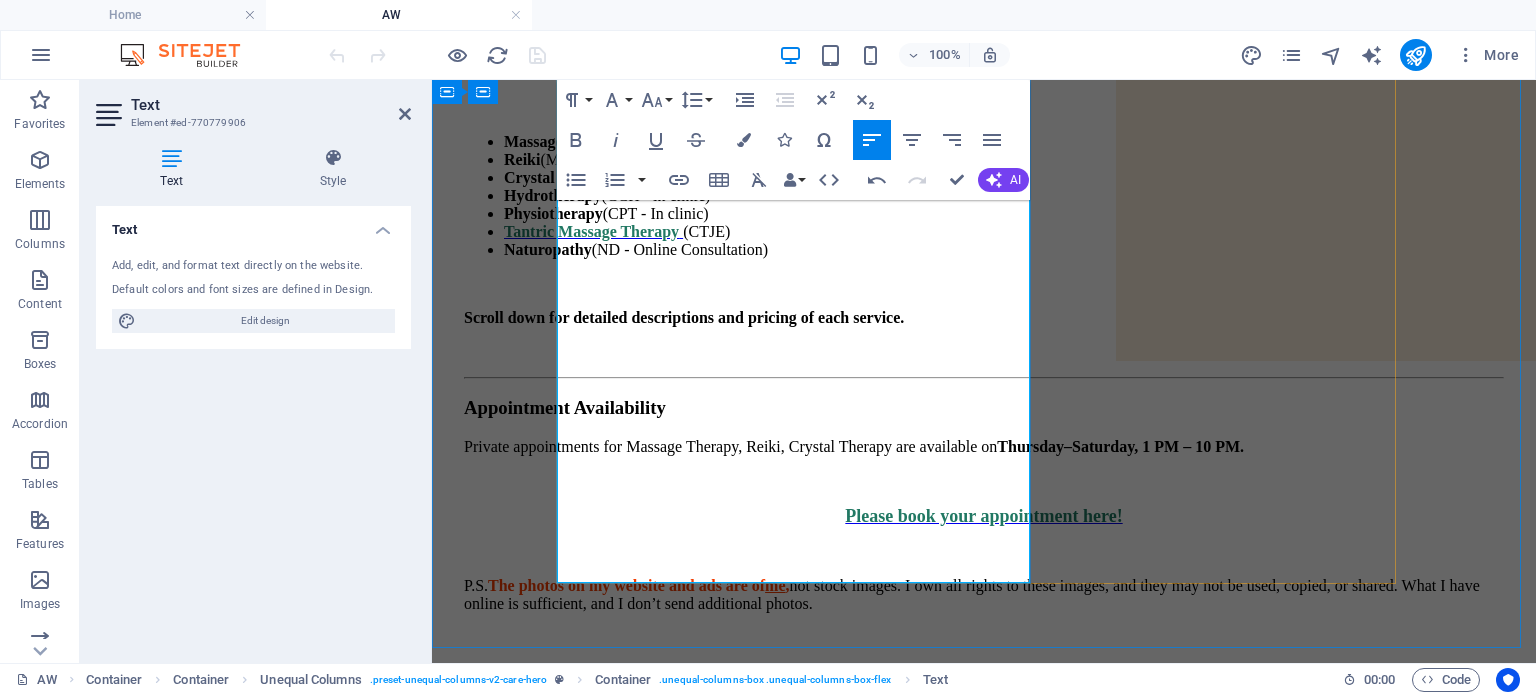 drag, startPoint x: 584, startPoint y: 468, endPoint x: 557, endPoint y: 467, distance: 27.018513 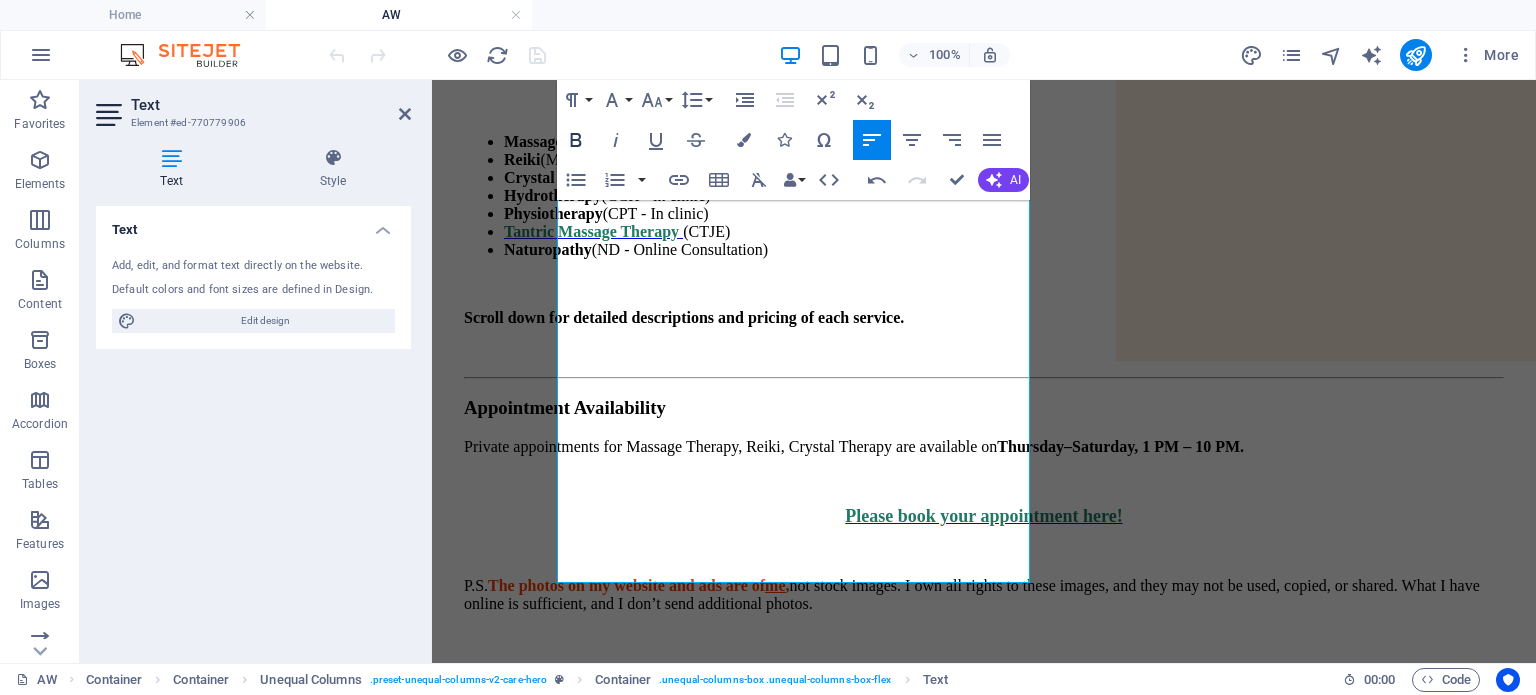 click 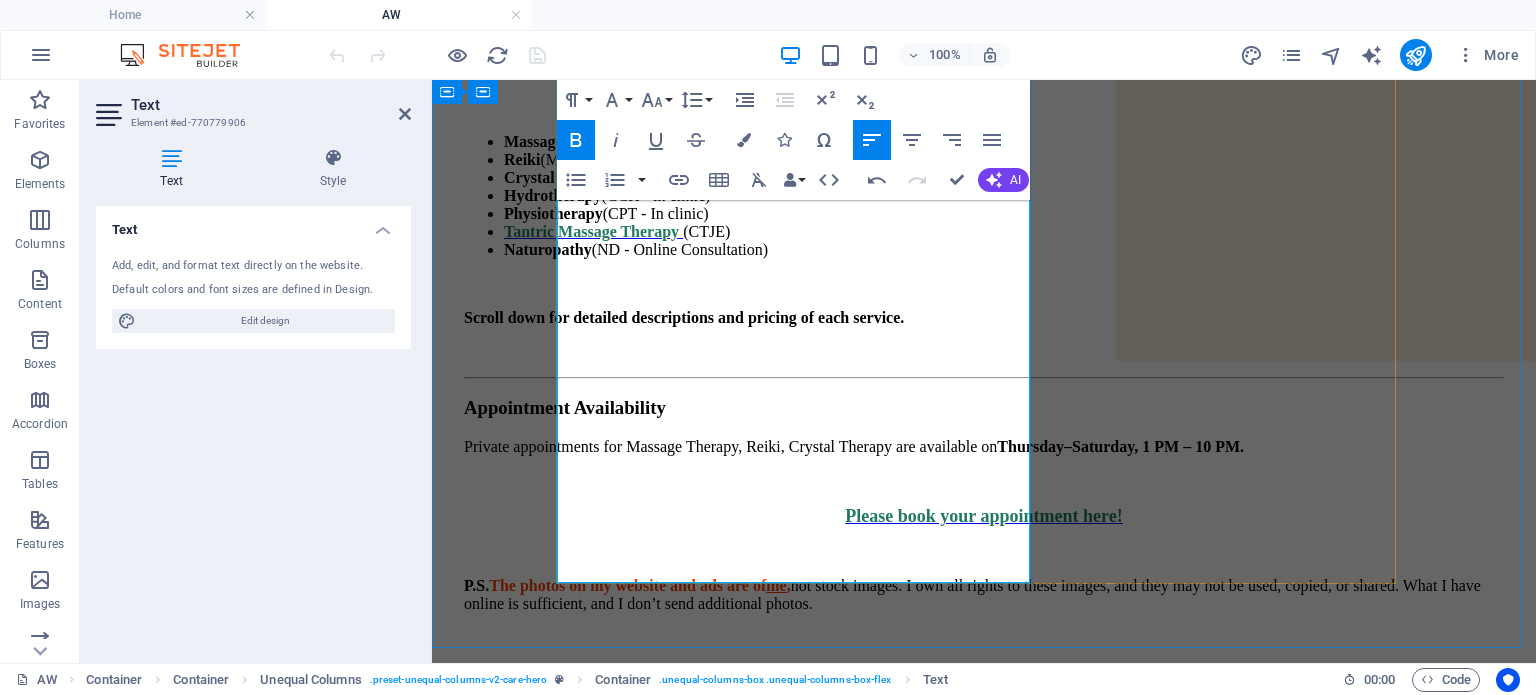 click on "P.S.  The photos on my website and ads are of  me ,  not stock images. I own all rights to these images, and they may not be used, copied, or shared. What I have online is sufficient, and I don’t send additional photos." at bounding box center [984, 595] 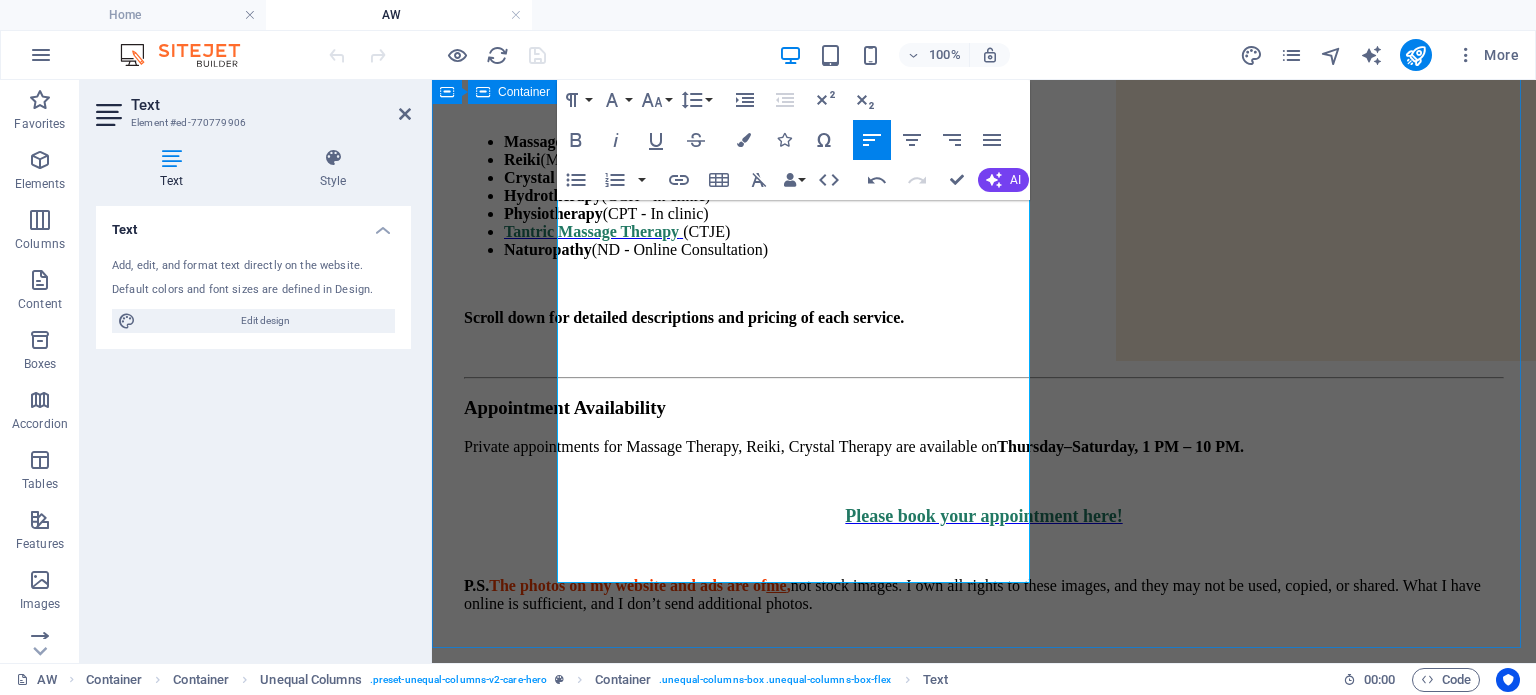 drag, startPoint x: 792, startPoint y: 547, endPoint x: 496, endPoint y: 459, distance: 308.80414 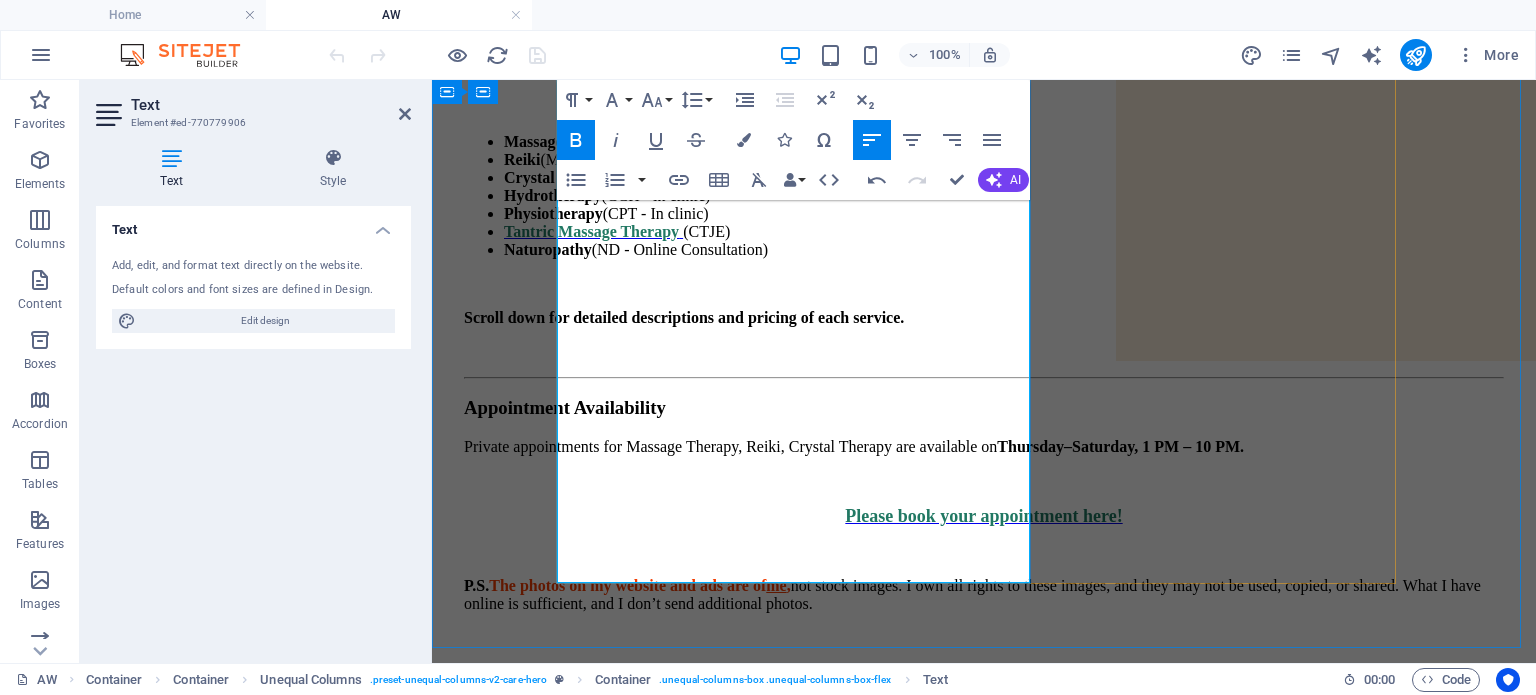 copy on "P.S.  The photos on my website and ads are of  me ,  not stock images. I own all rights to these images, and they may not be used, copied, or shared. What I have online is sufficient, and I don’t send additional photos." 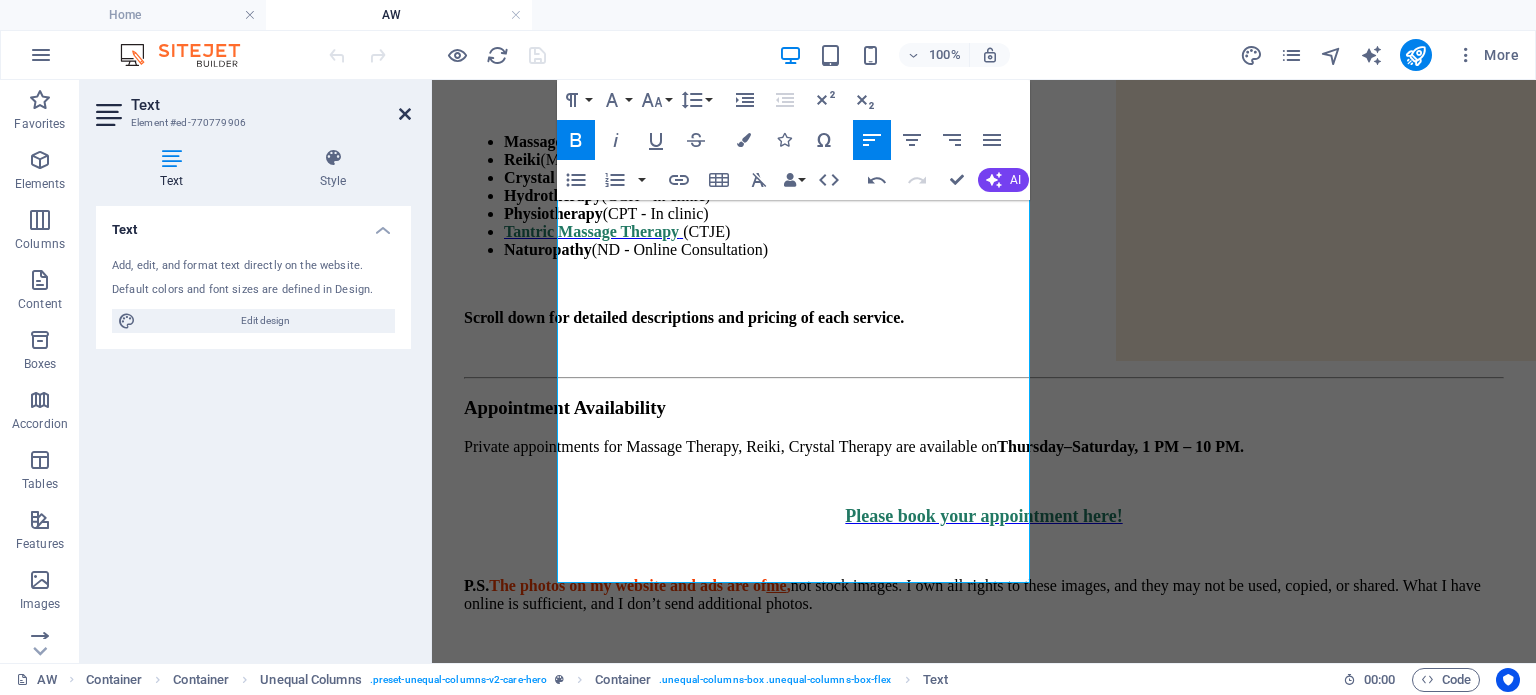 click at bounding box center [405, 114] 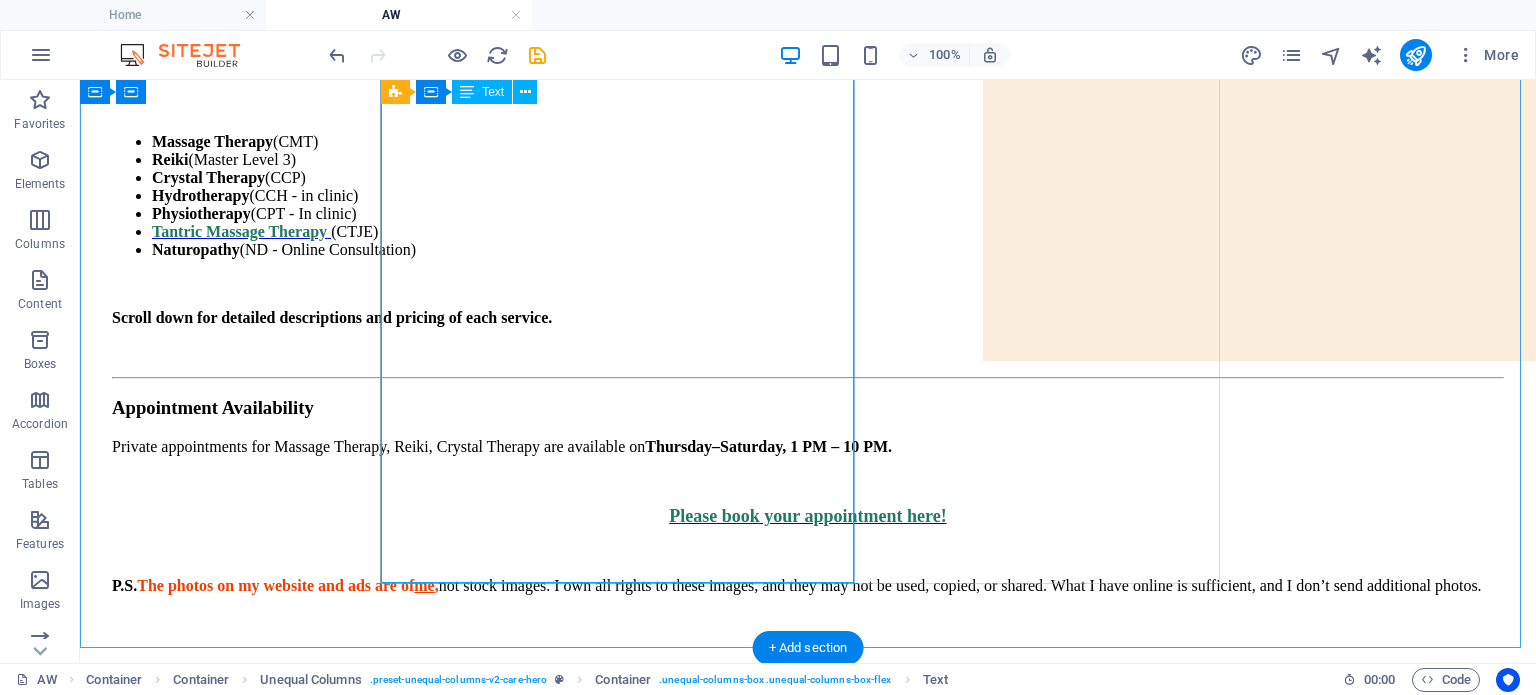 click on "My Certifications & Services Massage Therapy (CMT) Reiki (Master Level 3) Crystal Therapy (CCP) Hydrotherapy (CCH - in clinic) Physiotherapy (CPT - In clinic) Tantric Massage Therapy (CTJE) Naturopathy (ND - Online Consultation) Scroll down for detailed descriptions and pricing of each service. Appointment Availability Private appointments for Massage Therapy, Reiki, Crystal Therapy are available on Thursday –Saturday, 1 PM – 10 PM. Please book your appointment here! P.S. The photos on my website and ads are of me, not stock images. I own all rights to these images, and they may not be used, copied, or shared. What I have online is sufficient, and I don’t send additional photos." at bounding box center (808, 343) 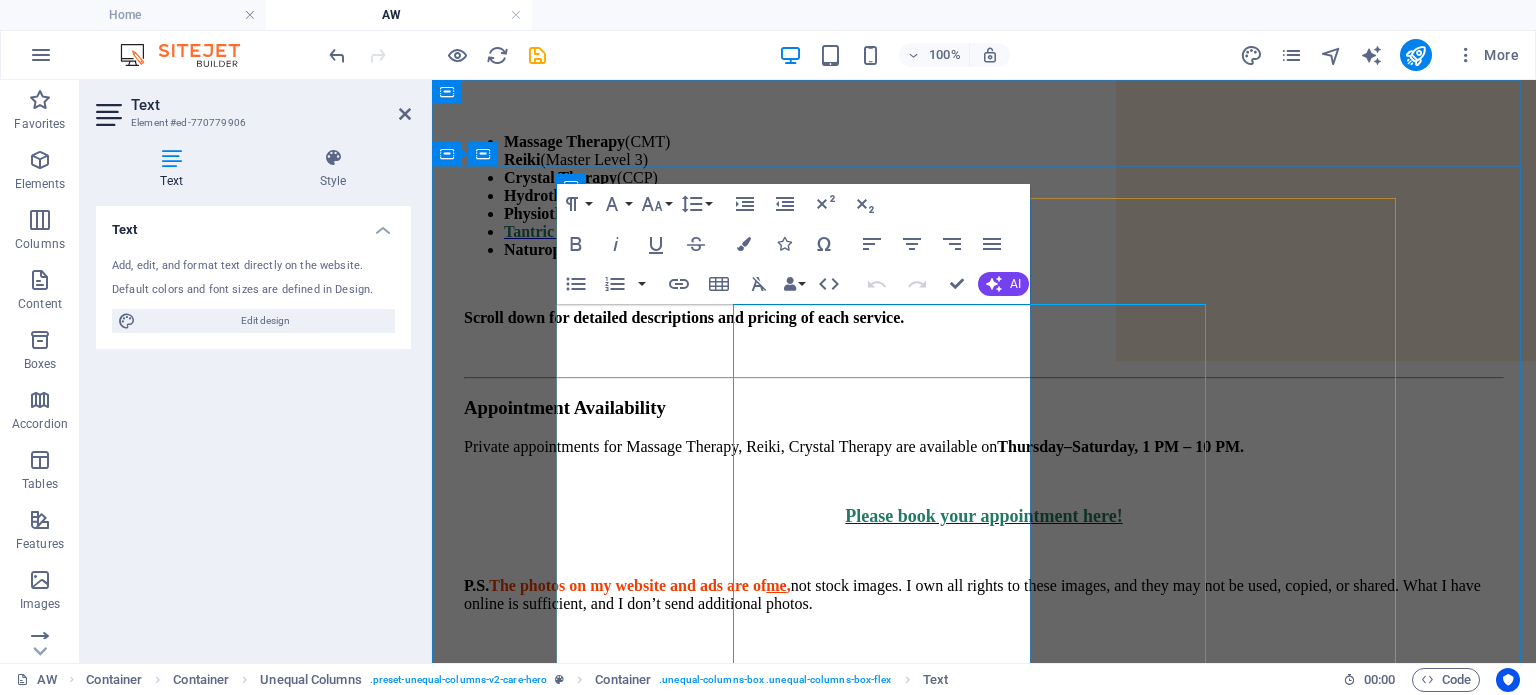 scroll, scrollTop: 0, scrollLeft: 0, axis: both 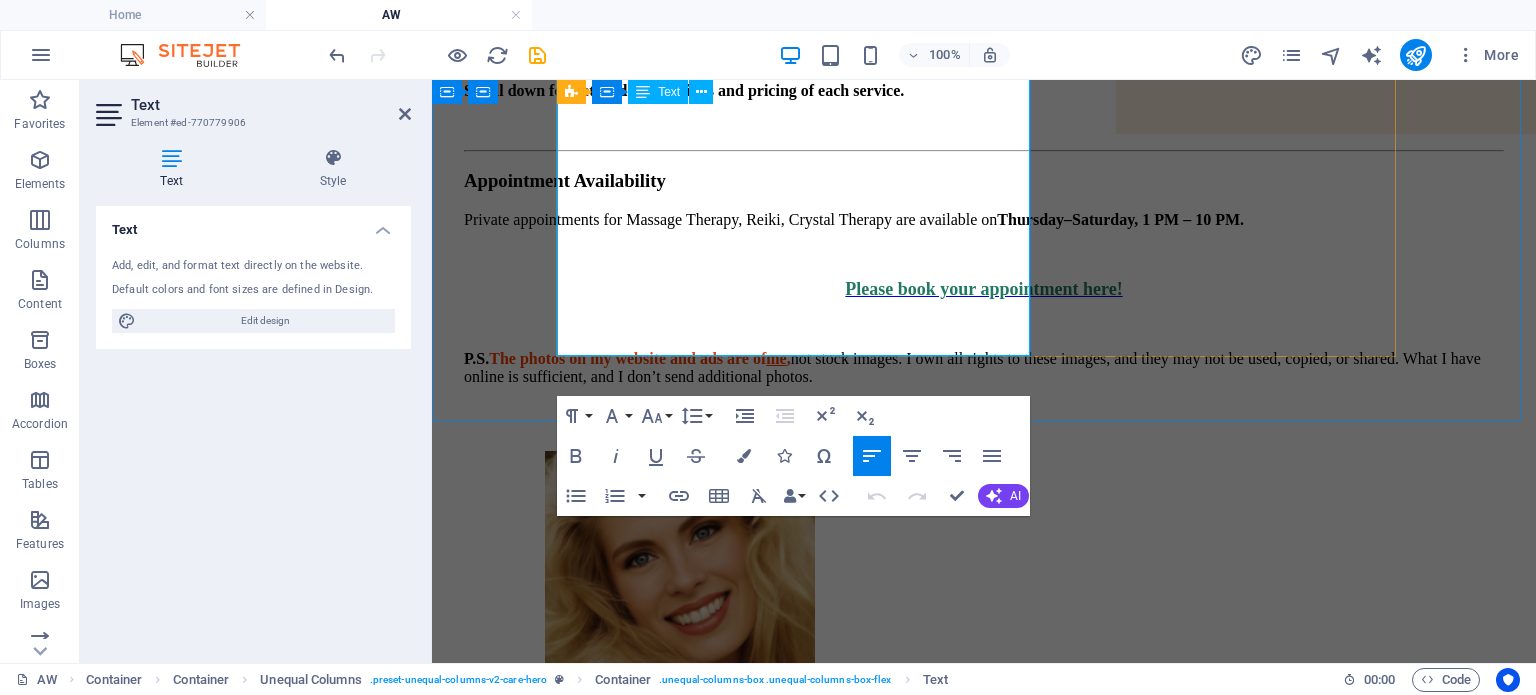 click on "P.S.  The photos on my website and ads are of  me ,  not stock images. I own all rights to these images, and they may not be used, copied, or shared. What I have online is sufficient, and I don’t send additional photos." at bounding box center [984, 368] 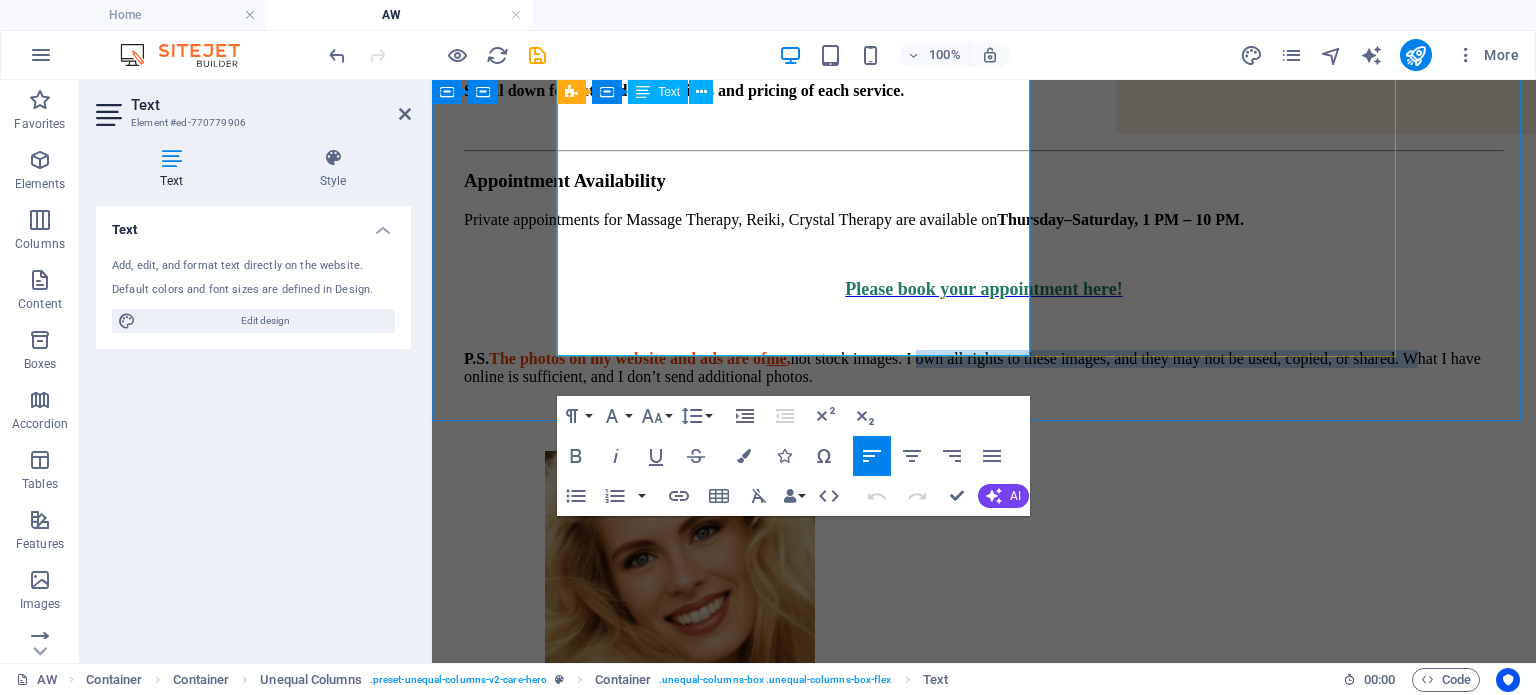 drag, startPoint x: 736, startPoint y: 287, endPoint x: 620, endPoint y: 268, distance: 117.54574 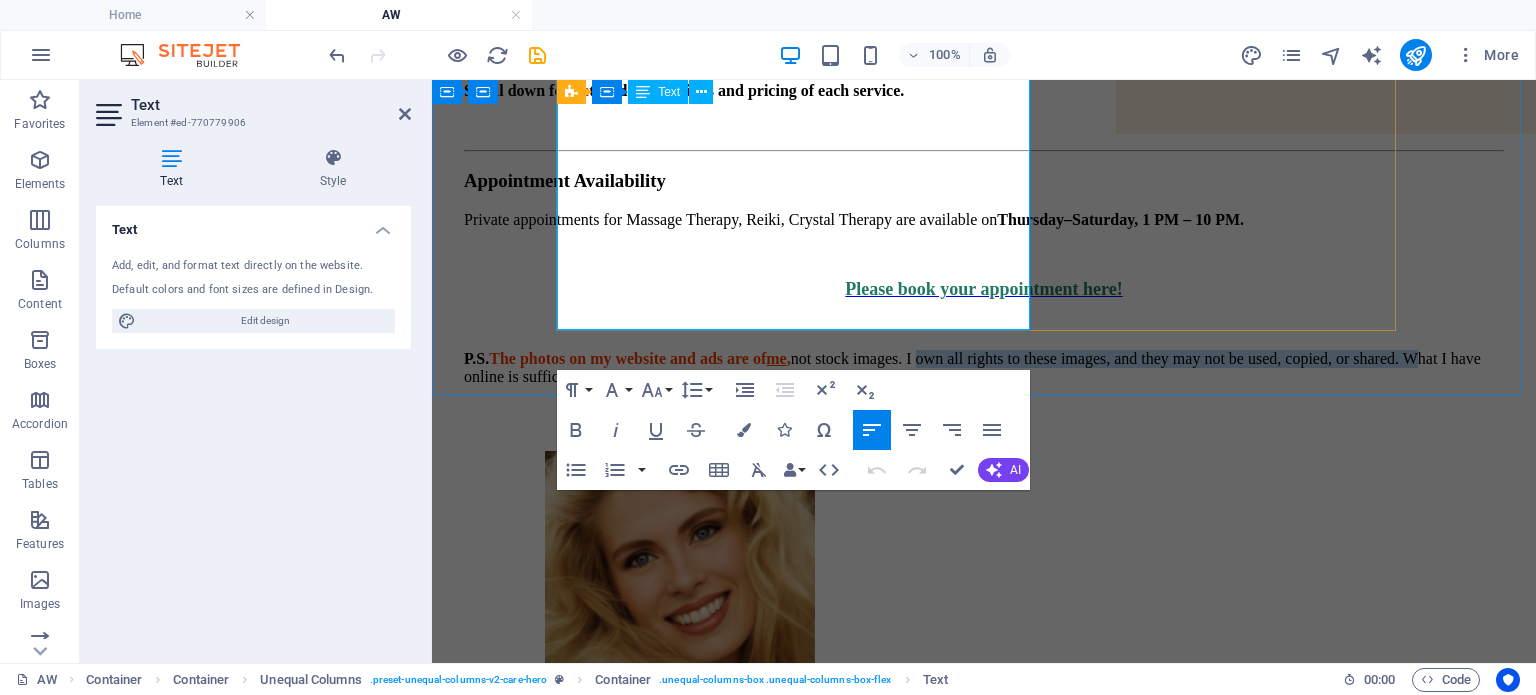 scroll, scrollTop: 583, scrollLeft: 0, axis: vertical 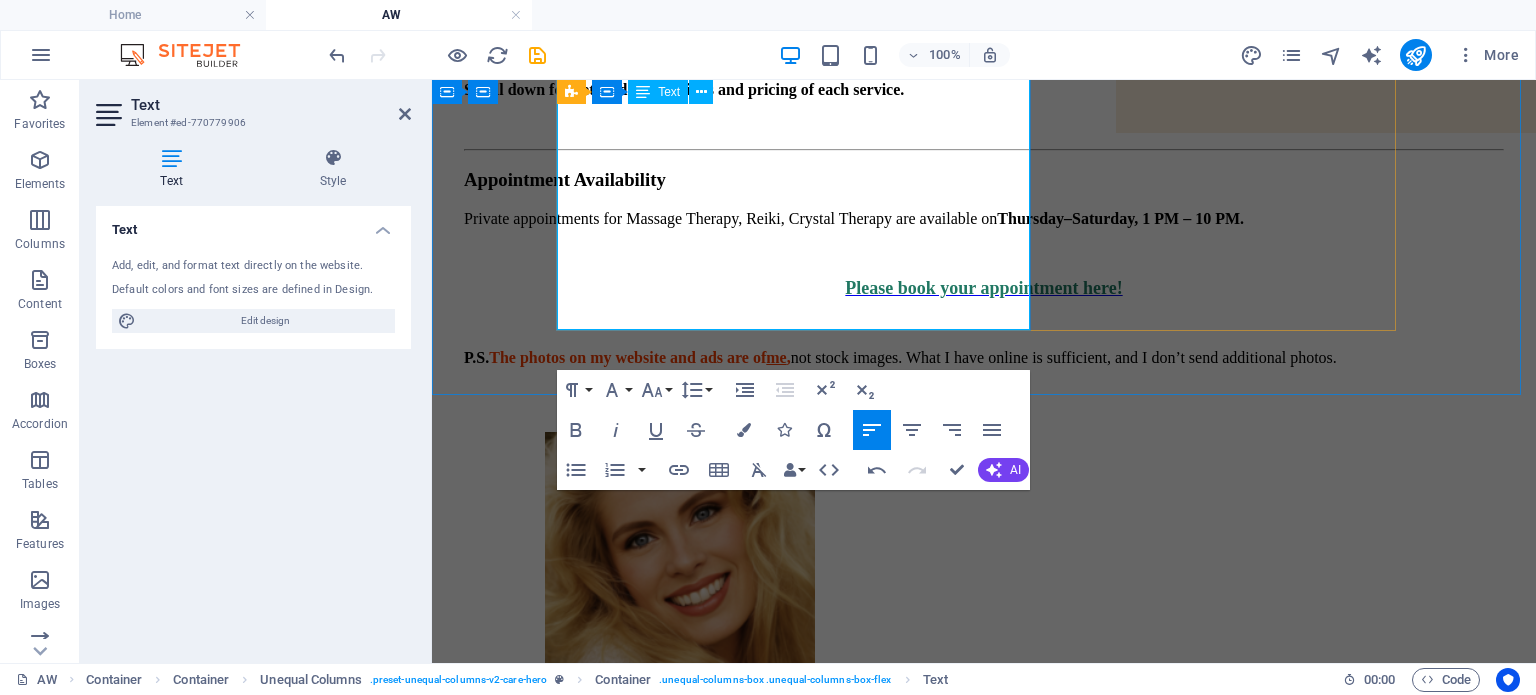 click at bounding box center [984, 392] 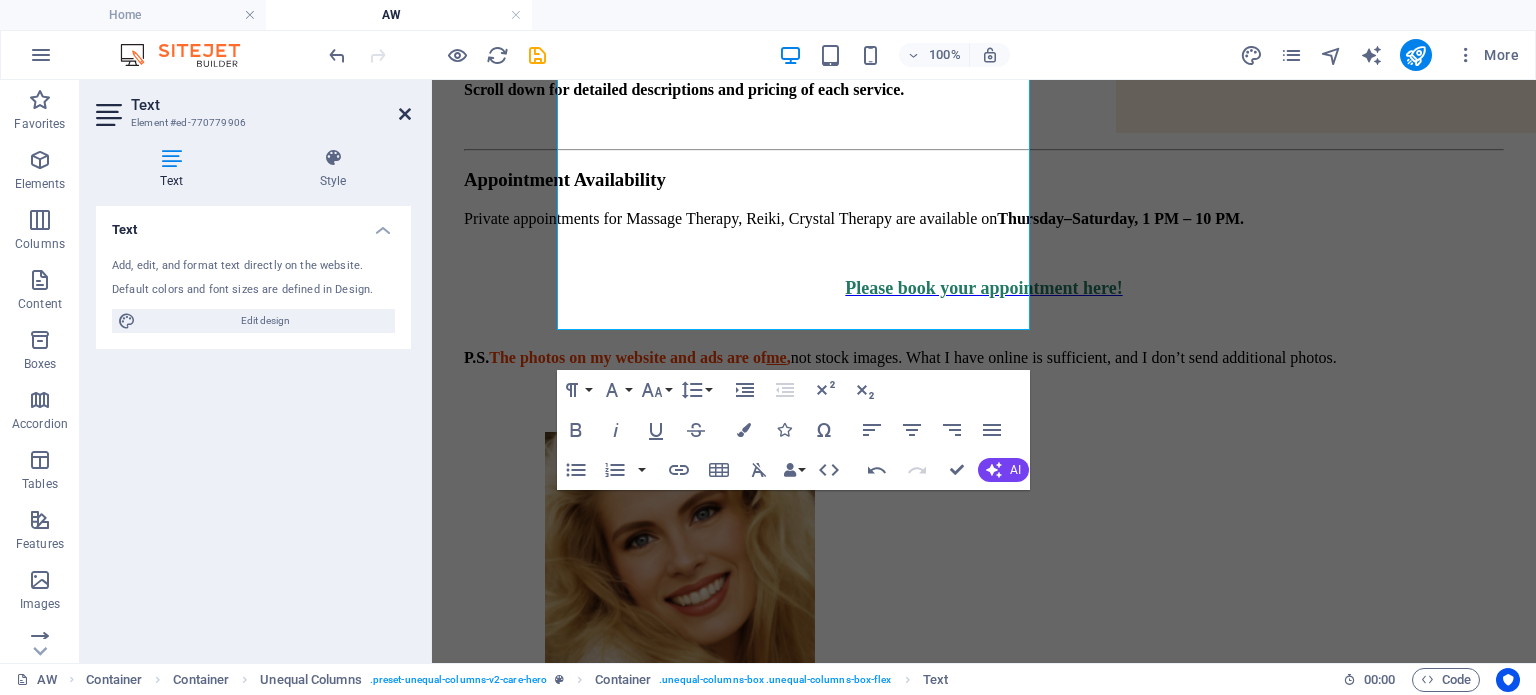 click at bounding box center [405, 114] 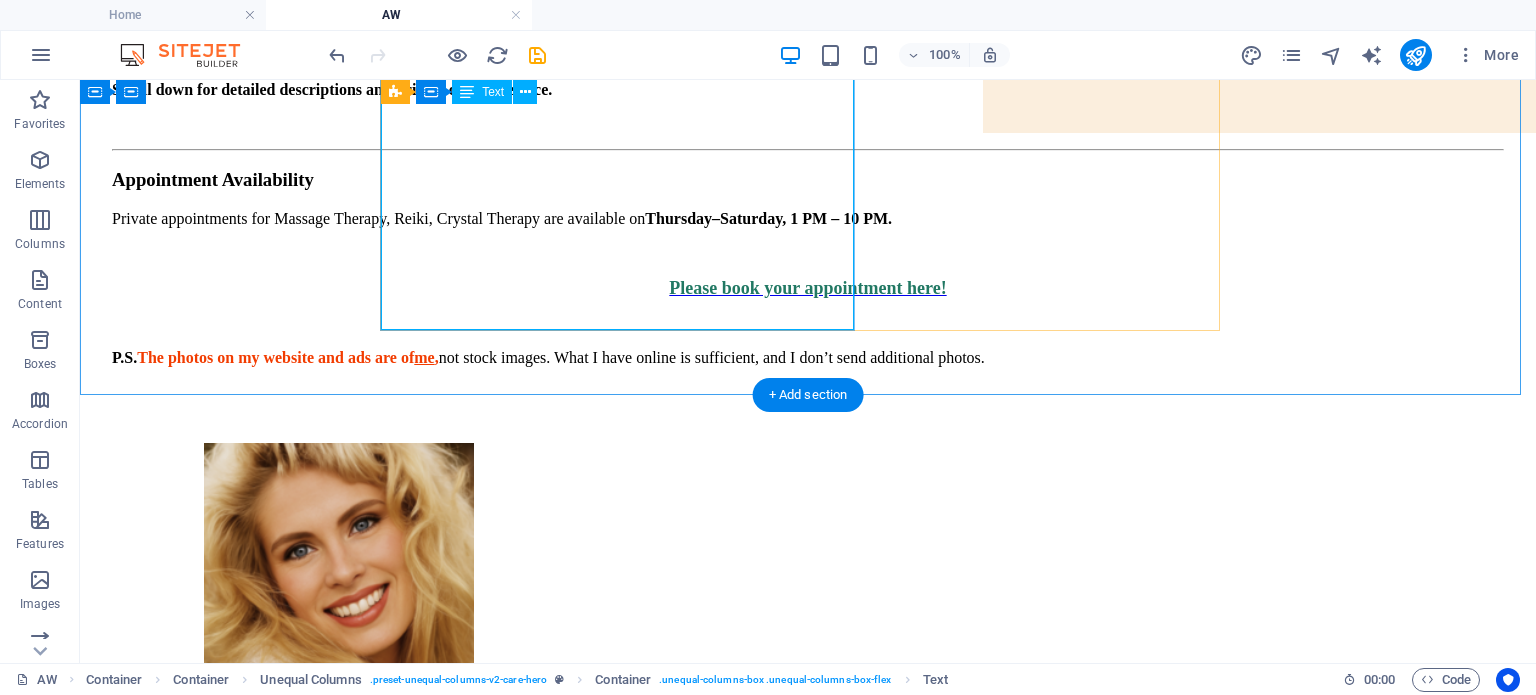 click on "My Certifications & Services Massage Therapy (CMT) Reiki (Master Level 3) Crystal Therapy (CCP) Hydrotherapy (CCH - in clinic) Physiotherapy (CPT - In clinic) Tantric Massage Therapy (CTJE) Naturopathy (ND - Online Consultation) Scroll down for detailed descriptions and pricing of each service. Appointment Availability Private appointments for Massage Therapy, Reiki, Crystal Therapy are available on Thursday –Saturday, 1 PM – 10 PM. Please book your appointment here! P.S. The photos on my website and ads are of me, not stock images. What I have online is sufficient, and I don’t send additional photos." at bounding box center [808, 115] 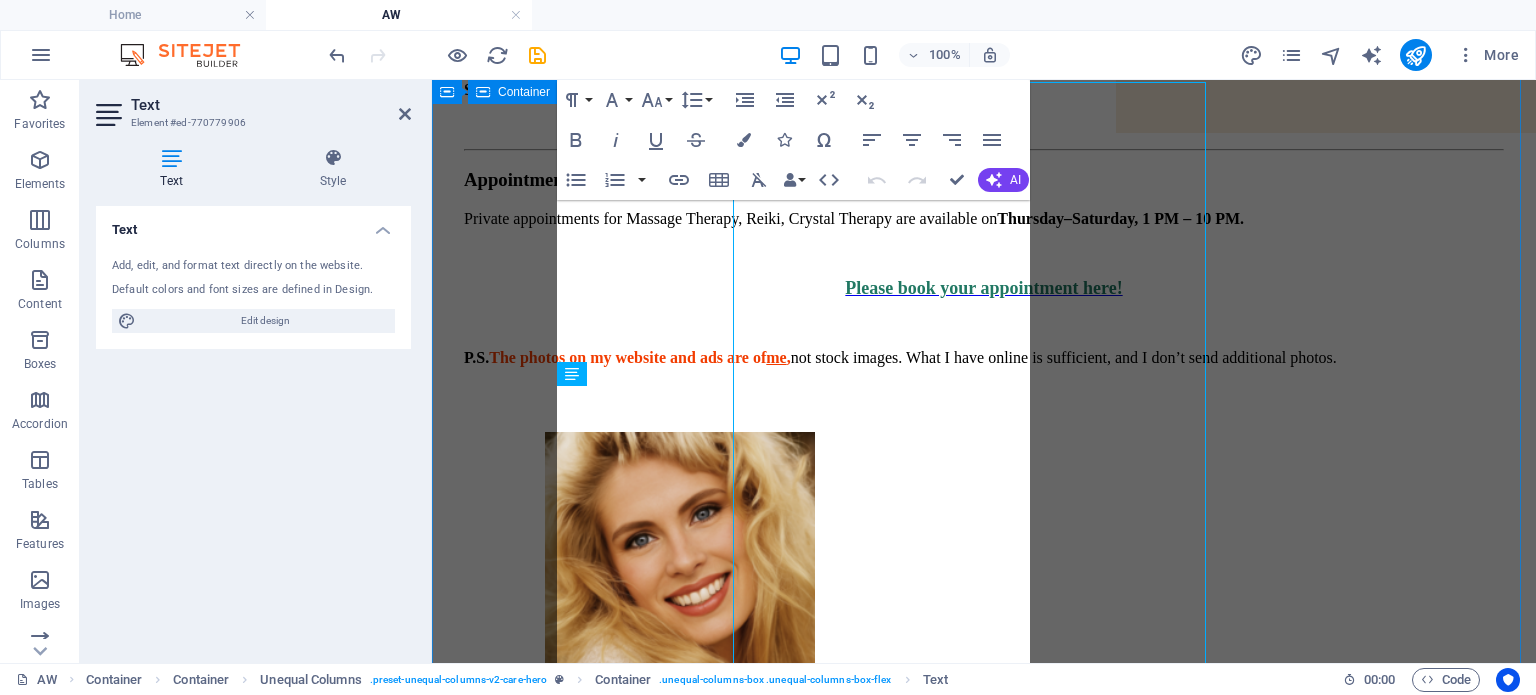 scroll, scrollTop: 222, scrollLeft: 0, axis: vertical 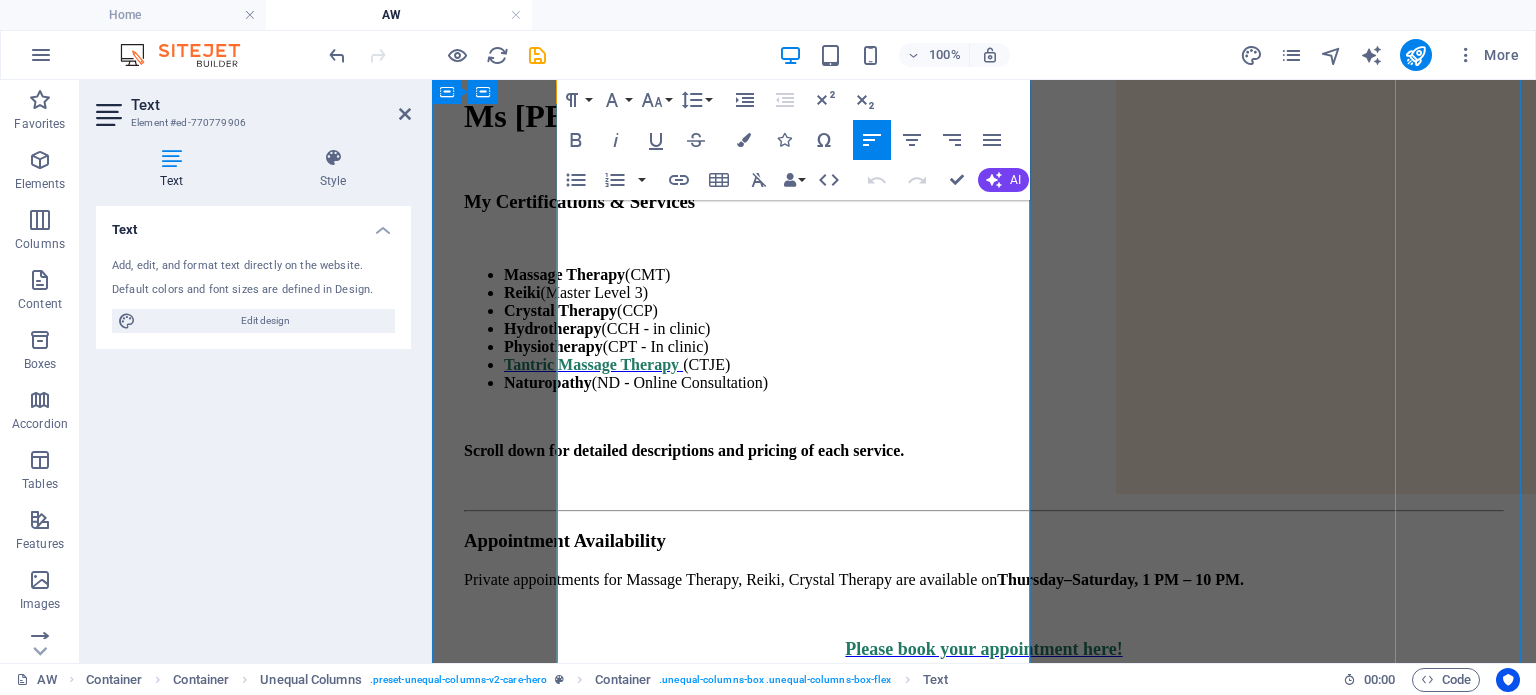 click on "P.S.  The photos on my website and ads are of  me ,  not stock images. What I have online is sufficient, and I don’t send additional photos." at bounding box center [984, 719] 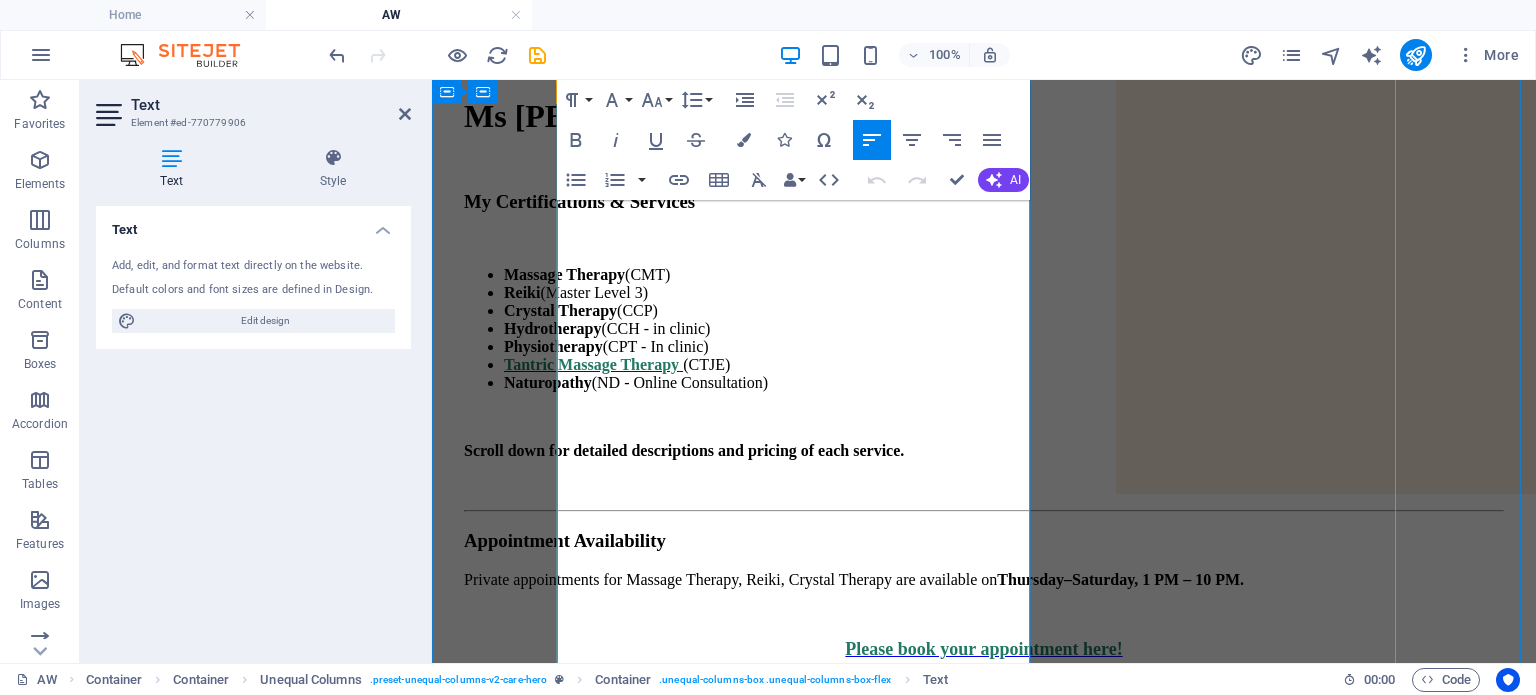 click on "The photos on my website and ads are of me," at bounding box center (640, 718) 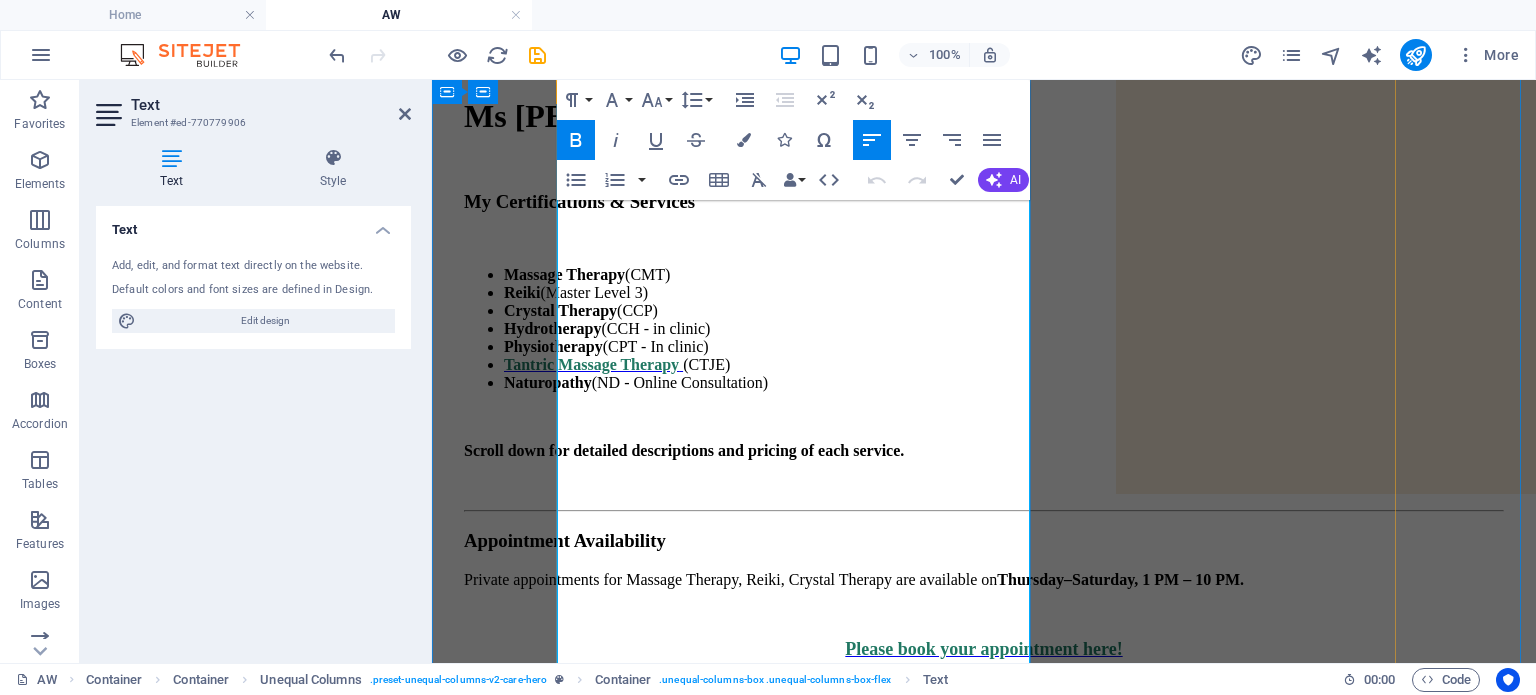 click on "The photos on my website and ads are of me," at bounding box center [640, 718] 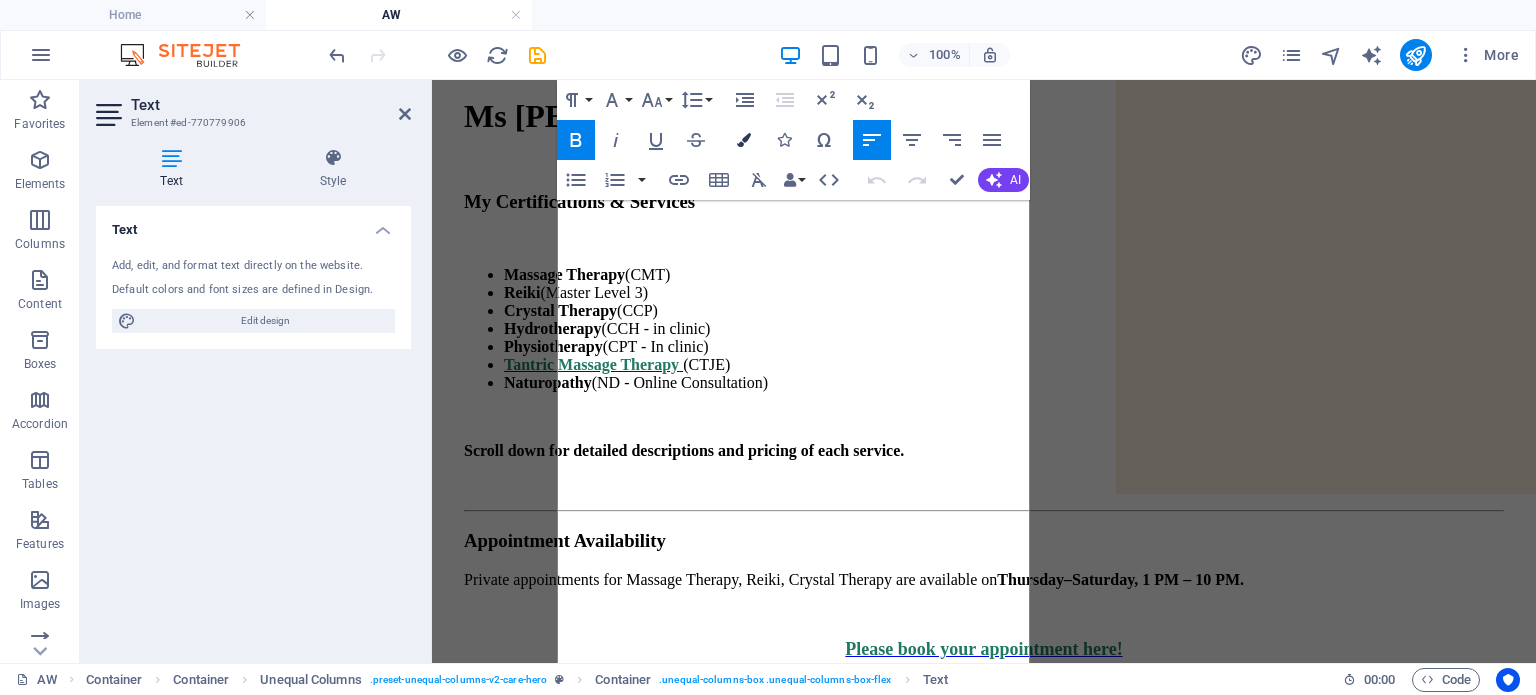 click on "Colors" at bounding box center [744, 140] 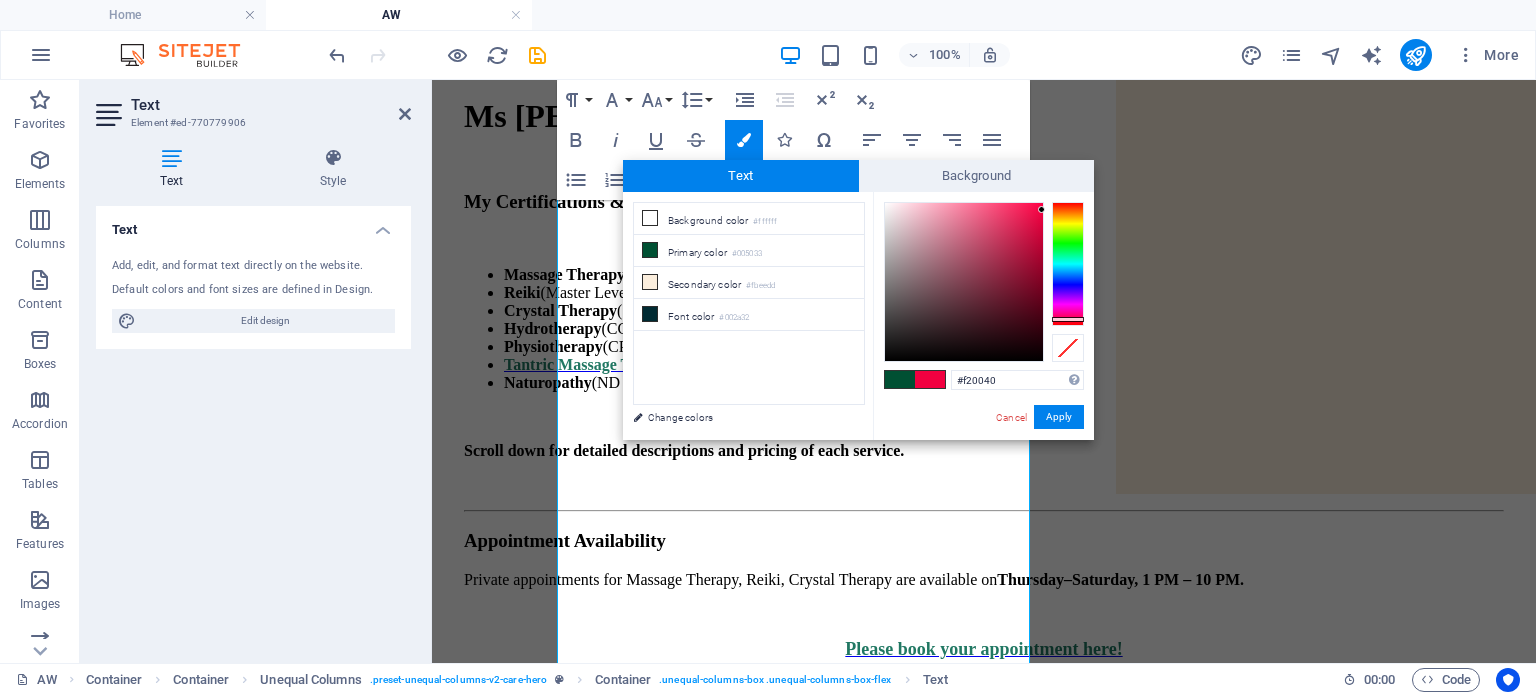 click at bounding box center [1068, 264] 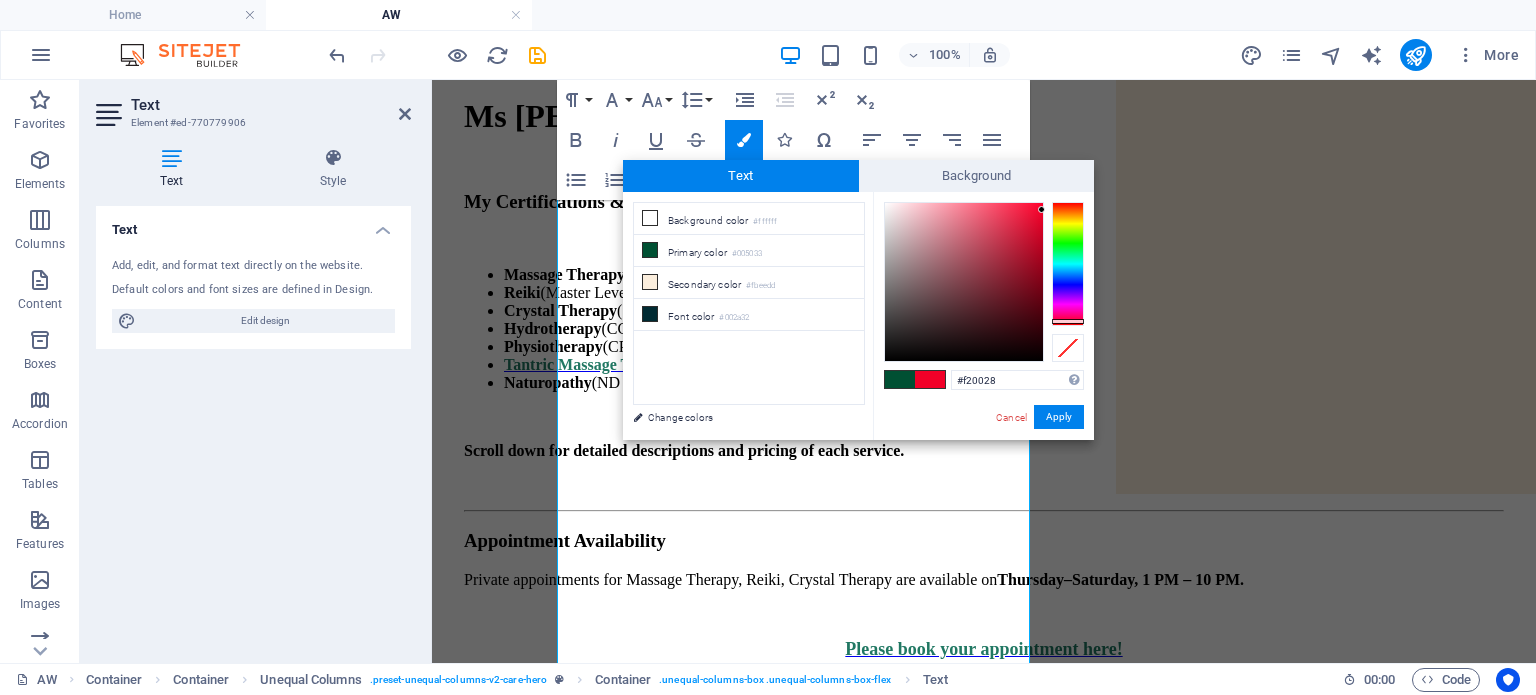 click at bounding box center (1068, 264) 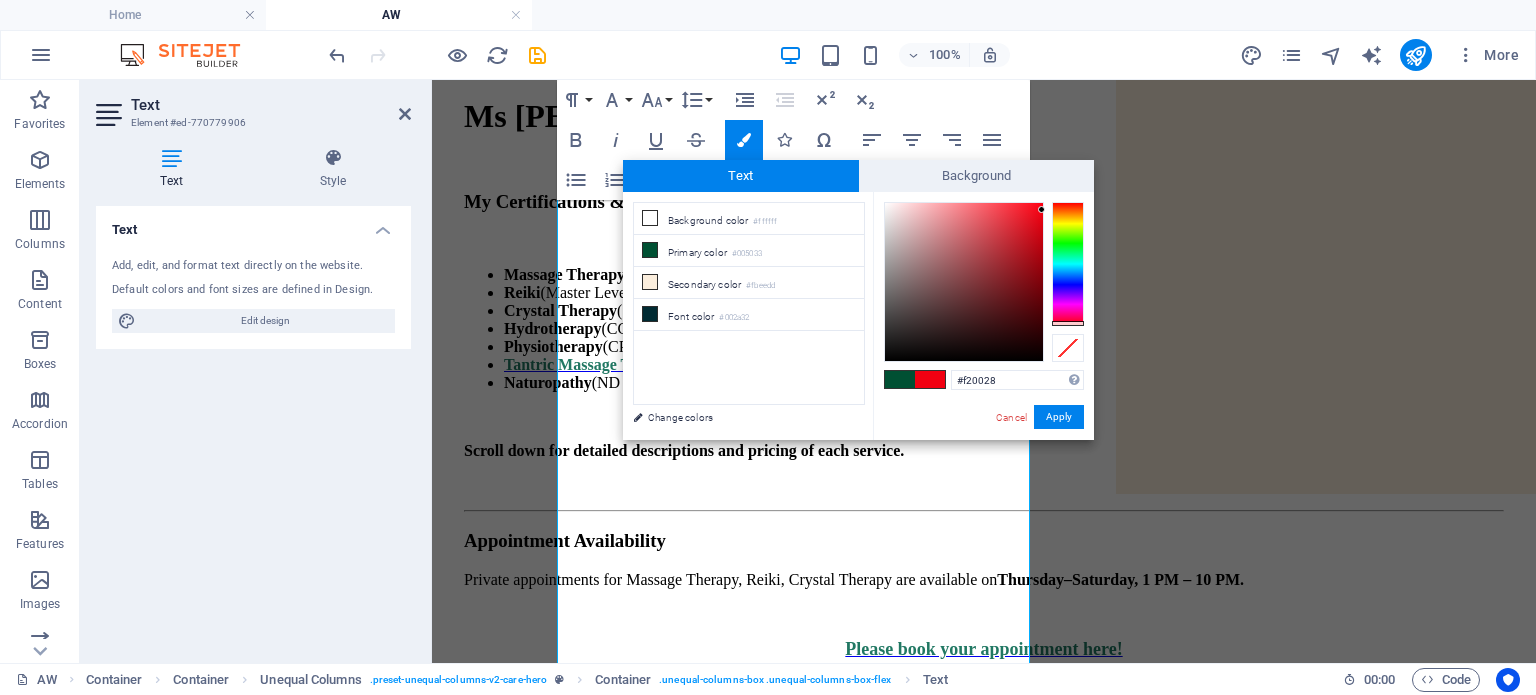 type on "#f20011" 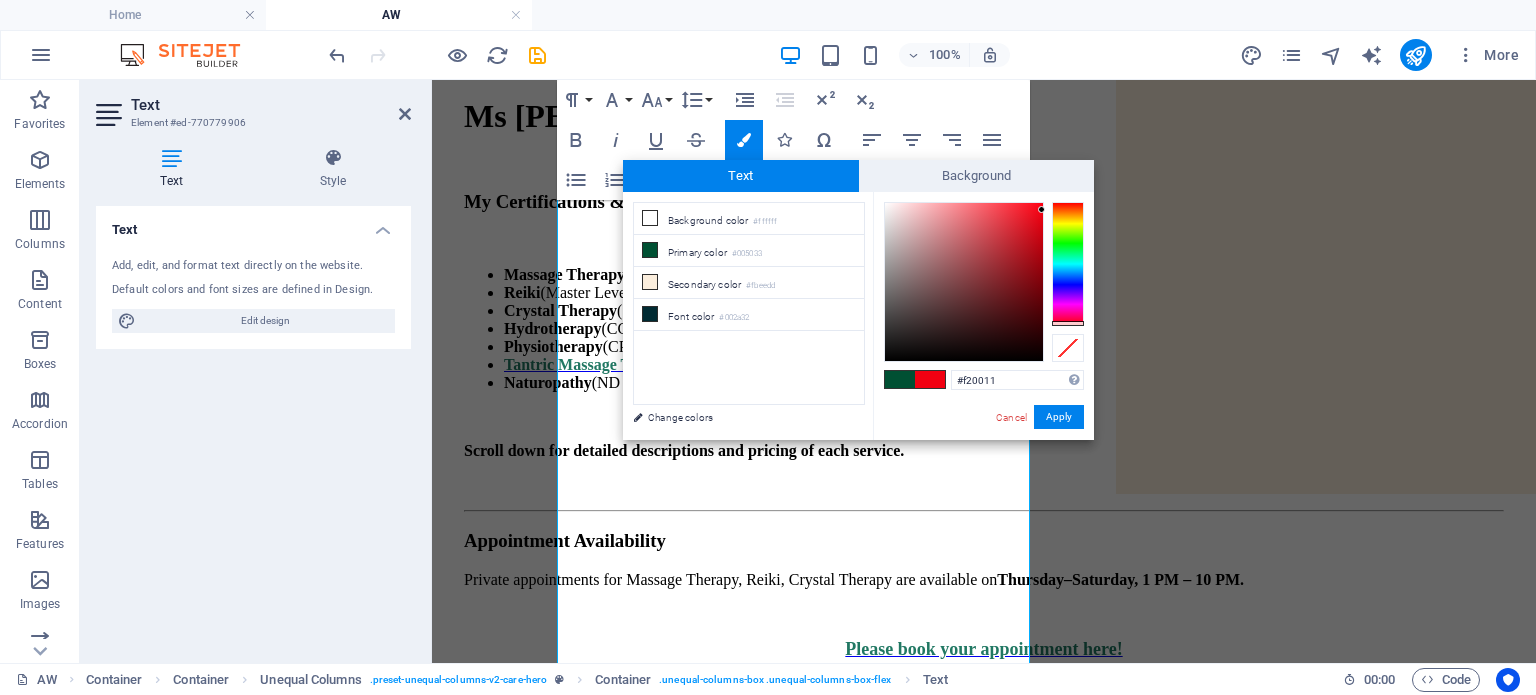 click at bounding box center (1068, 264) 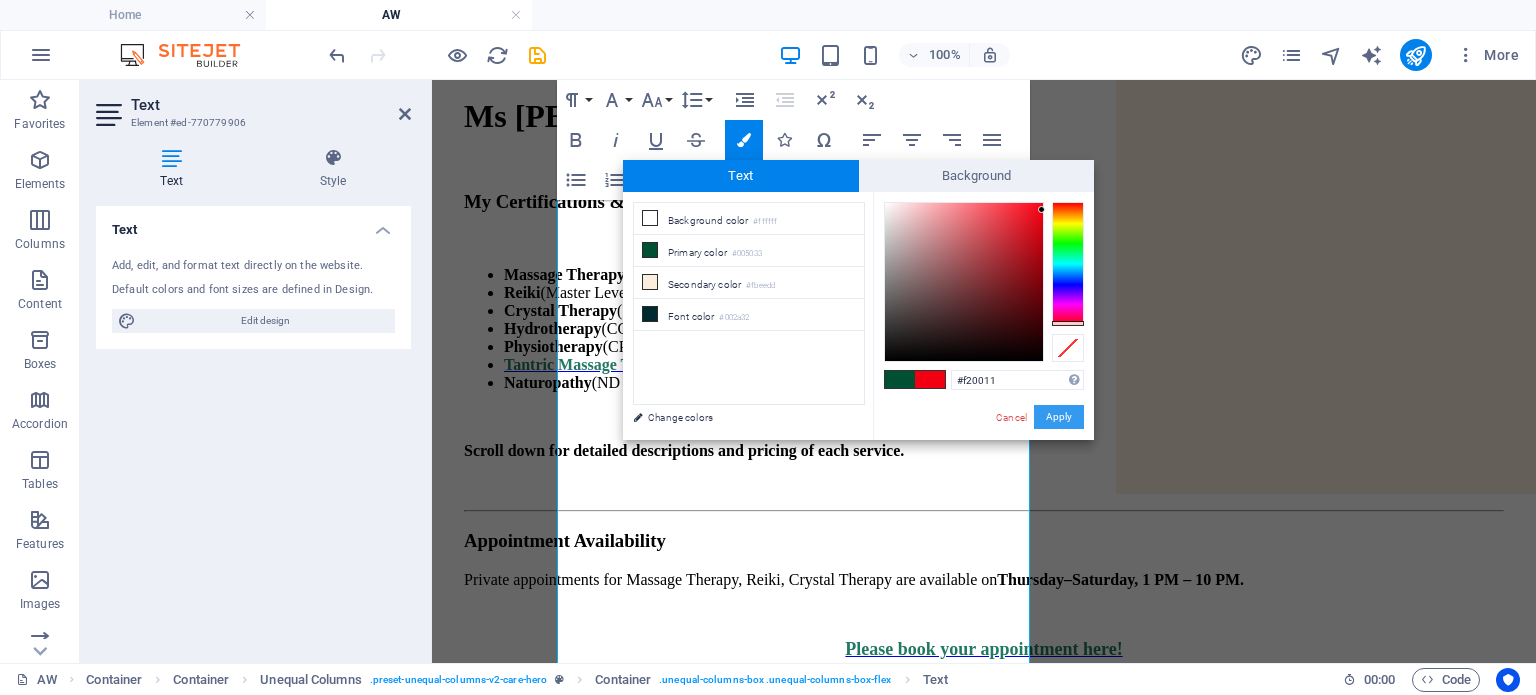 click on "Apply" at bounding box center [1059, 417] 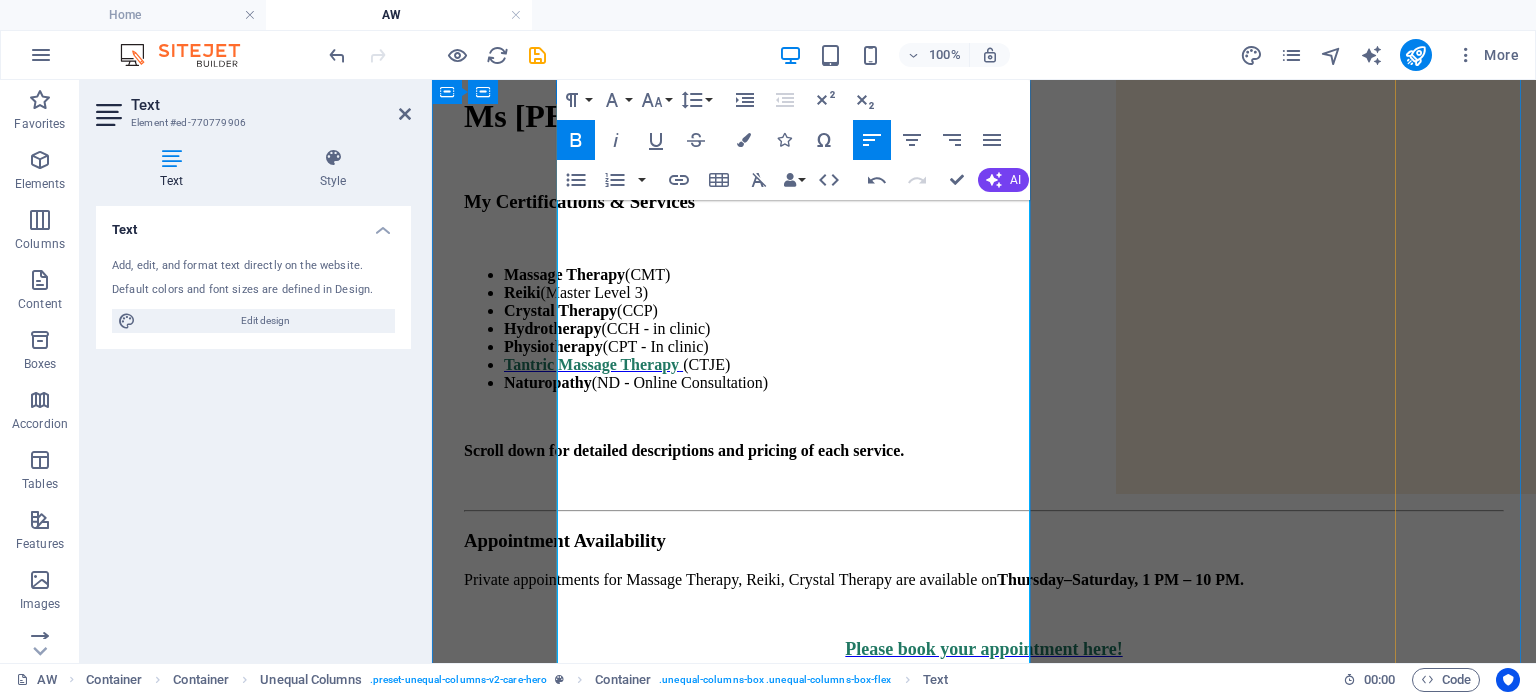 click on "The photos on my website and ads are of me," at bounding box center [640, 718] 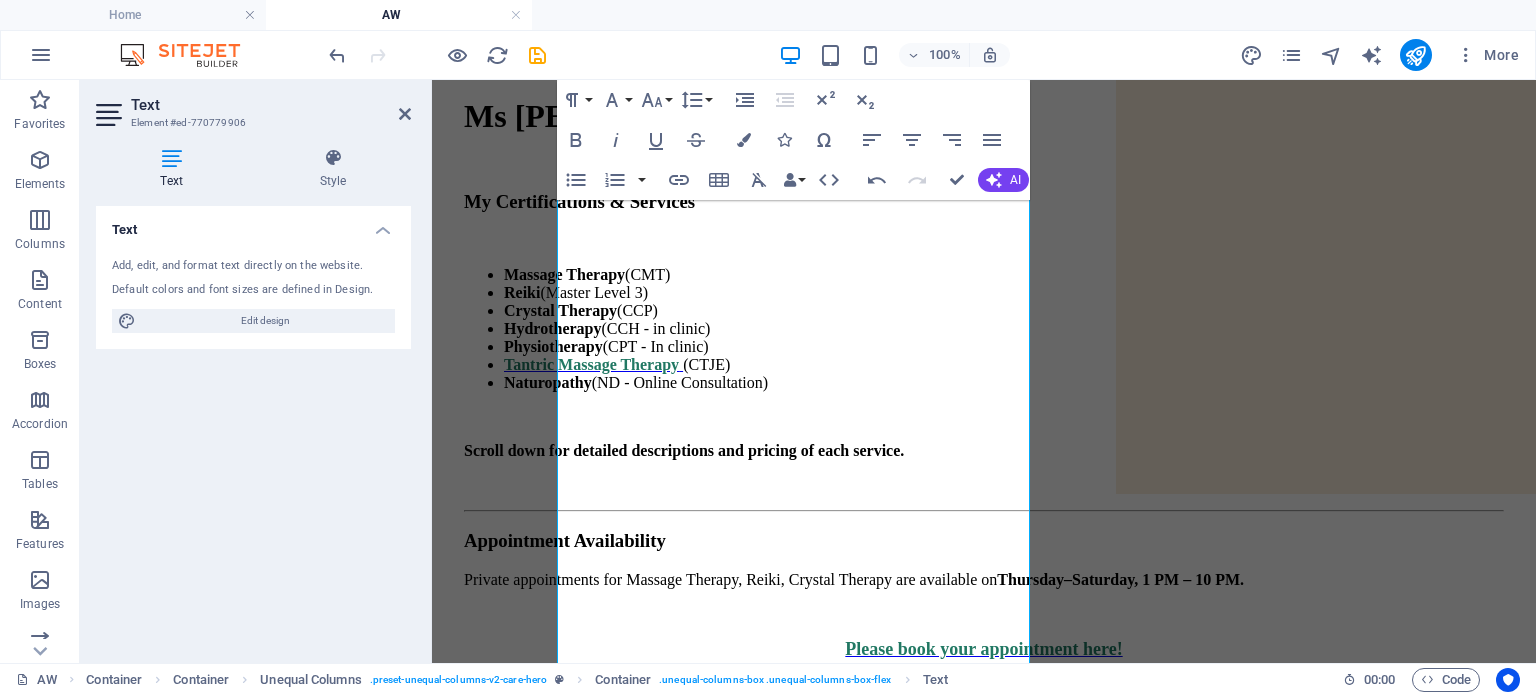 click on "Text Element #ed-770779906" at bounding box center [253, 106] 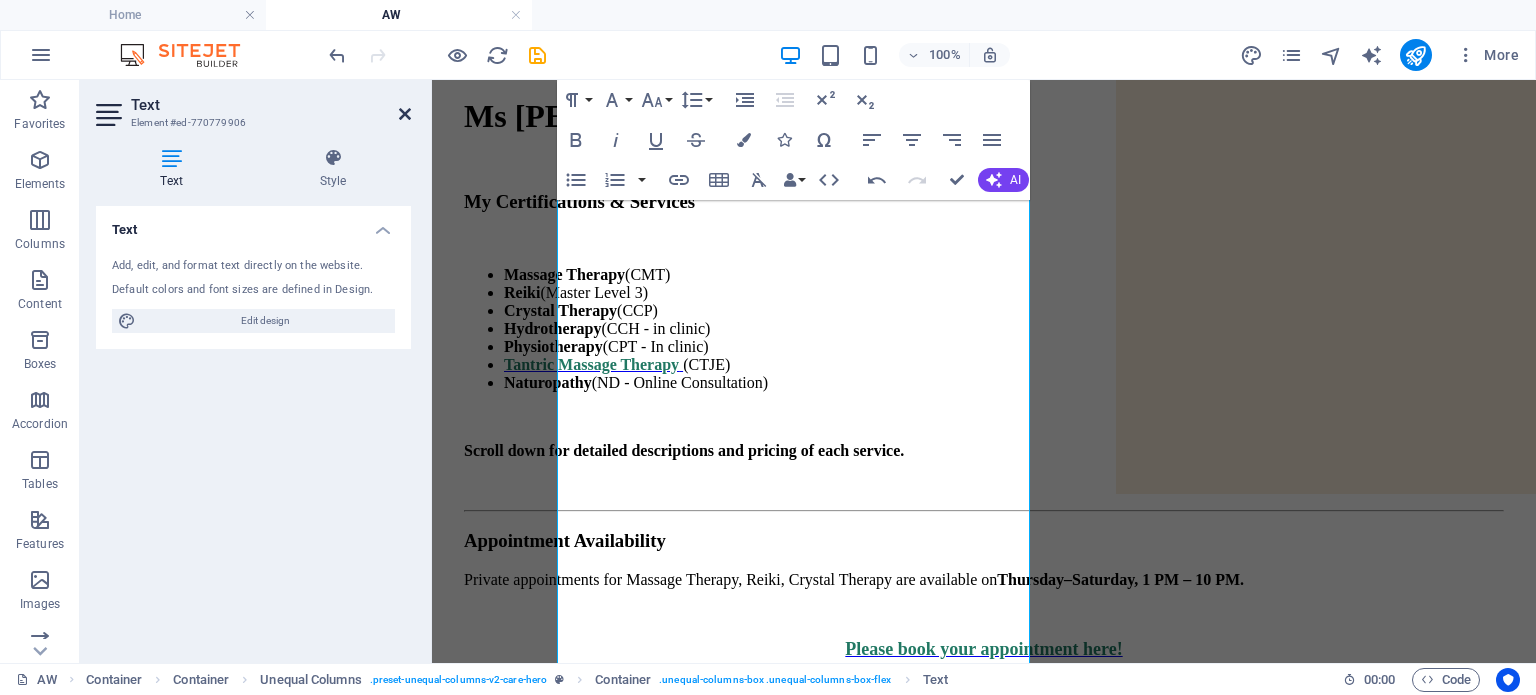 click at bounding box center (405, 114) 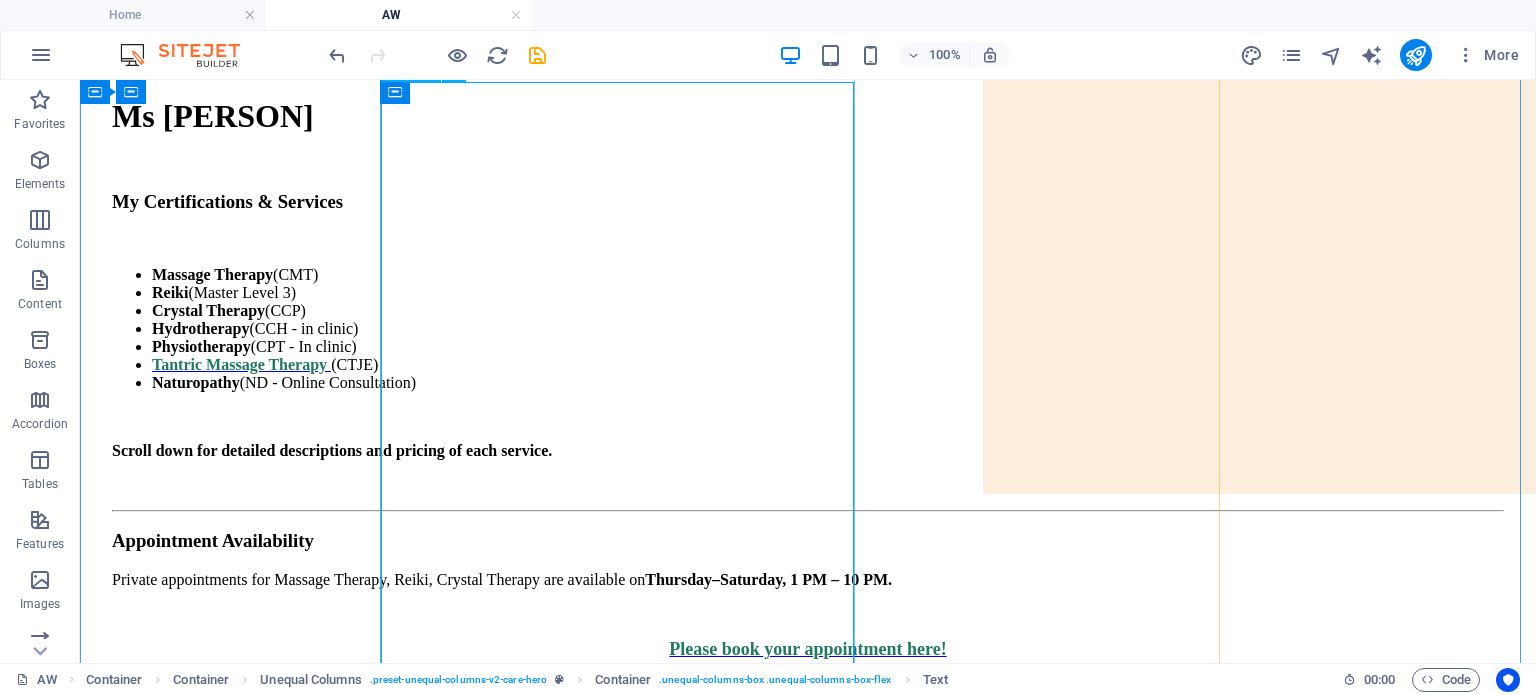 click on "My Certifications & Services Massage Therapy (CMT) Reiki (Master Level 3) Crystal Therapy (CCP) Hydrotherapy (CCH - in clinic) Physiotherapy (CPT - In clinic) Tantric Massage Therapy (CTJE) Naturopathy (ND - Online Consultation) Scroll down for detailed descriptions and pricing of each service. Appointment Availability Private appointments for Massage Therapy, Reiki, Crystal Therapy are available on Thursday –Saturday, 1 PM – 10 PM. Please book your appointment here! P.S. The photos on my website and ads are of me, not stock images. What I have online is sufficient, and I don’t send additional photos." at bounding box center (808, 476) 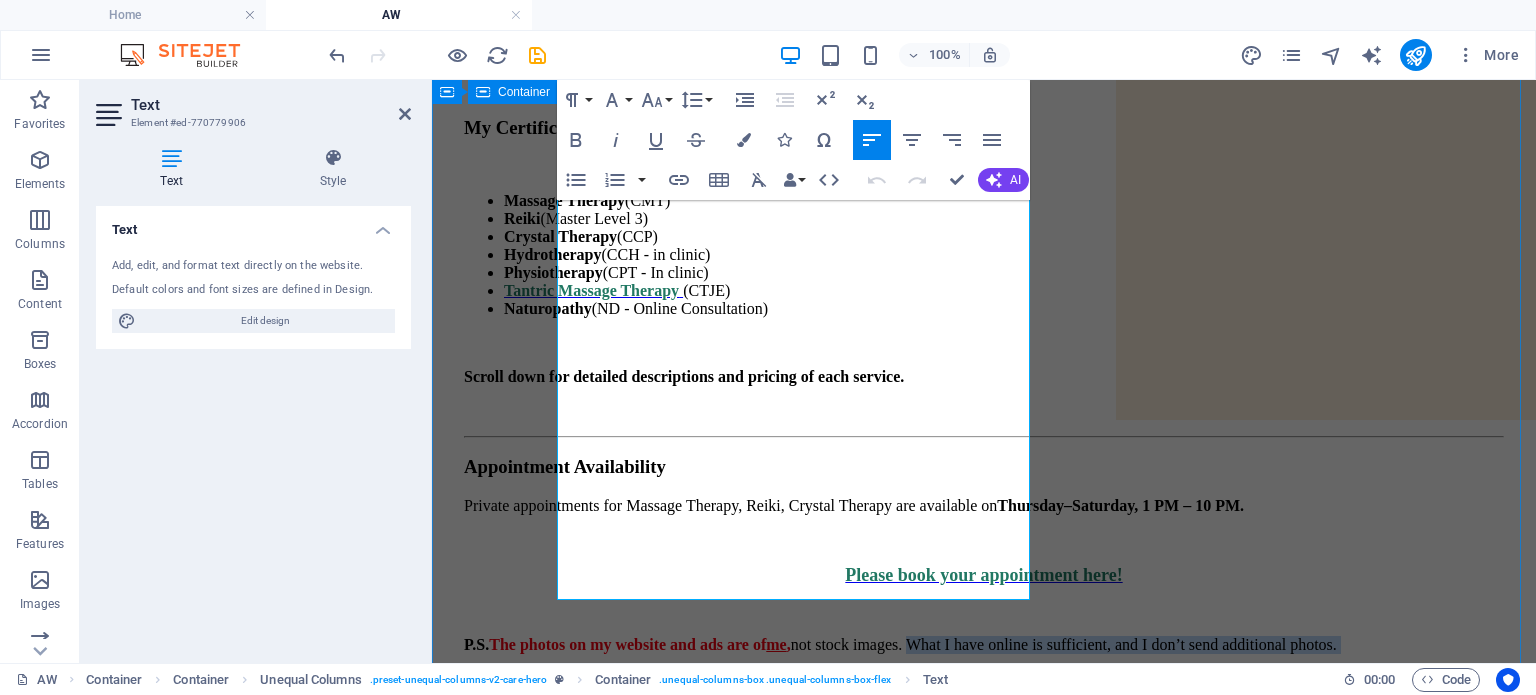 drag, startPoint x: 616, startPoint y: 624, endPoint x: 702, endPoint y: 650, distance: 89.84431 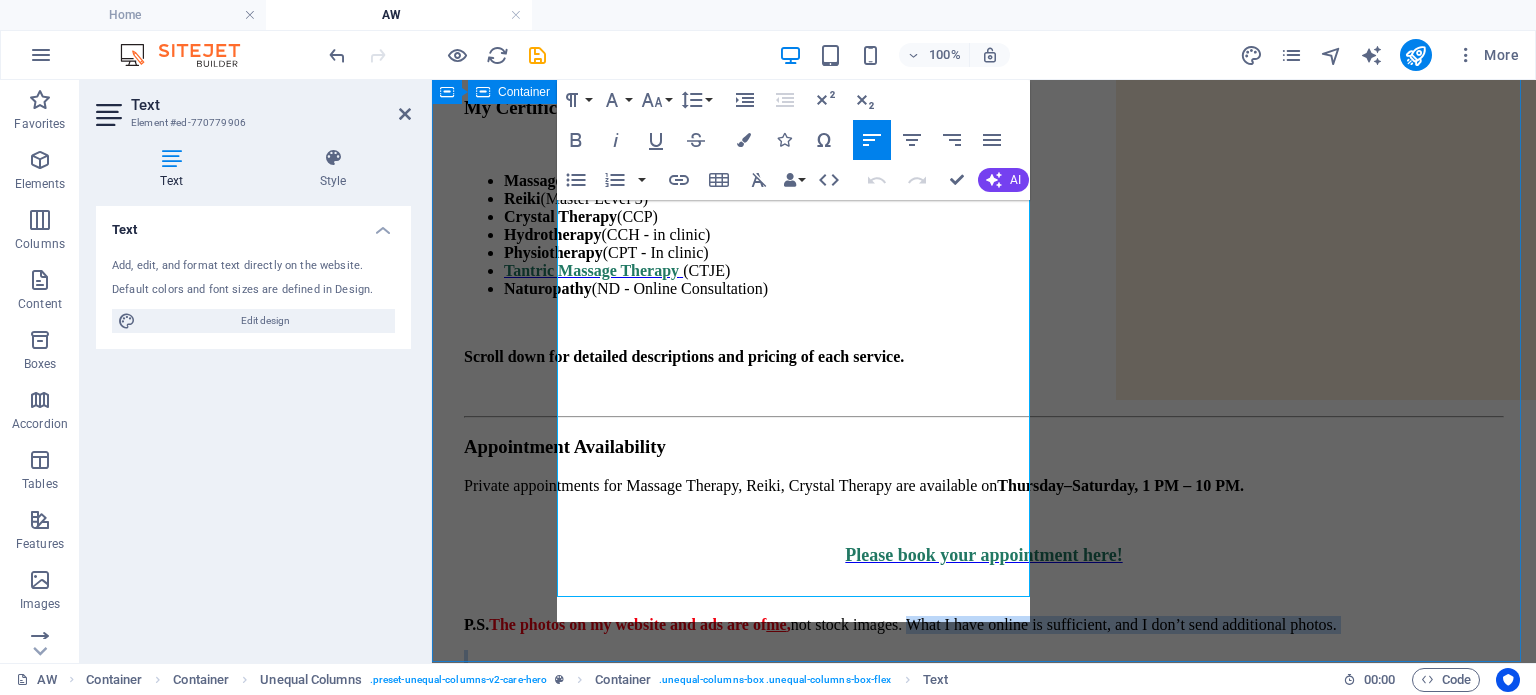 scroll, scrollTop: 316, scrollLeft: 0, axis: vertical 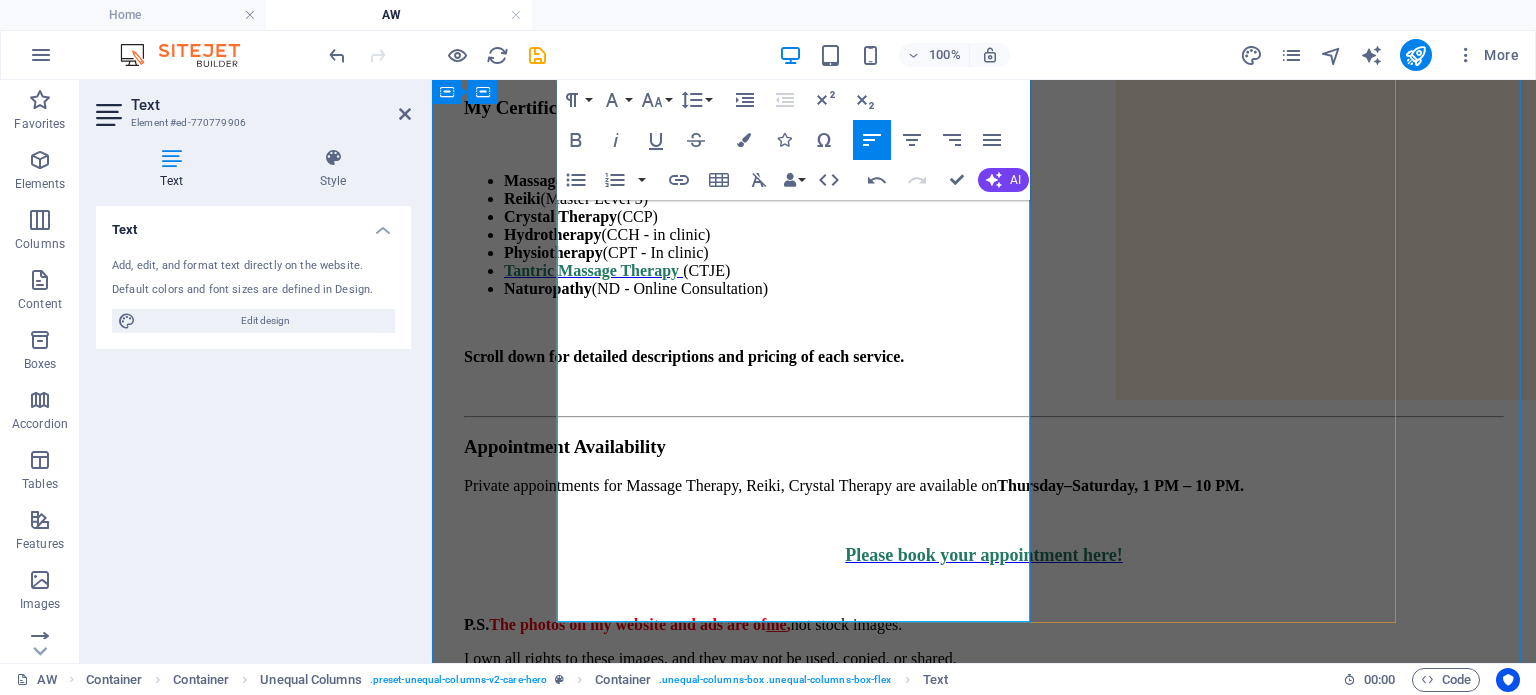 click on "I own all rights to these images, and they may not be used, copied, or shared." at bounding box center (984, 659) 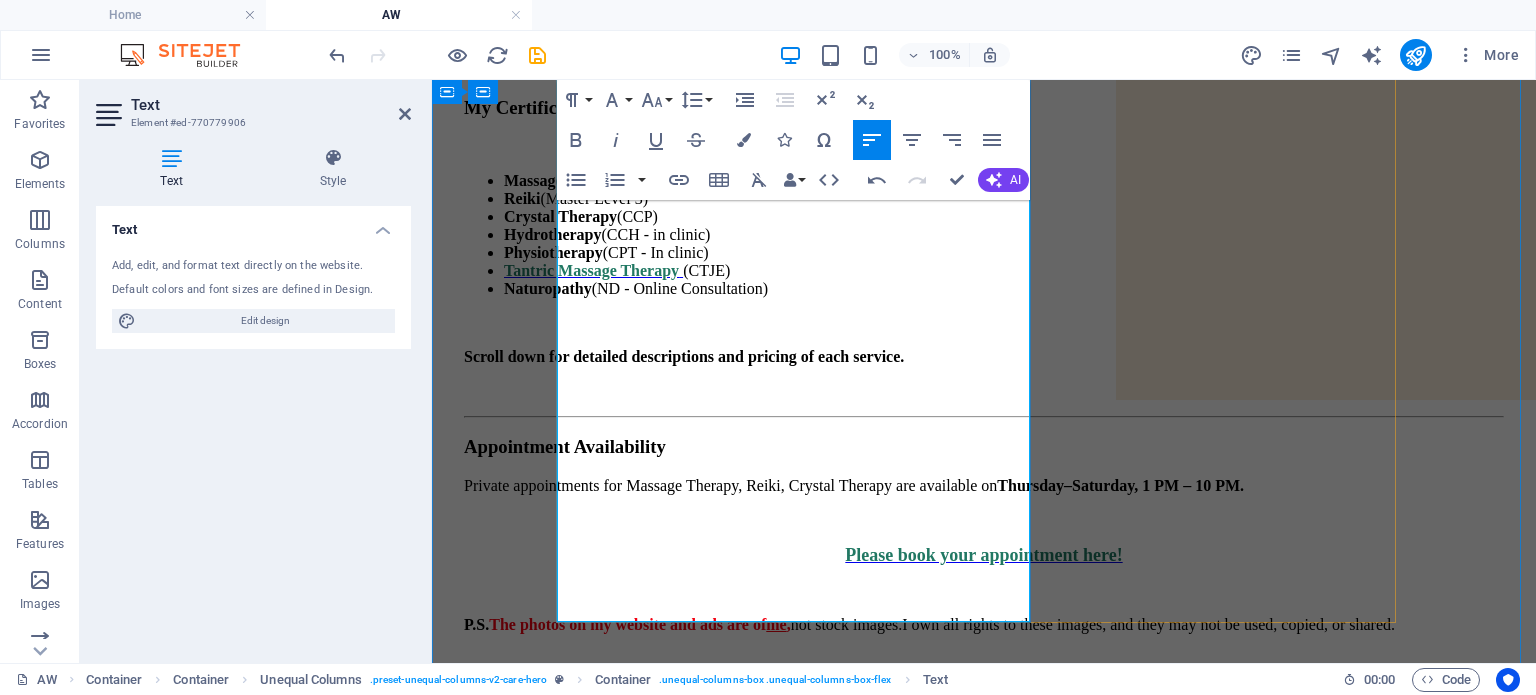 scroll, scrollTop: 316, scrollLeft: 0, axis: vertical 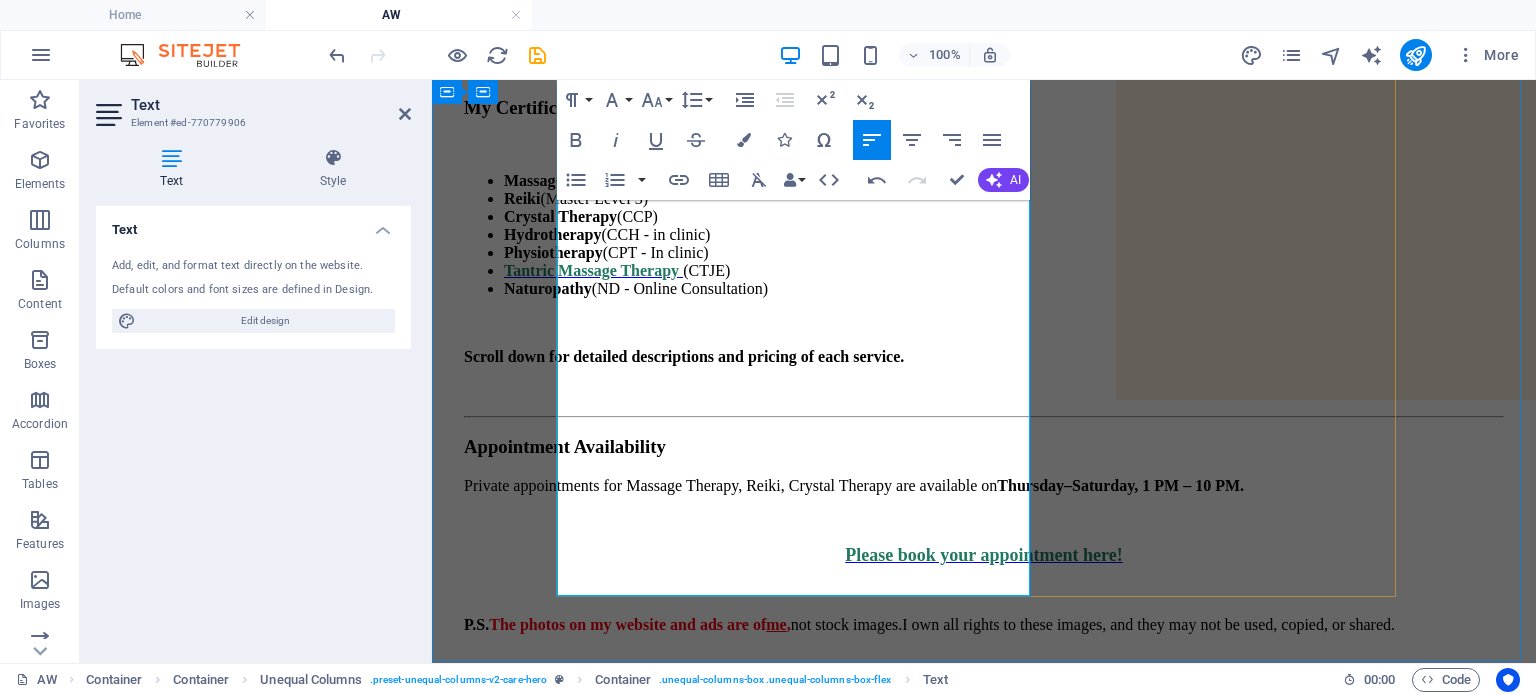 type 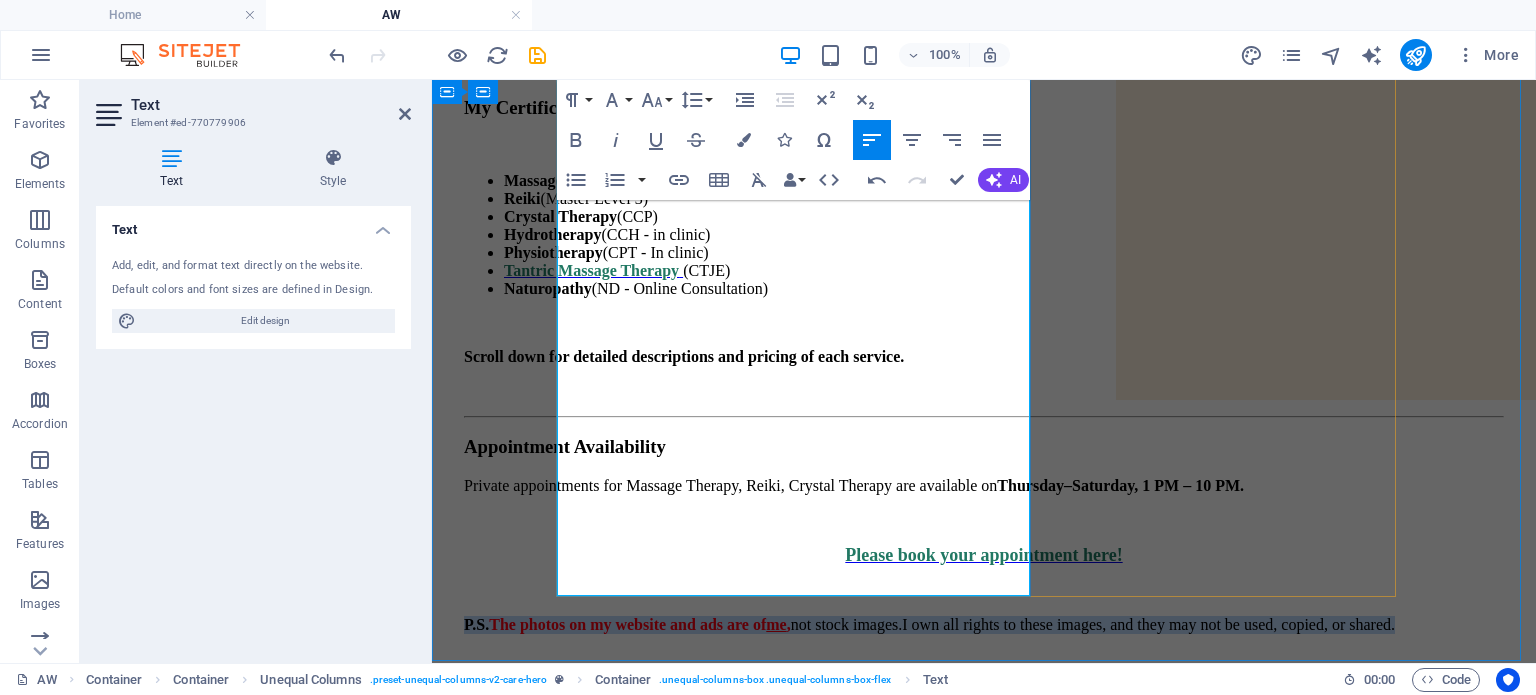 drag, startPoint x: 752, startPoint y: 558, endPoint x: 560, endPoint y: 514, distance: 196.97716 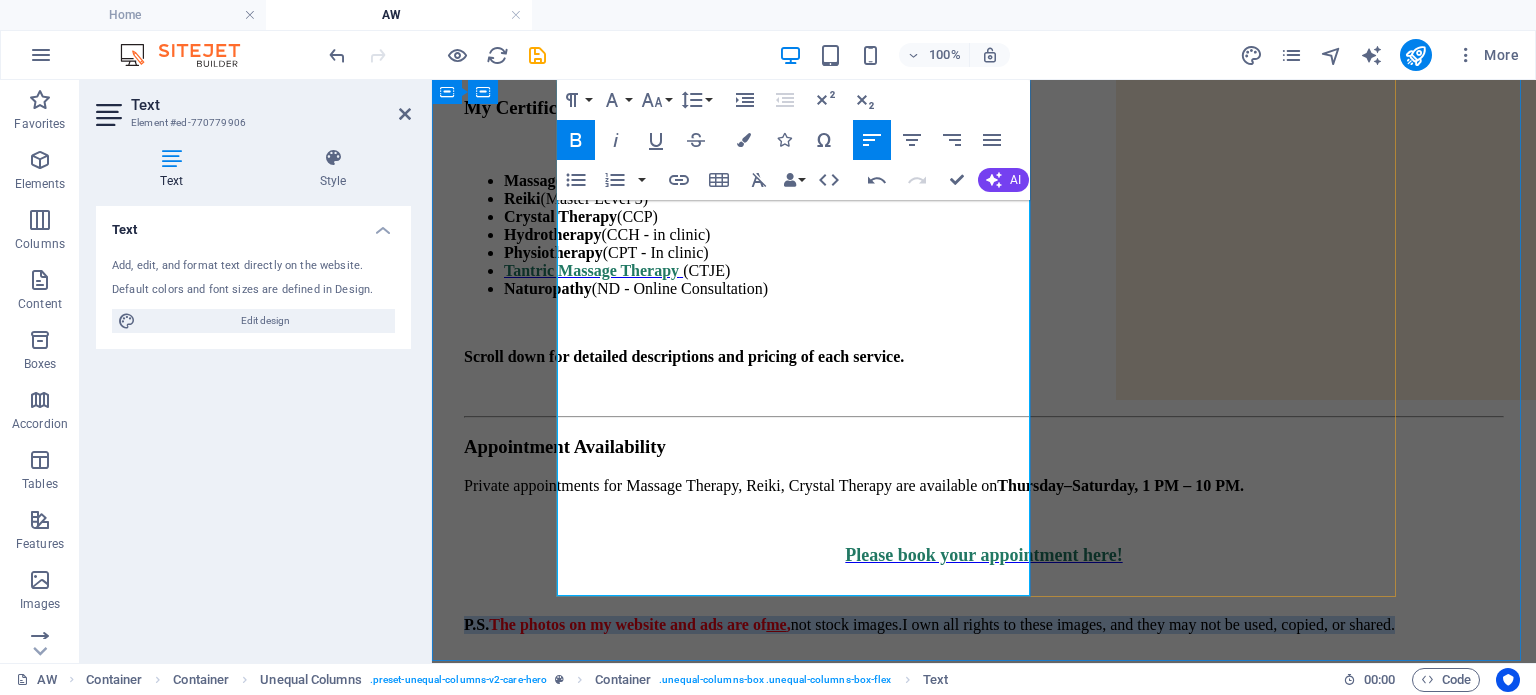 copy on "P.S. The photos on my website and ads are of me, not stock images. I own all rights to these images, and they may not be used, copied, or shared." 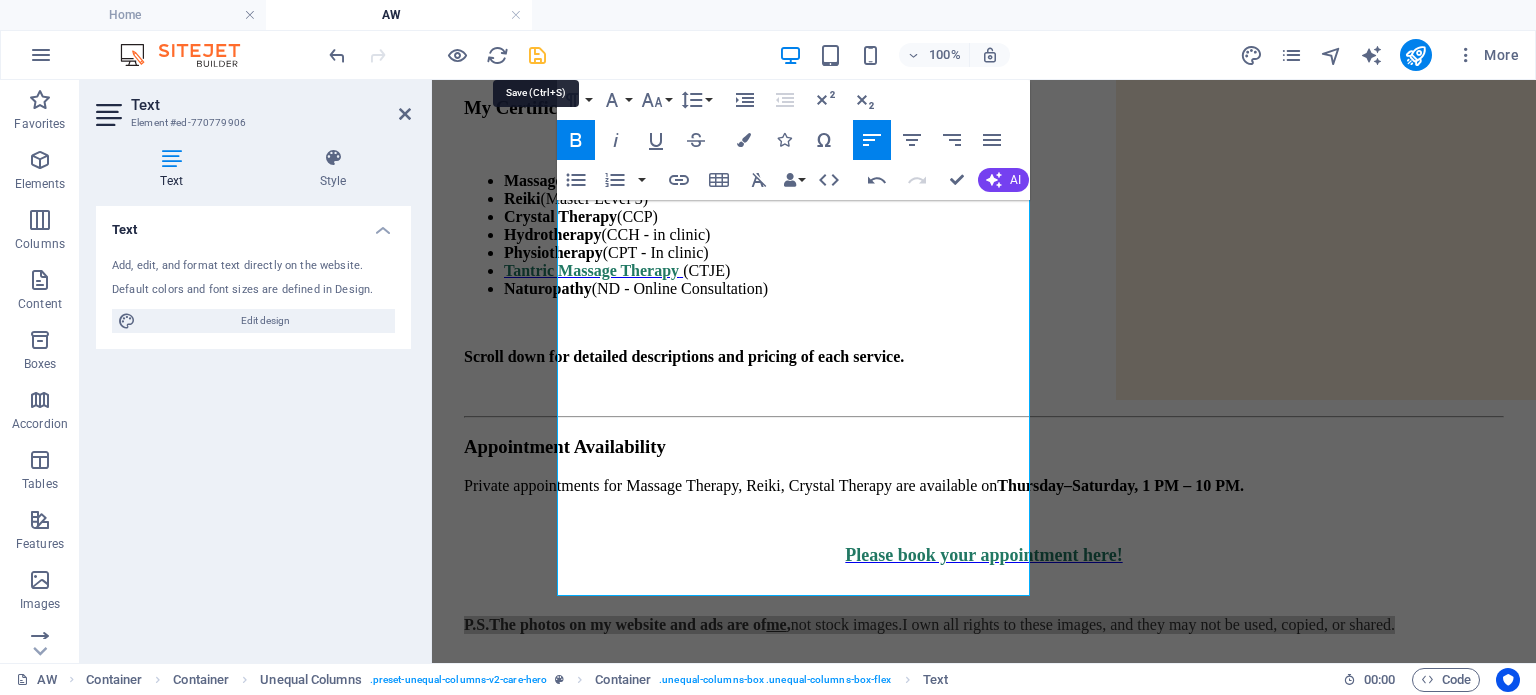 click at bounding box center [537, 55] 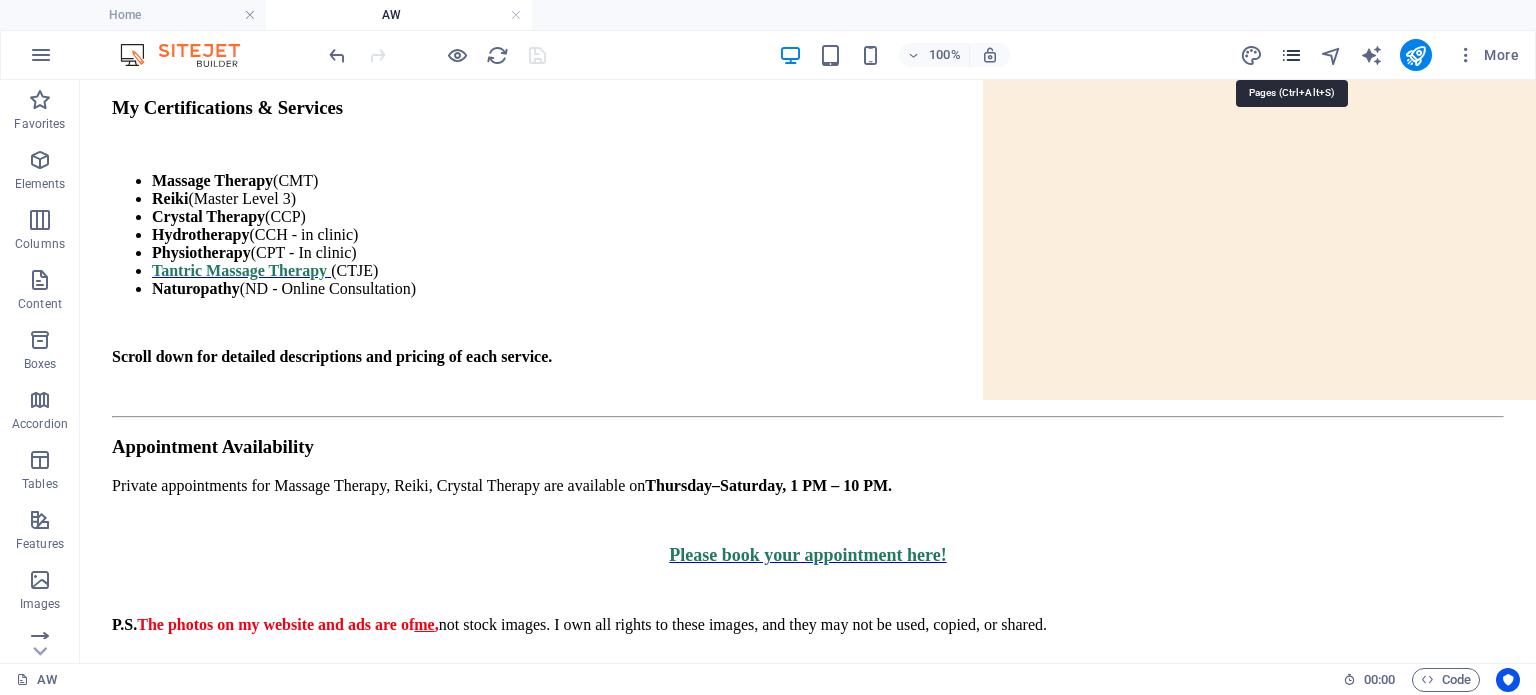 click at bounding box center [1291, 55] 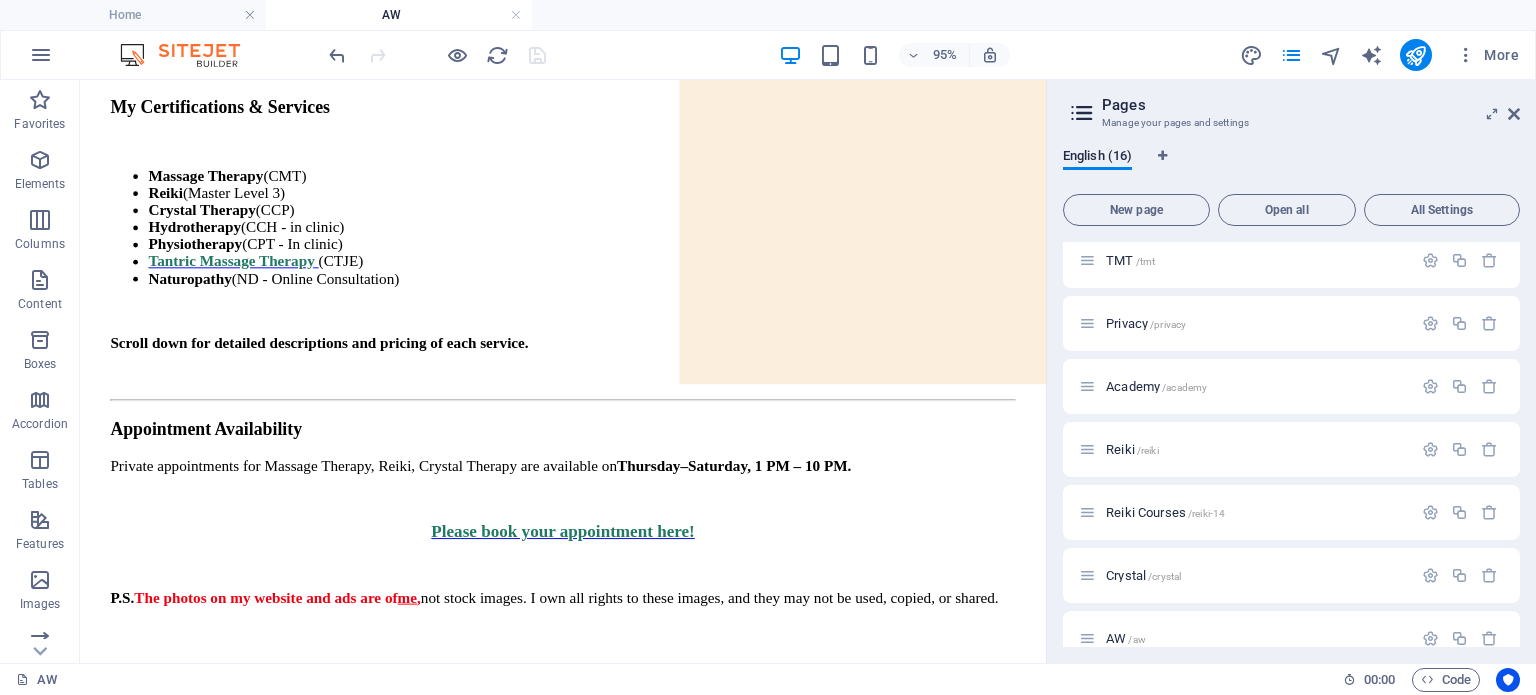 scroll, scrollTop: 436, scrollLeft: 0, axis: vertical 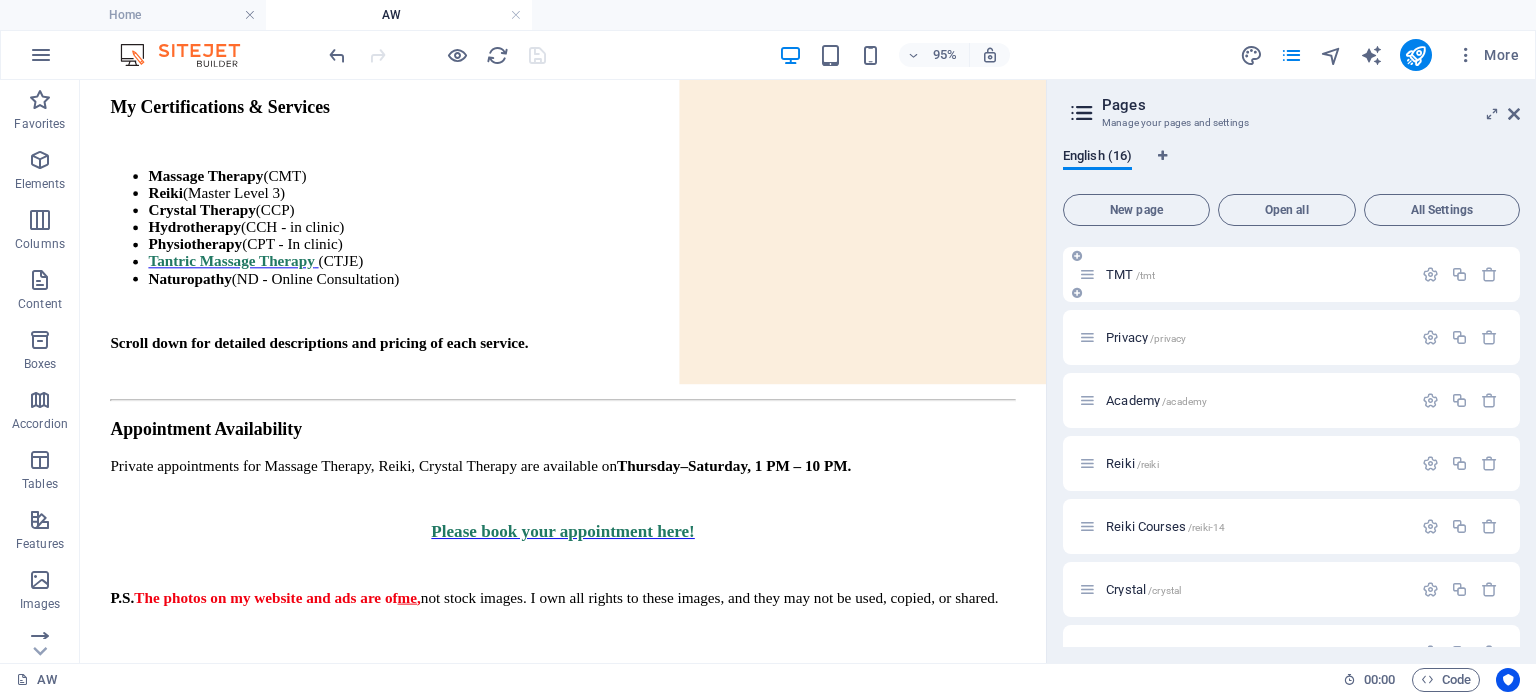 click on "TMT /tmt" at bounding box center (1130, 274) 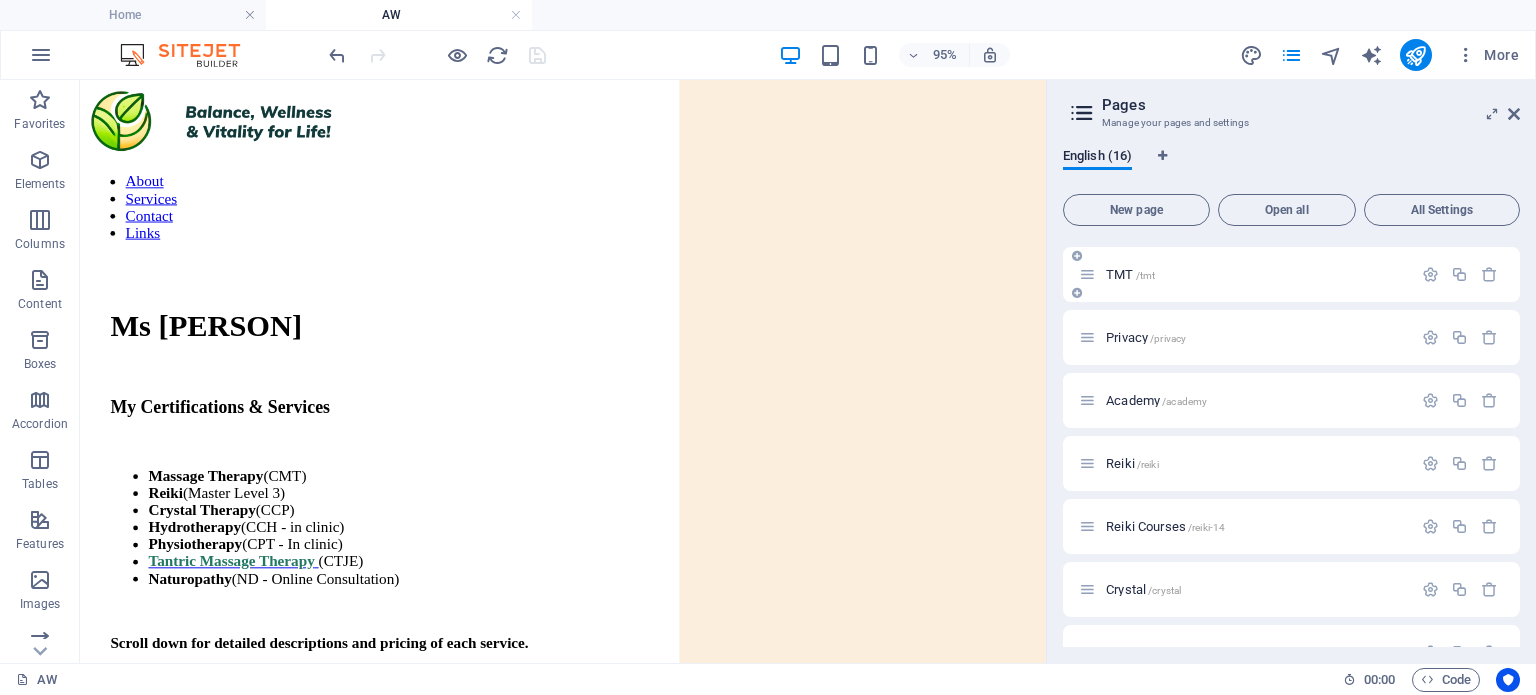 click on "Privacy /privacy" at bounding box center [1291, 337] 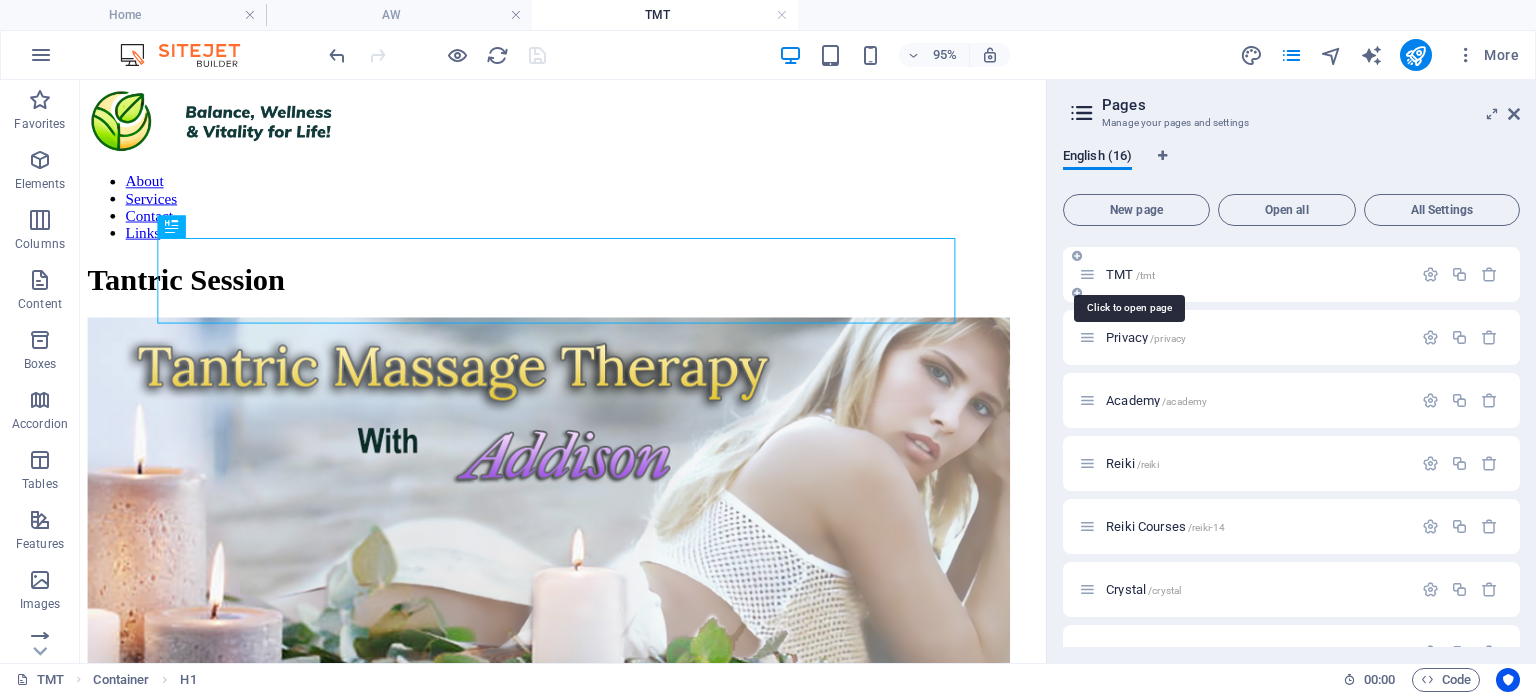 scroll, scrollTop: 0, scrollLeft: 0, axis: both 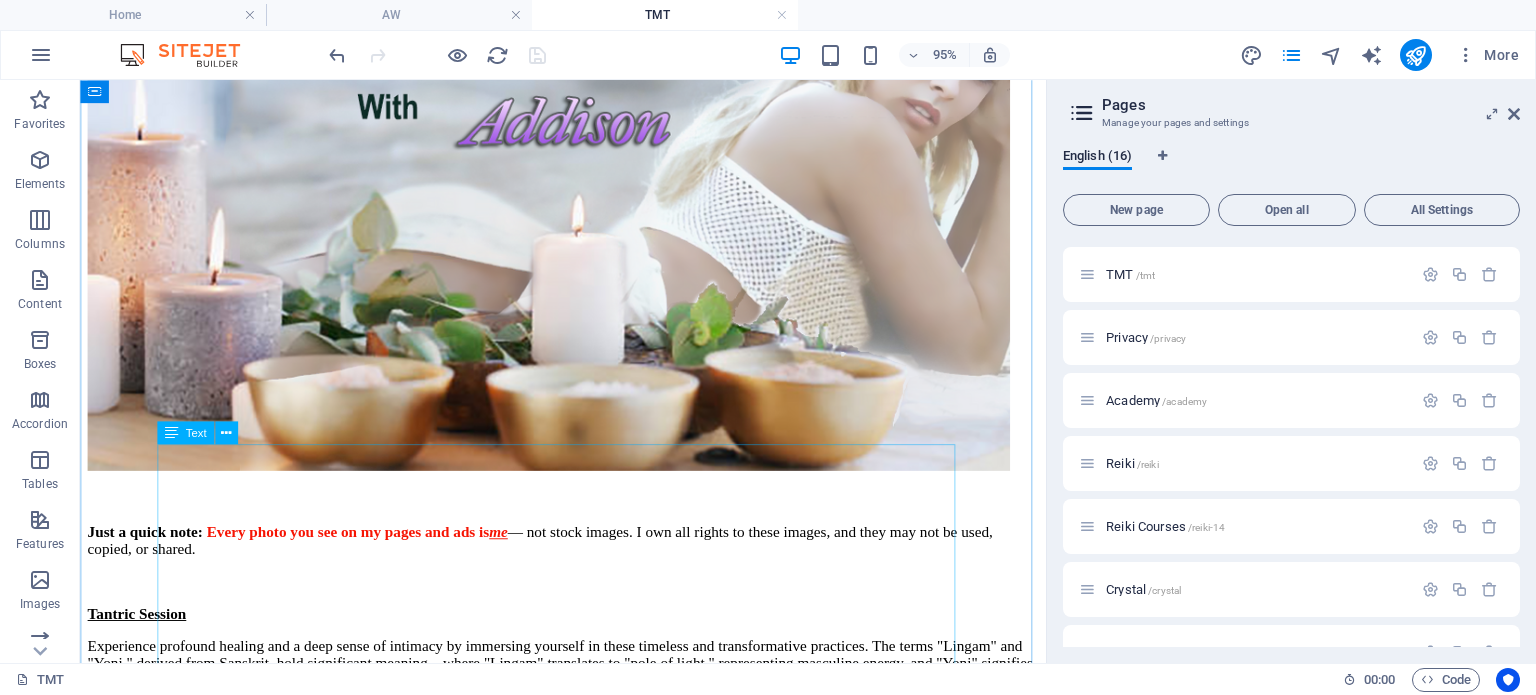 click on "Just a quick note: Every photo you see on my pages and ads is me — not stock images. I own all rights to these images, and they may not be used, copied, or shared. Tantric Session Experience profound healing and a deep sense of intimacy by immersing yourself in these timeless and transformative practices. The terms "Lingam" and "Yoni," derived from Sanskrit, hold significant meaning—where "Lingam" translates to "pole of light," representing masculine energy, and "Yoni" signifies "space of love," embodying feminine essence. Together, they encapsulate the powerful connection fostered through these ancient techniques. To truly benefit from this experience, longer sessions are recommended, as they facilitate a more complete relaxation of both body and mind. Session Pricing: - 1 hour: $220 - 1.5 hours: $300 - 2 hours: $400 Ladies are warmly welcomed to join this enriching experience! :) Please book your appointment here! Return to [PERSON]'s page" at bounding box center [588, 944] 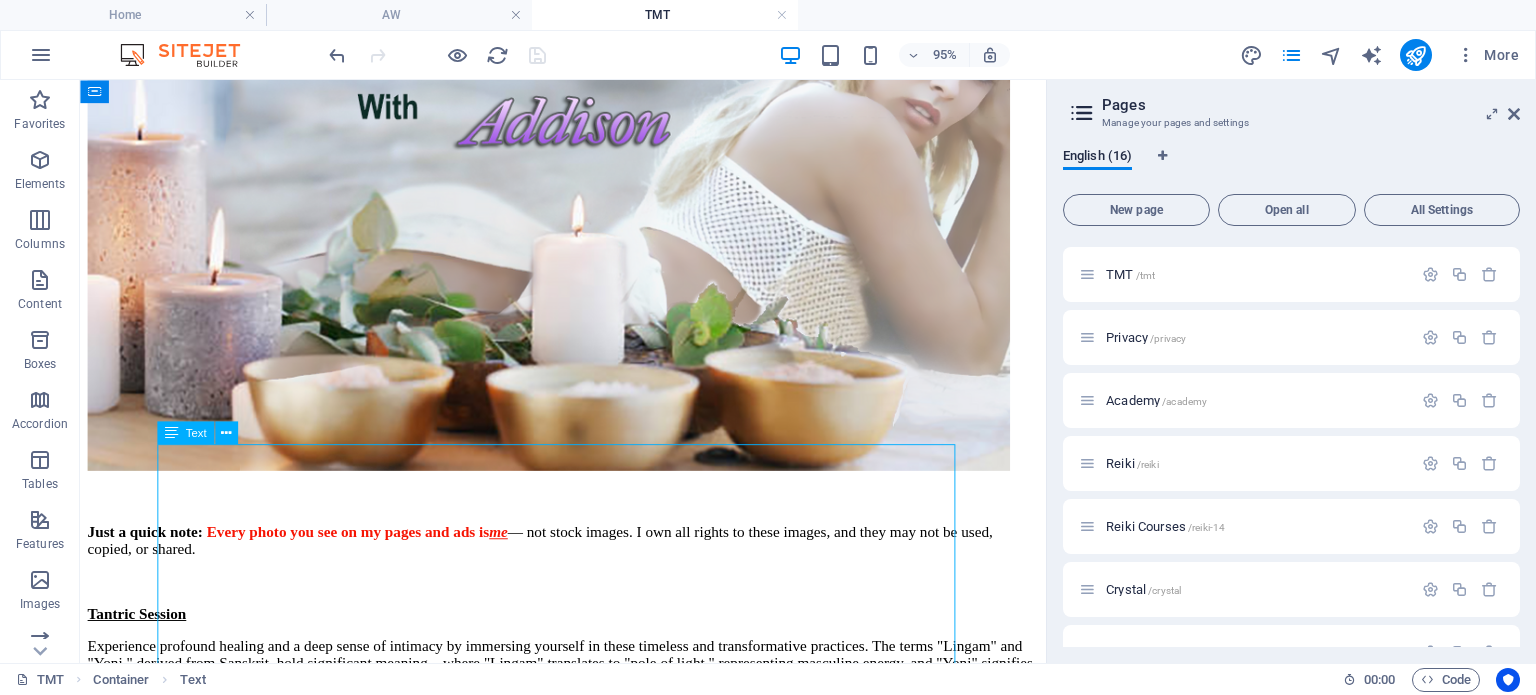 click on "Just a quick note: Every photo you see on my pages and ads is me — not stock images. I own all rights to these images, and they may not be used, copied, or shared. Tantric Session Experience profound healing and a deep sense of intimacy by immersing yourself in these timeless and transformative practices. The terms "Lingam" and "Yoni," derived from Sanskrit, hold significant meaning—where "Lingam" translates to "pole of light," representing masculine energy, and "Yoni" signifies "space of love," embodying feminine essence. Together, they encapsulate the powerful connection fostered through these ancient techniques. To truly benefit from this experience, longer sessions are recommended, as they facilitate a more complete relaxation of both body and mind. Session Pricing: - 1 hour: $220 - 1.5 hours: $300 - 2 hours: $400 Ladies are warmly welcomed to join this enriching experience! :) Please book your appointment here! Return to [PERSON]'s page" at bounding box center [588, 944] 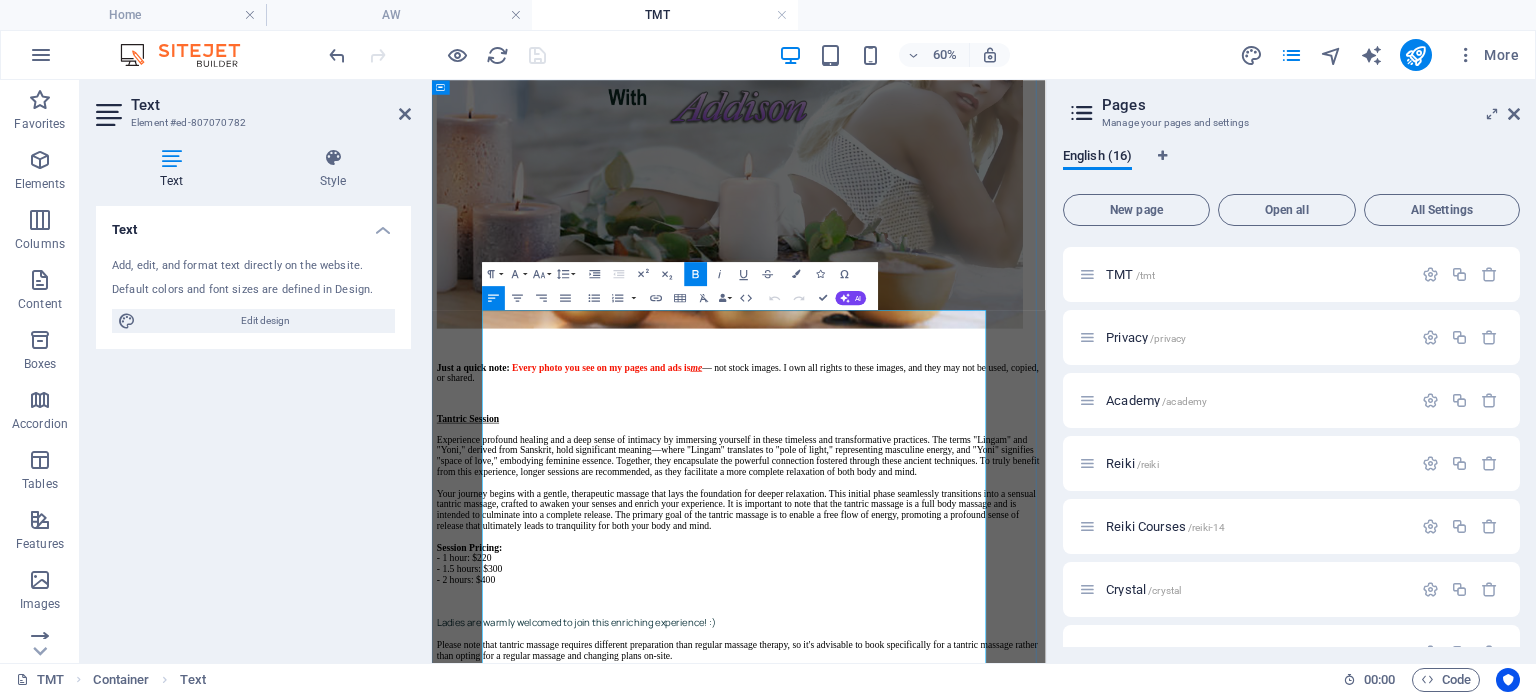 click on "Just a quick note:   Every photo you see on my pages and ads is  me  — not stock images. I own all rights to these images, and they may not be used, copied, or shared." at bounding box center (943, 568) 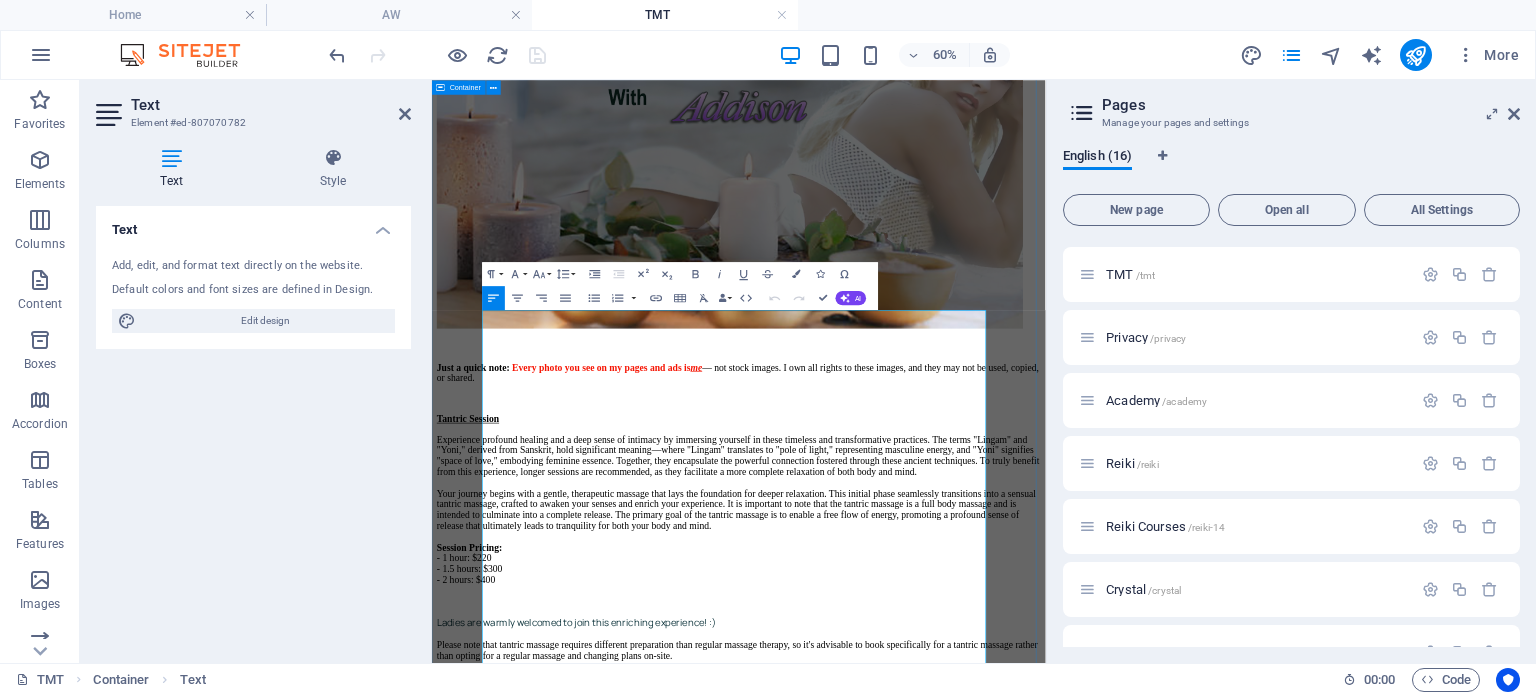 drag, startPoint x: 939, startPoint y: 493, endPoint x: 505, endPoint y: 479, distance: 434.22574 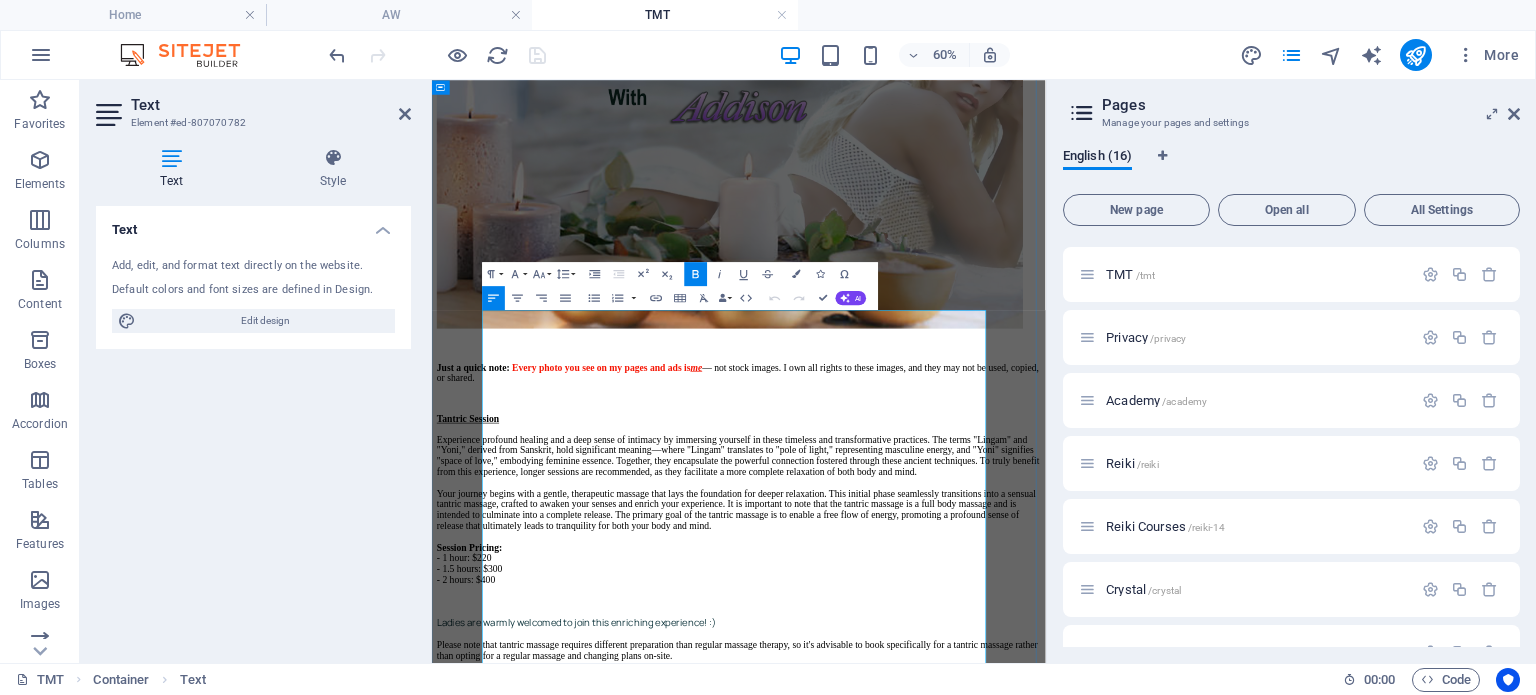 click on "Just a quick note:   Every photo you see on my pages and ads is  me  — not stock images. I own all rights to these images, and they may not be used, copied, or shared." at bounding box center [943, 568] 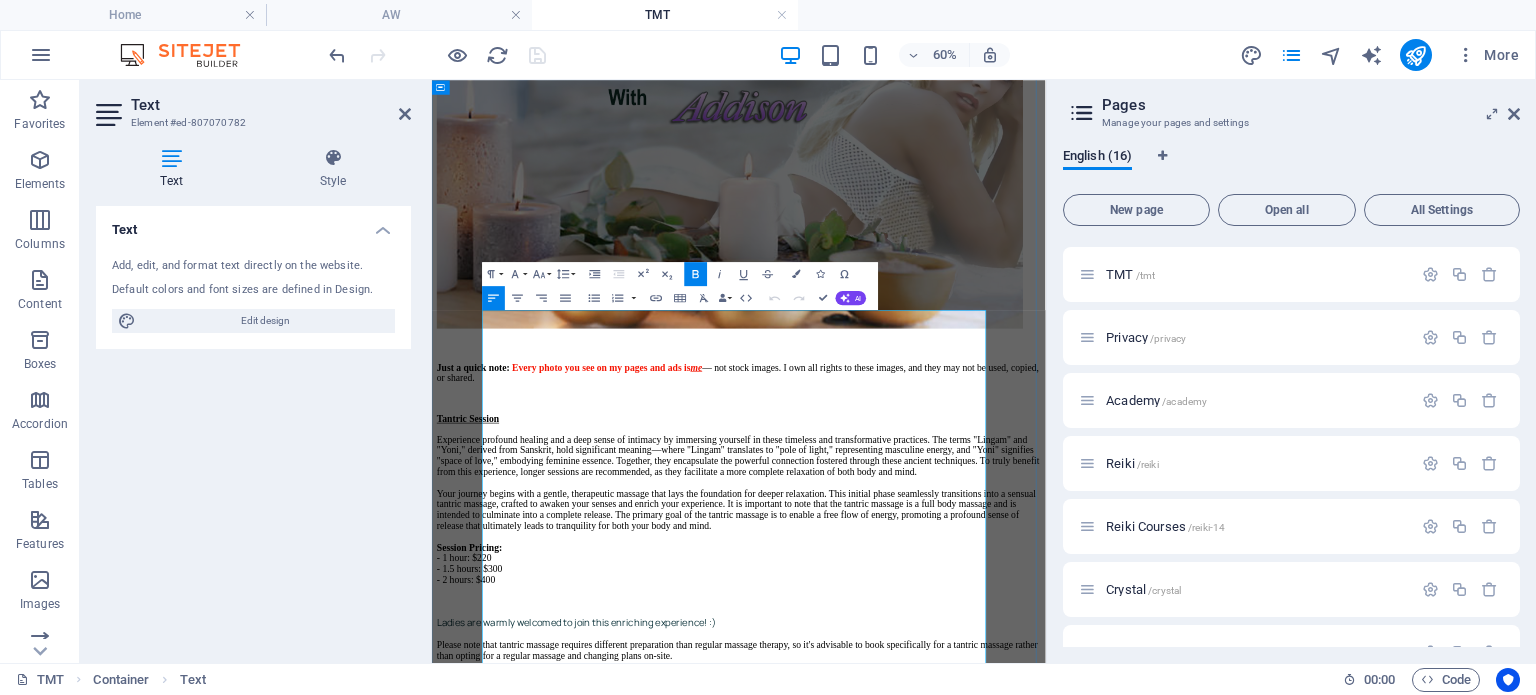 drag, startPoint x: 654, startPoint y: 474, endPoint x: 1090, endPoint y: 513, distance: 437.74078 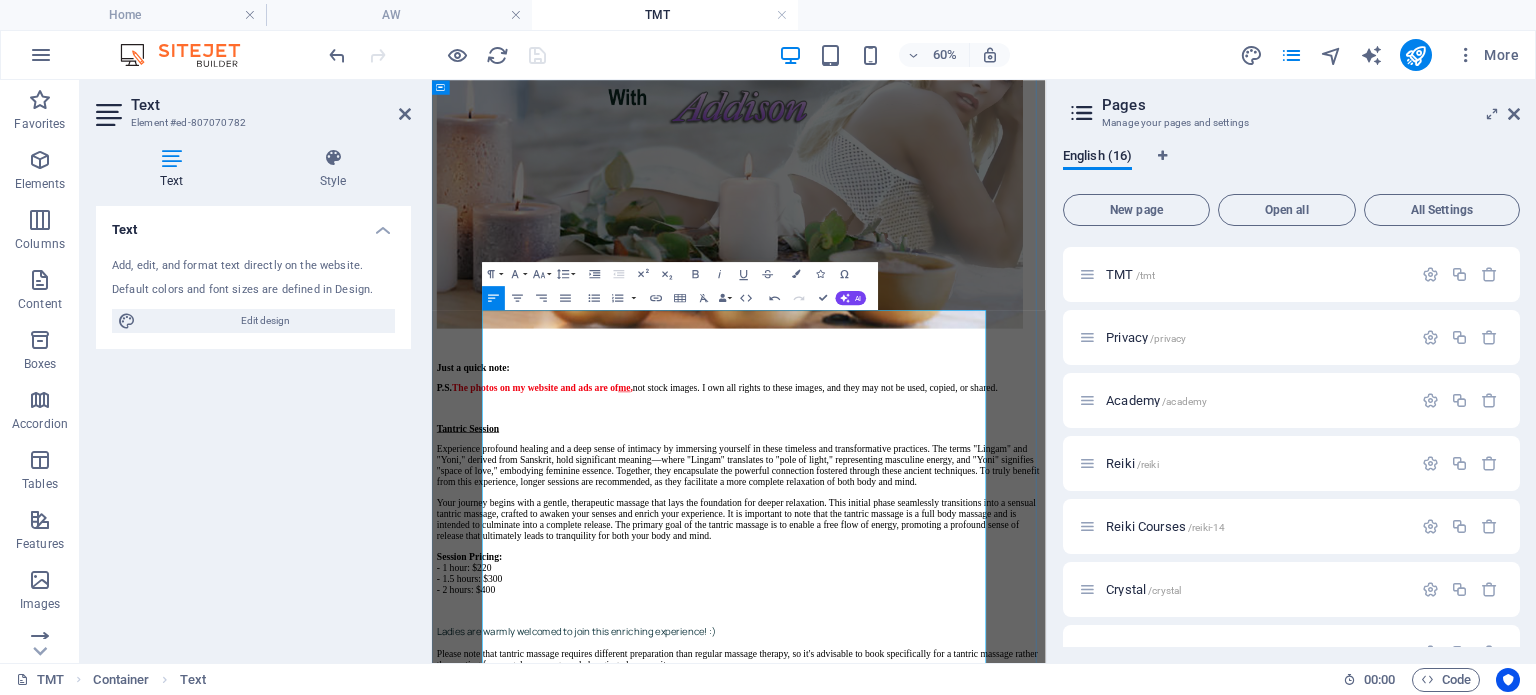 click on "P.S." at bounding box center (452, 592) 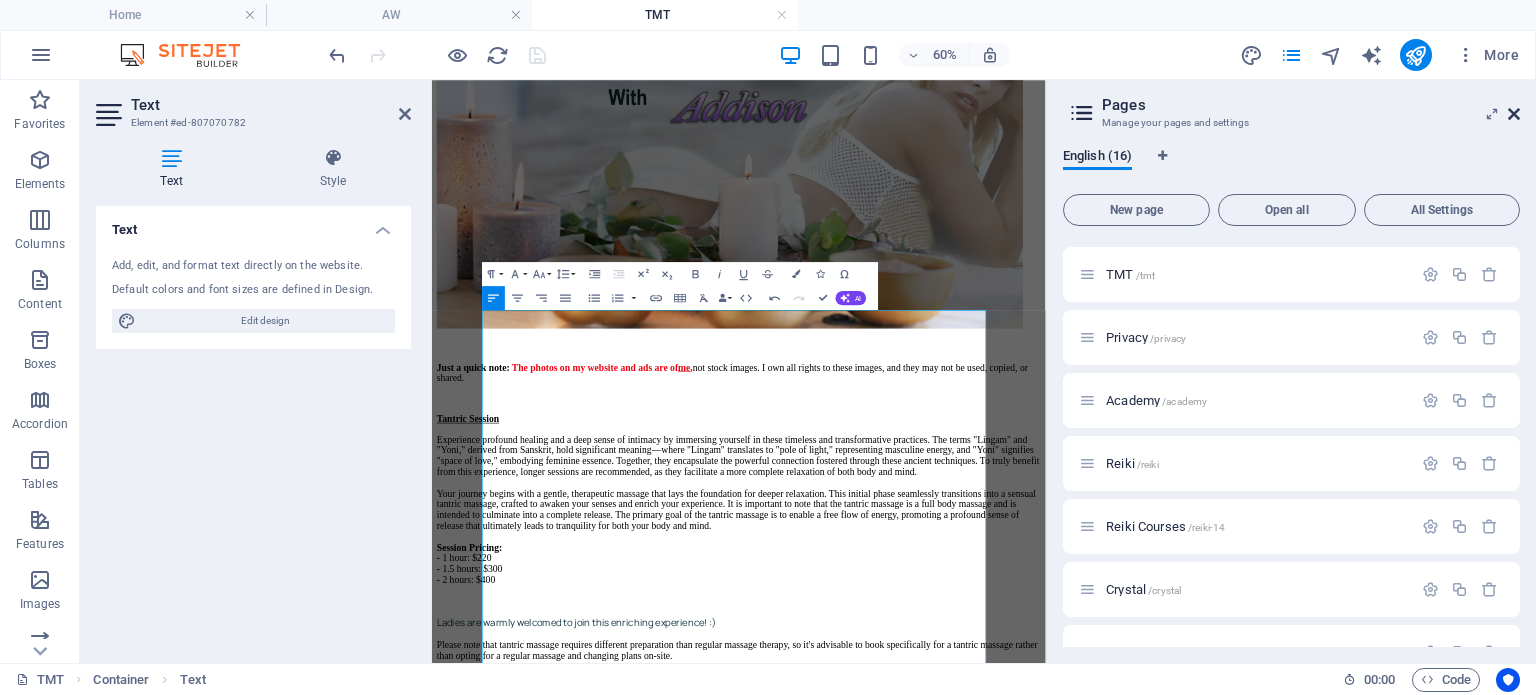 click at bounding box center [1514, 114] 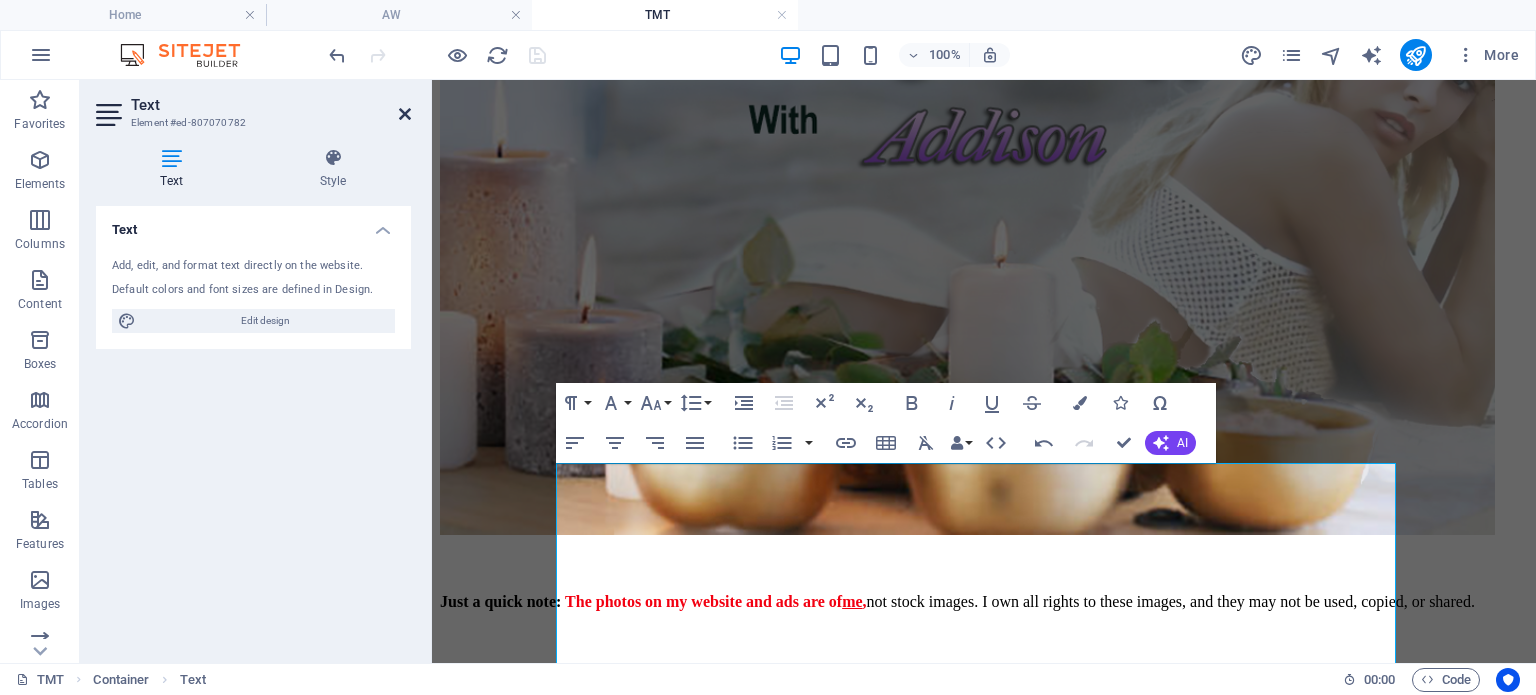 click at bounding box center (405, 114) 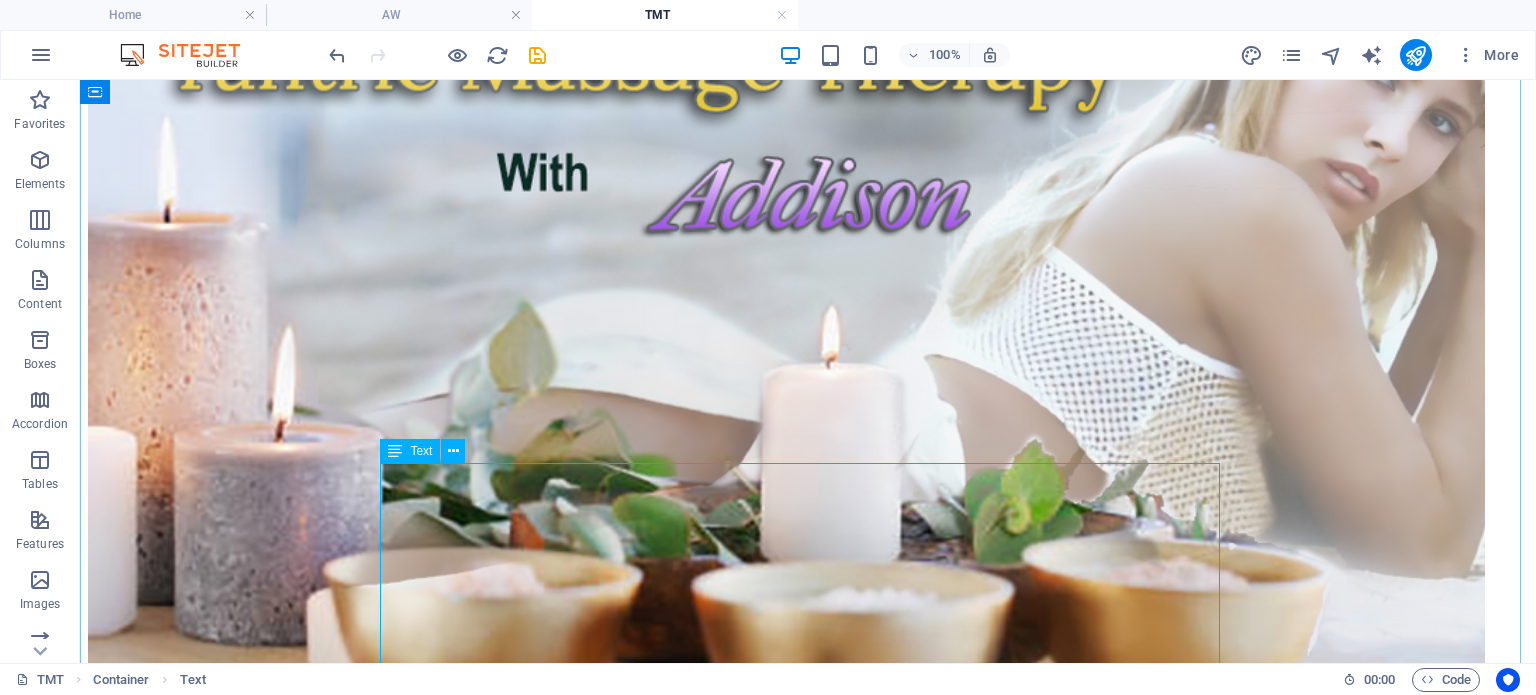 click on "Just a quick note: The photos on my website and ads are of me, not stock images. I own all rights to these images, and they may not be used, copied, or shared. Tantric Session Experience profound healing and a deep sense of intimacy by immersing yourself in these timeless and transformative practices. The terms "Lingam" and "Yoni," derived from Sanskrit, hold significant meaning—where "Lingam" translates to "pole of light," representing masculine energy, and "Yoni" signifies "space of love," embodying feminine essence. Together, they encapsulate the powerful connection fostered through these ancient techniques. To truly benefit from this experience, longer sessions are recommended, as they facilitate a more complete relaxation of both body and mind. Session Pricing: - 1 hour: $220 - 1.5 hours: $300 - 2 hours: $400 Ladies are warmly welcomed to join this enriching experience! :) Please book your appointment here! Return to [PERSON]'s page" at bounding box center [808, 1148] 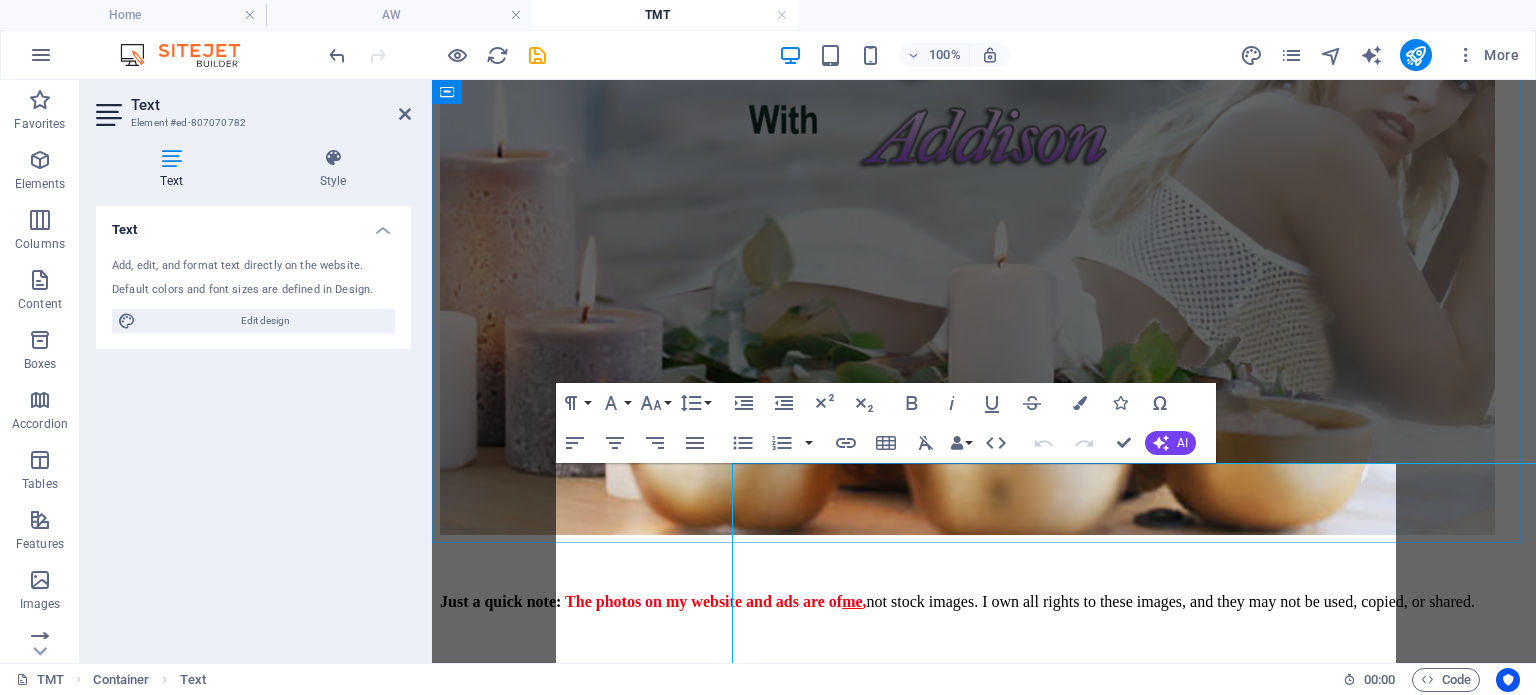 click on "Tantric Session Just a quick note: The photos on my website and ads are of me, not stock images. I own all rights to these images, and they may not be used, copied, or shared. Tantric Session Experience profound healing and a deep sense of intimacy by immersing yourself in these timeless and transformative practices. The terms "Lingam" and "Yoni," derived from Sanskrit, hold significant meaning—where "Lingam" translates to "pole of light," representing masculine energy, and "Yoni" signifies "space of love," embodying feminine essence. Together, they encapsulate the powerful connection fostered through these ancient techniques. To truly benefit from this experience, longer sessions are recommended, as they facilitate a more complete relaxation of both body and mind. Session Pricing: - 1 hour: $220 - 1.5 hours: $300 - 2 hours: $400 Ladies are warmly welcomed to join this enriching experience! :) Please book your appointment here! Return to [LAST]'s page" at bounding box center (984, 645) 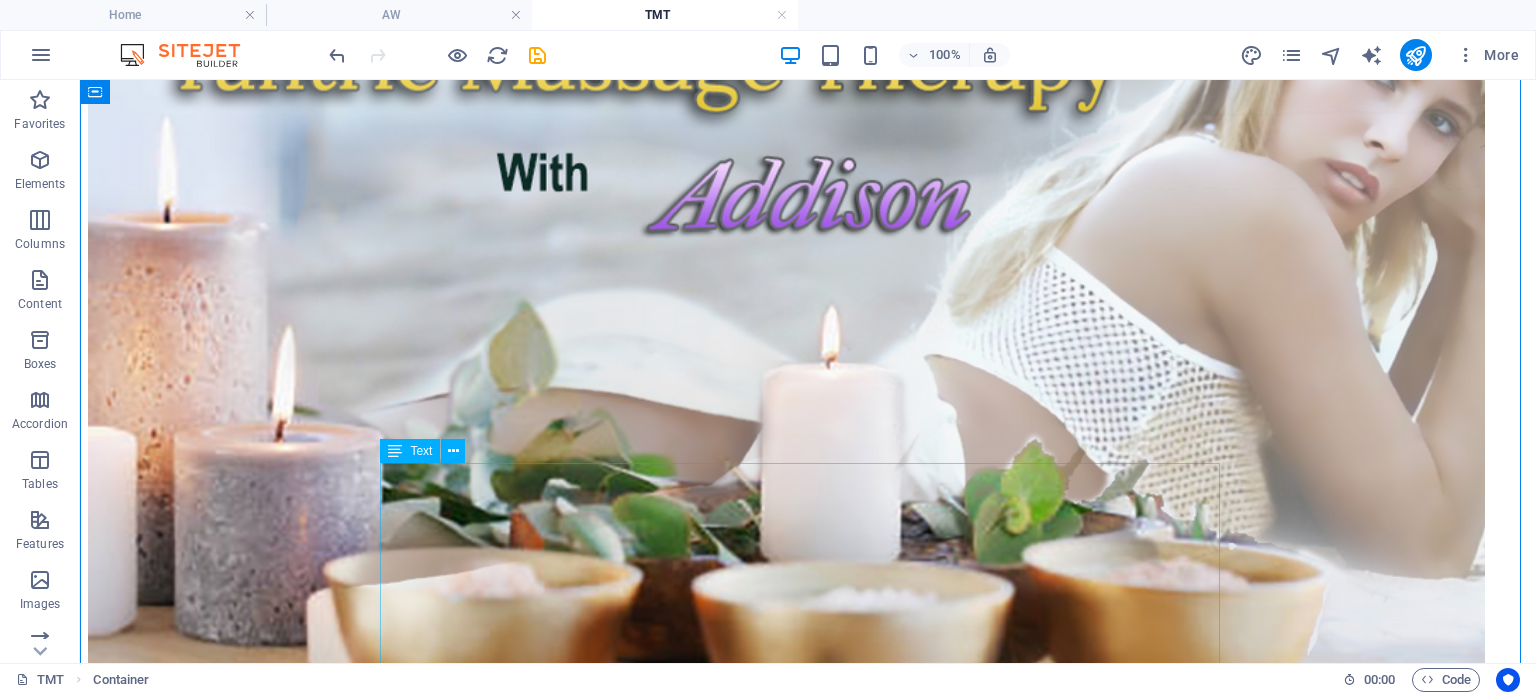 click on "Just a quick note: The photos on my website and ads are of me, not stock images. I own all rights to these images, and they may not be used, copied, or shared. Tantric Session Experience profound healing and a deep sense of intimacy by immersing yourself in these timeless and transformative practices. The terms "Lingam" and "Yoni," derived from Sanskrit, hold significant meaning—where "Lingam" translates to "pole of light," representing masculine energy, and "Yoni" signifies "space of love," embodying feminine essence. Together, they encapsulate the powerful connection fostered through these ancient techniques. To truly benefit from this experience, longer sessions are recommended, as they facilitate a more complete relaxation of both body and mind. Session Pricing: - 1 hour: $220 - 1.5 hours: $300 - 2 hours: $400 Ladies are warmly welcomed to join this enriching experience! :) Please book your appointment here! Return to [PERSON]'s page" at bounding box center [808, 1148] 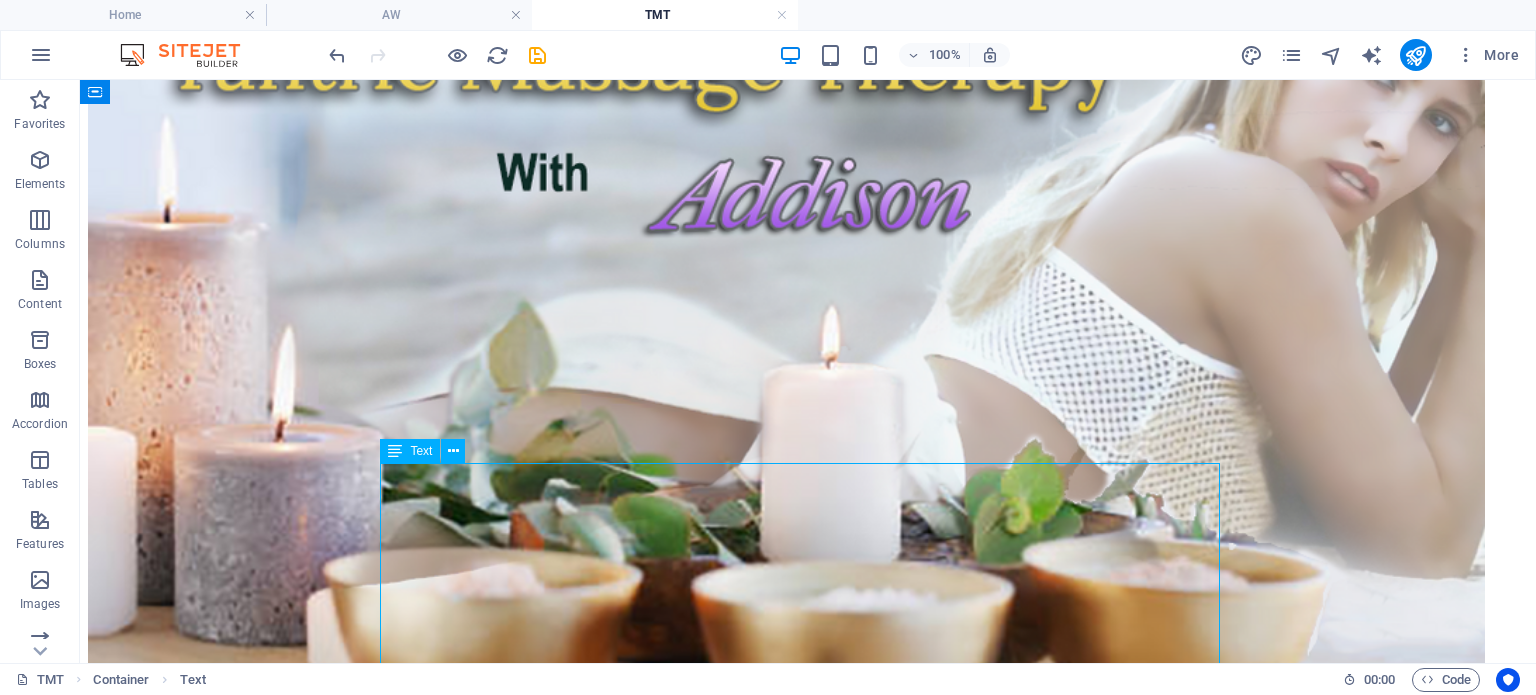 click on "Just a quick note: The photos on my website and ads are of me, not stock images. I own all rights to these images, and they may not be used, copied, or shared. Tantric Session Experience profound healing and a deep sense of intimacy by immersing yourself in these timeless and transformative practices. The terms "Lingam" and "Yoni," derived from Sanskrit, hold significant meaning—where "Lingam" translates to "pole of light," representing masculine energy, and "Yoni" signifies "space of love," embodying feminine essence. Together, they encapsulate the powerful connection fostered through these ancient techniques. To truly benefit from this experience, longer sessions are recommended, as they facilitate a more complete relaxation of both body and mind. Session Pricing: - 1 hour: $220 - 1.5 hours: $300 - 2 hours: $400 Ladies are warmly welcomed to join this enriching experience! :) Please book your appointment here! Return to [PERSON]'s page" at bounding box center (808, 1148) 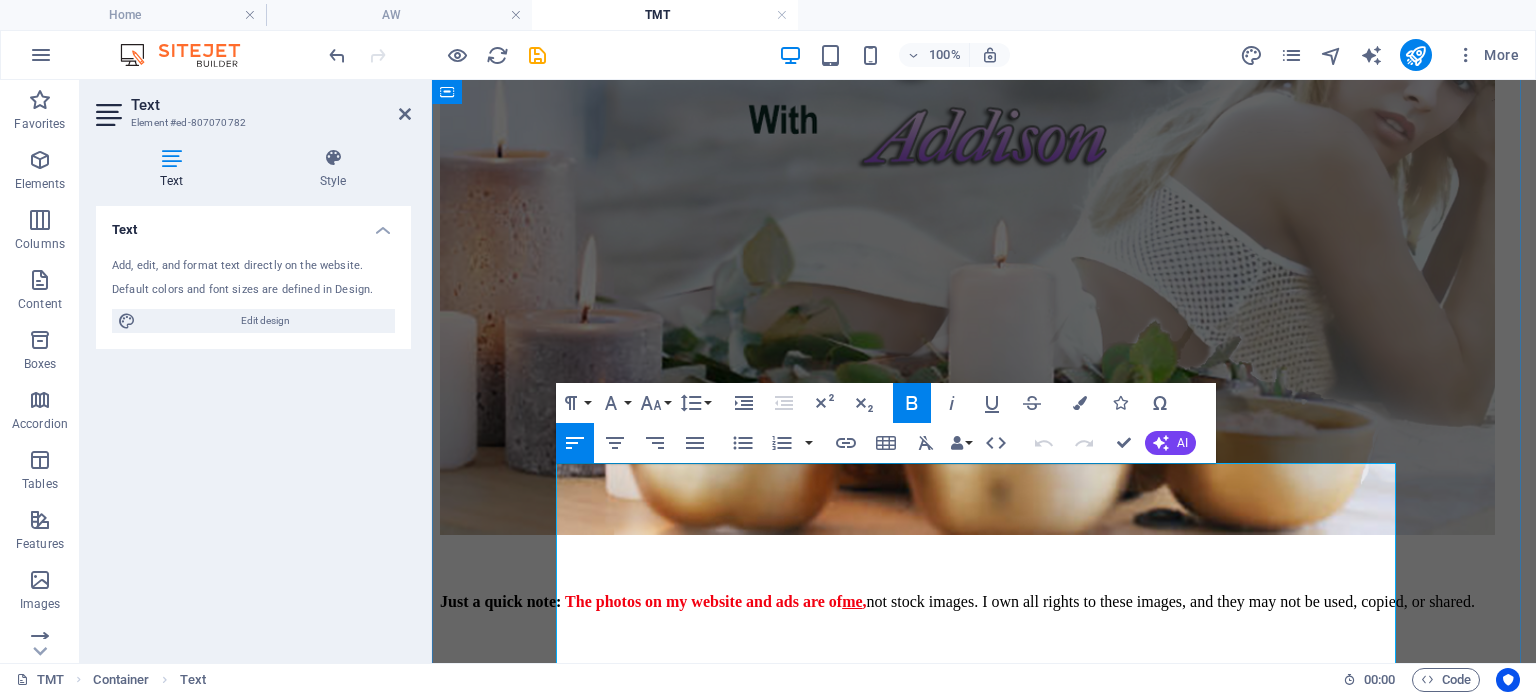 click on "Just a quick note:   The photos on my website and ads are of  me ,  not stock images. I own all rights to these images, and they may not be used, copied, or shared." at bounding box center [984, 602] 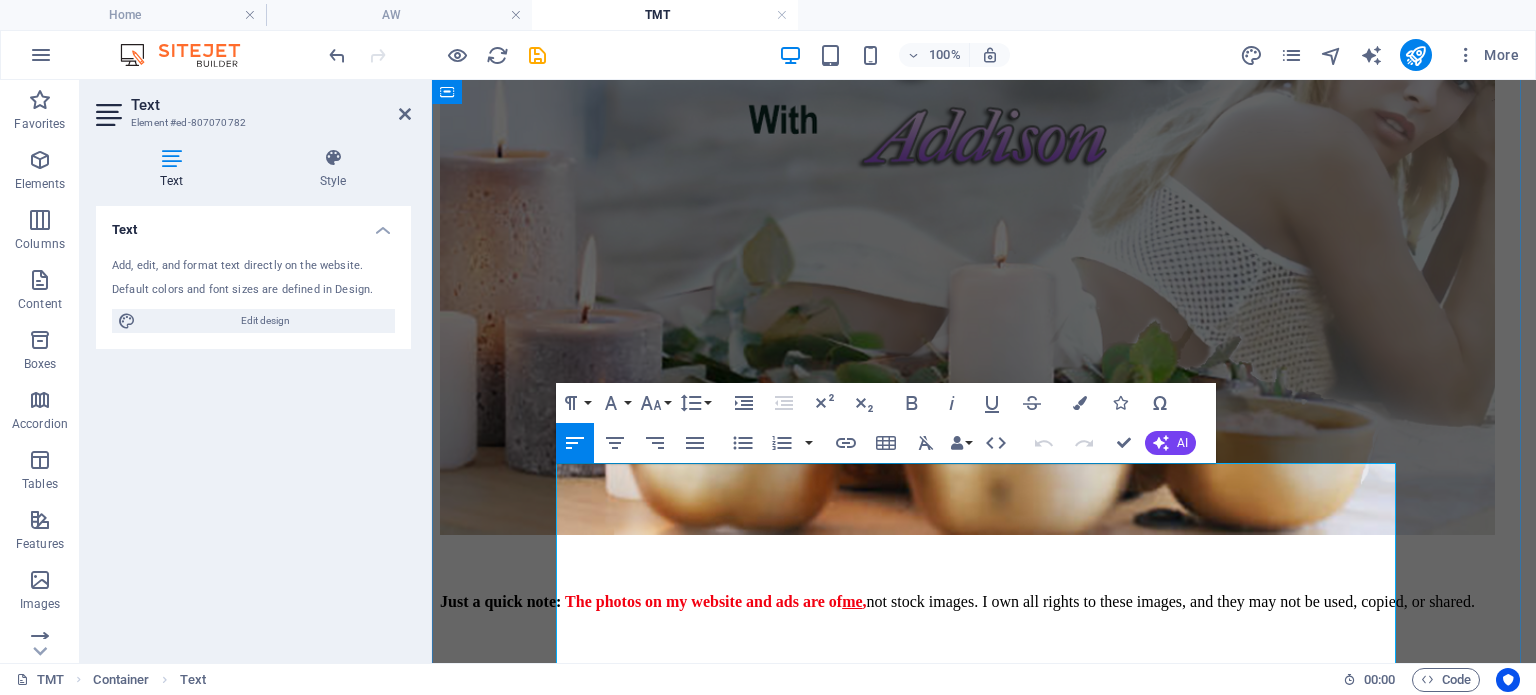 type 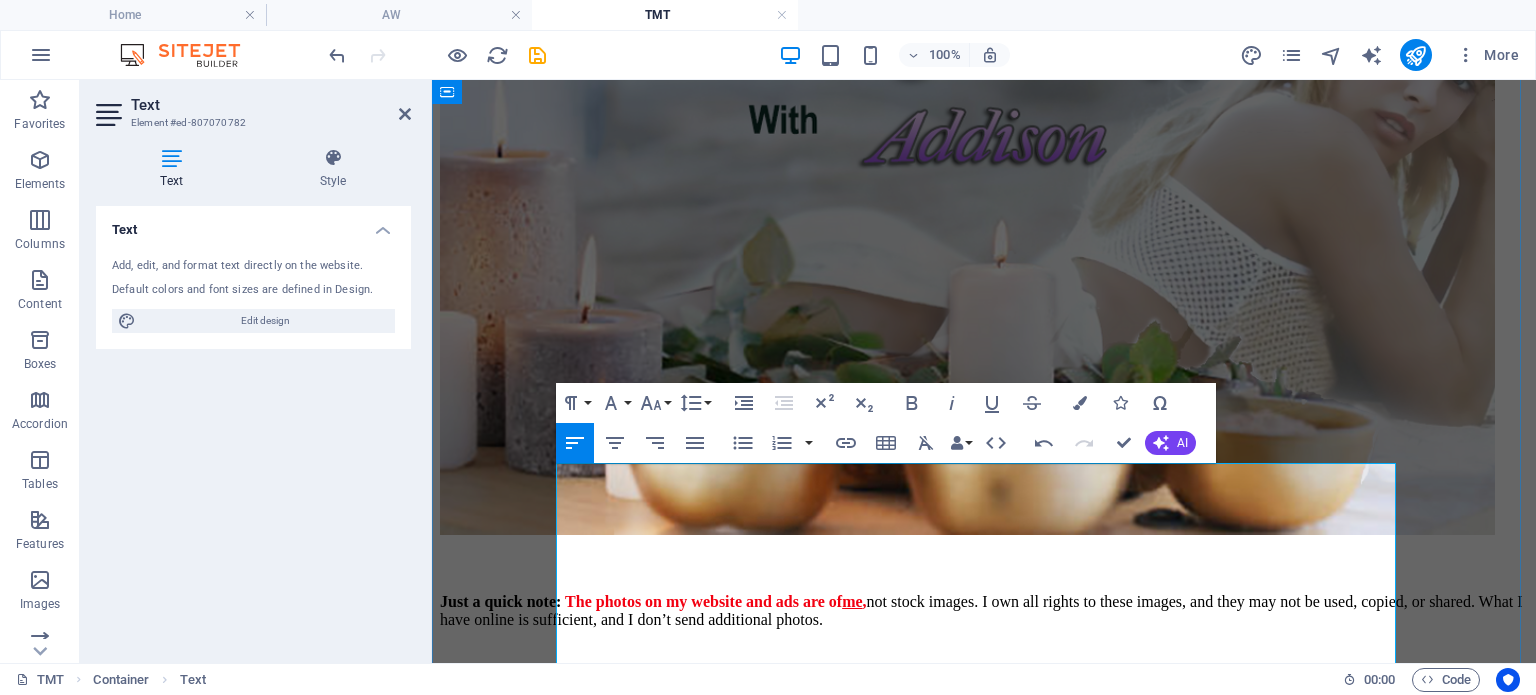 scroll, scrollTop: 715, scrollLeft: 2, axis: both 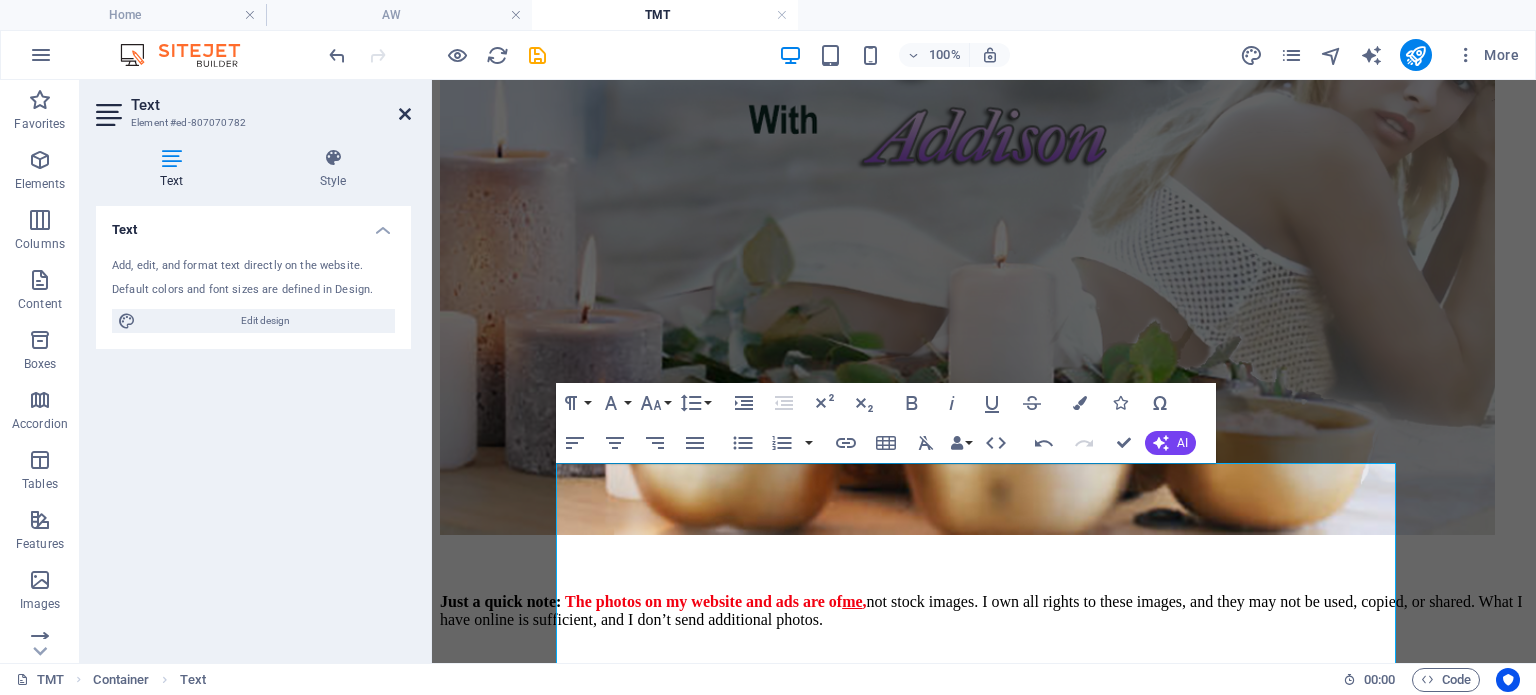 click at bounding box center [405, 114] 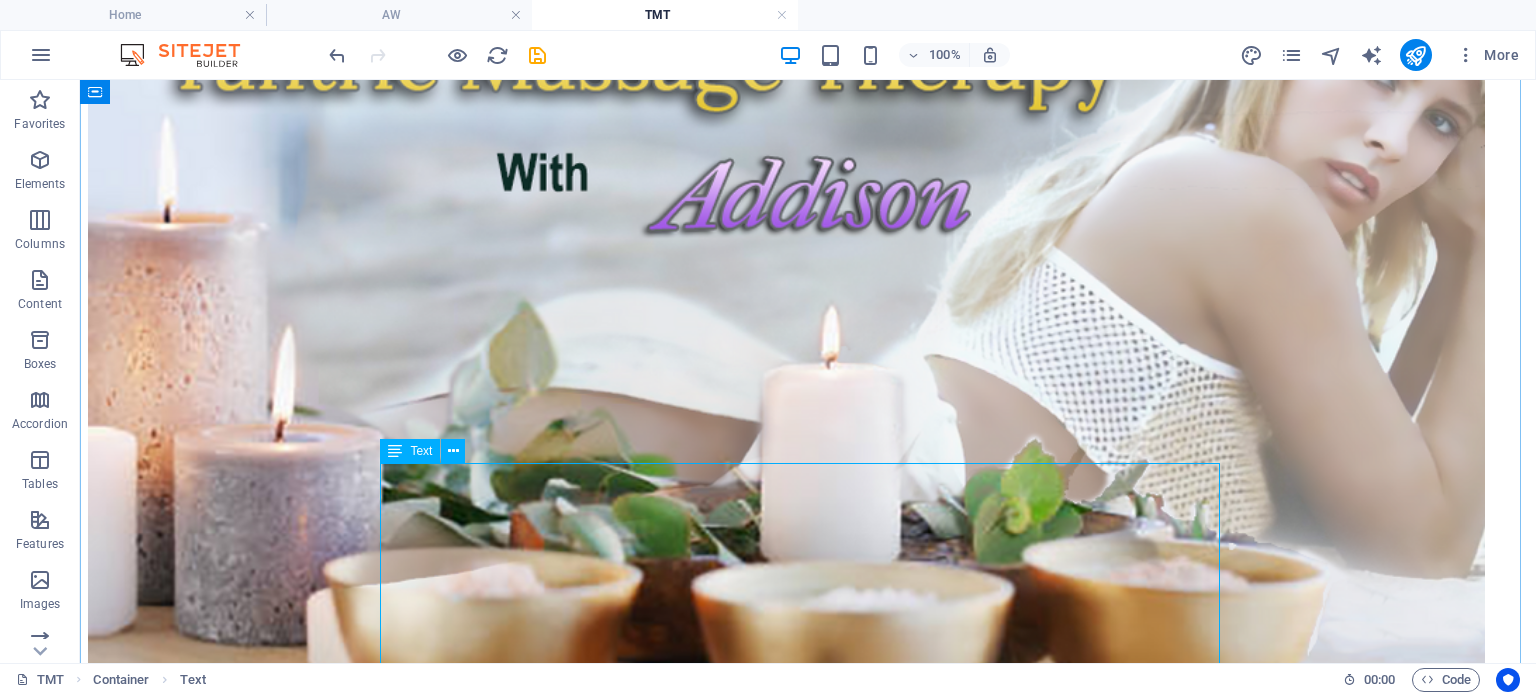 click on "Tantric Session Experience profound healing and a deep sense of intimacy by immersing yourself in these timeless and transformative practices. The terms "Lingam" and "Yoni," derived from Sanskrit, hold significant meaning—where "Lingam" translates to "pole of light," representing masculine energy, and "Yoni" signifies "space of love," embodying feminine essence. Together, they encapsulate the powerful connection fostered through these ancient techniques. To truly benefit from this experience, longer sessions are recommended, as they facilitate a more complete relaxation of both body and mind. Session Pricing: - 1 hour: $220 - 1.5 hours: $300 - 2 hours: $400 Ladies are warmly welcomed to join this enriching experience! :) Please book your appointment here!" at bounding box center (808, 1157) 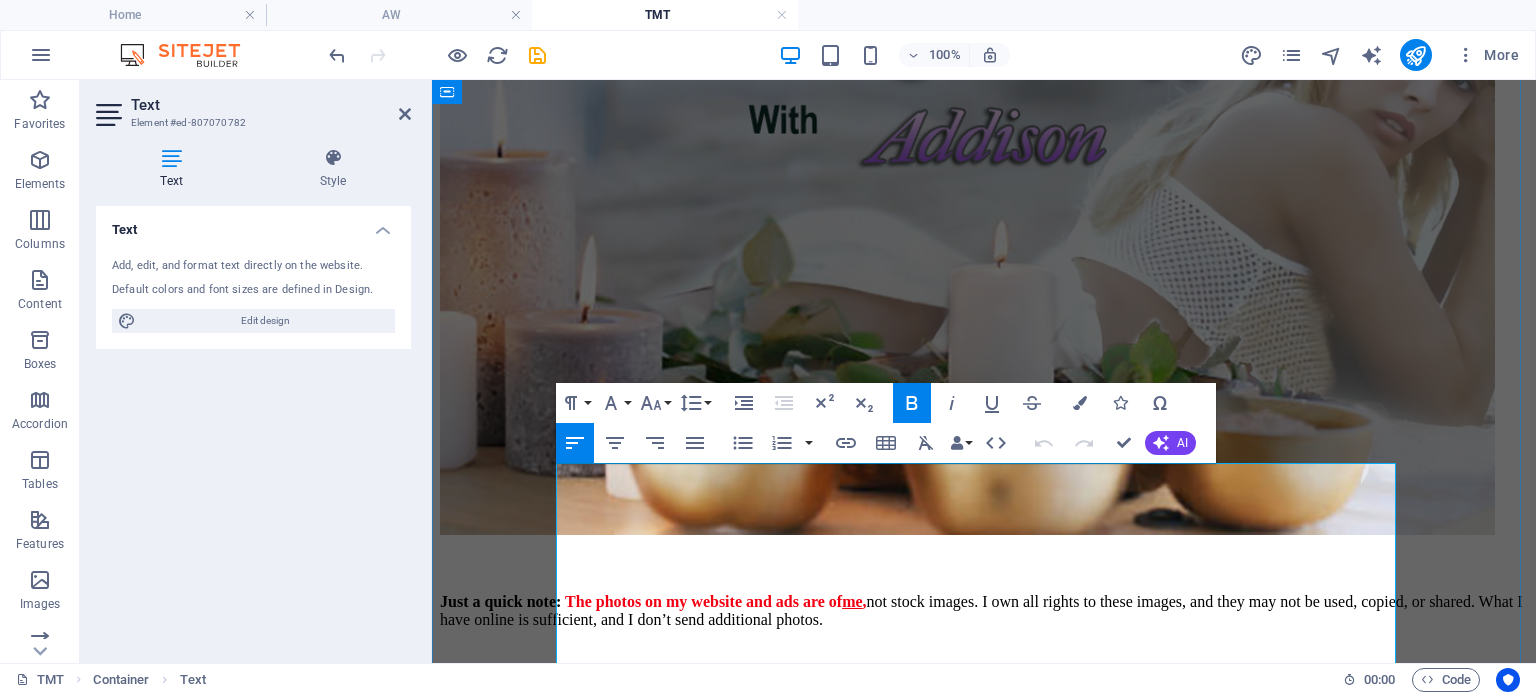 click on "The photos on my website and ads are of me," at bounding box center (716, 601) 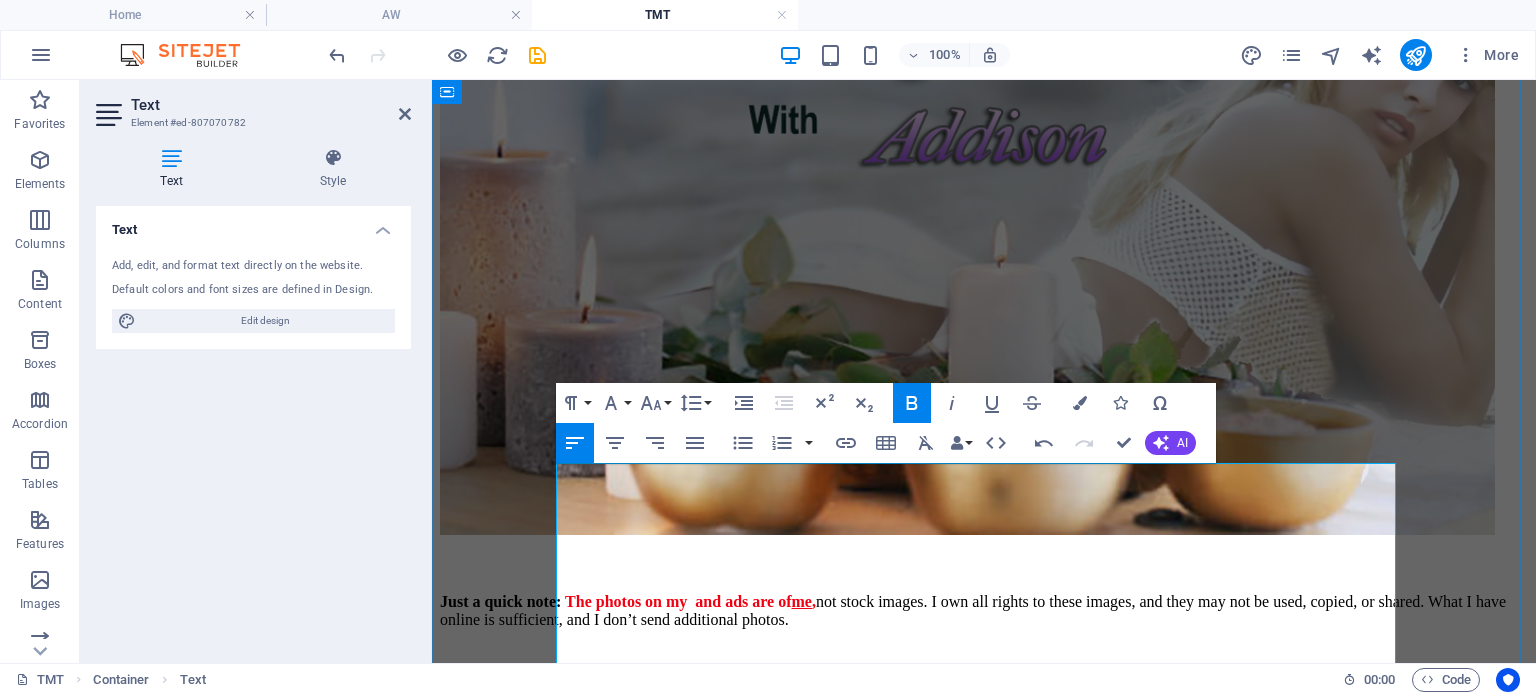 type 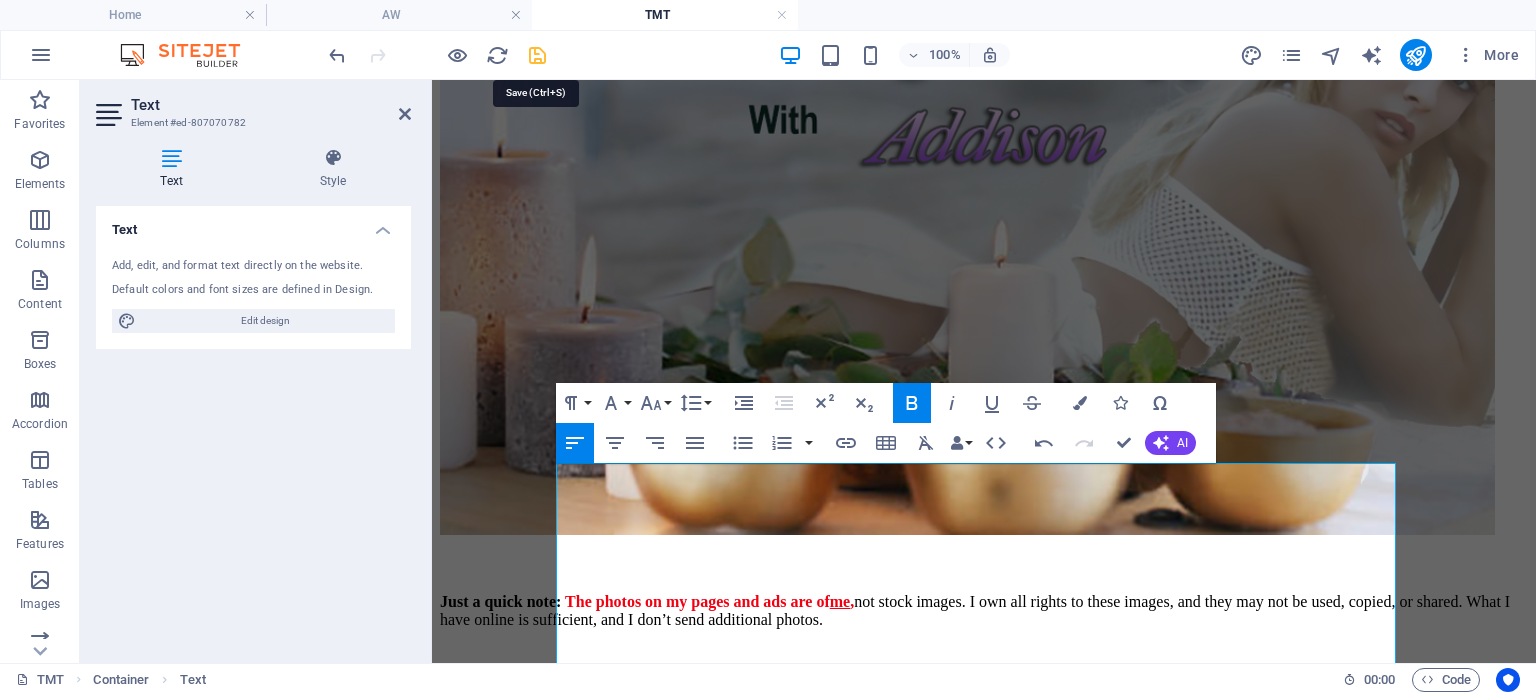 click at bounding box center (537, 55) 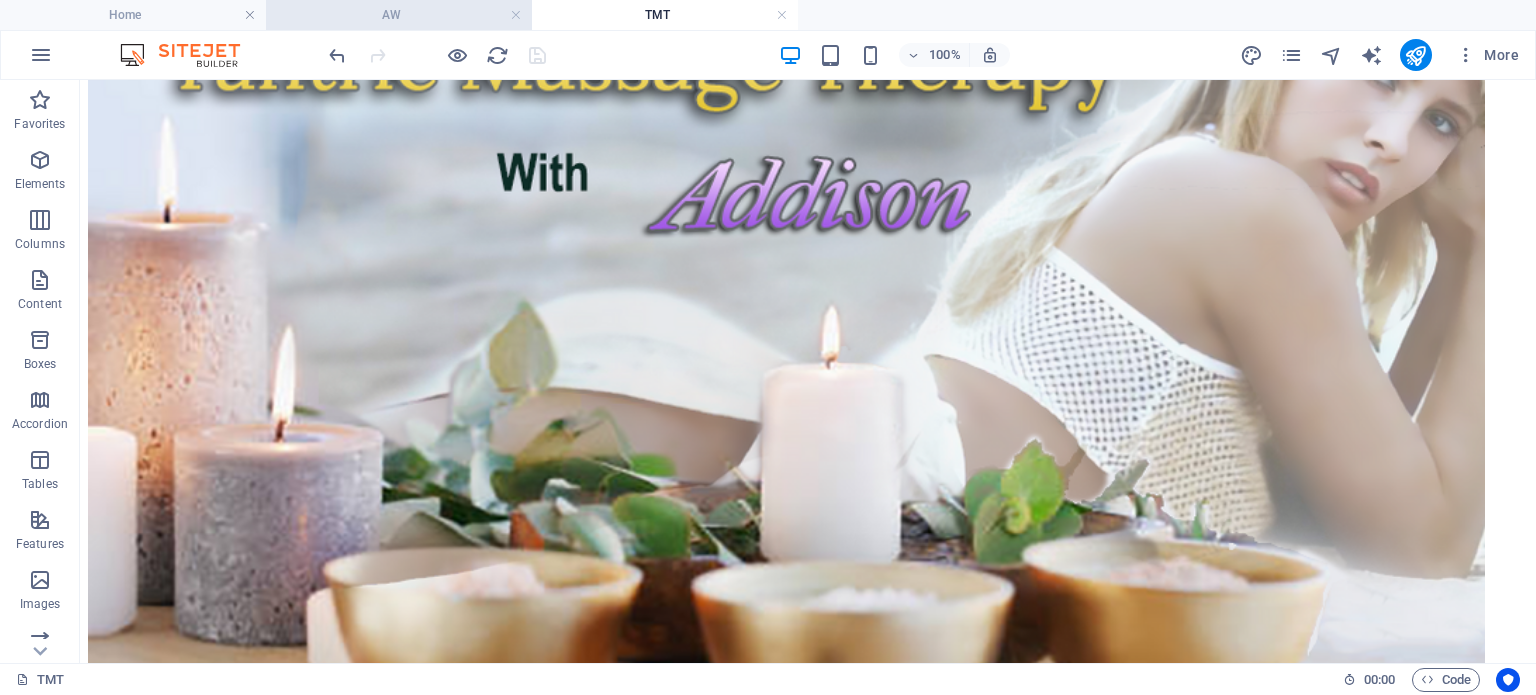 click on "AW" at bounding box center [399, 15] 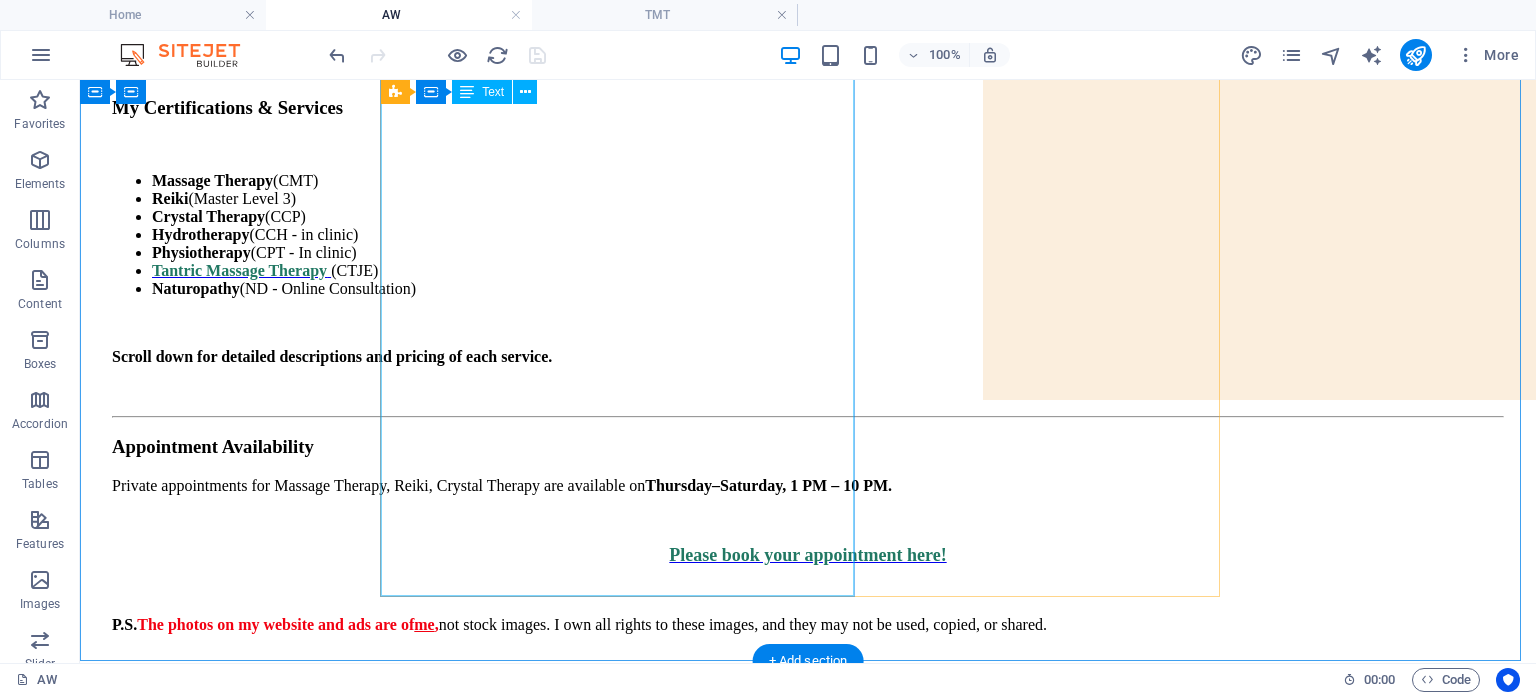 click on "My Certifications & Services Massage Therapy  (CMT) Reiki  (Master Level 3) Crystal Therapy  (CCP) Hydrotherapy  (CCH - in clinic) Physiotherapy  (CPT - In clinic) Tantric Massage Therapy   (CTJE)  Naturopathy  (ND - Online Consultation) Scroll down for detailed descriptions and pricing of each service. Appointment Availability Private appointments for Massage Therapy, Reiki, Crystal Therapy are available on  Thursday –Saturday, 1 PM – 10 PM. Please book your appointment here! P.S.  The photos on my website and ads are of  me ,  not stock images. I own all rights to these images, and they may not be used, copied, or shared." at bounding box center (808, 382) 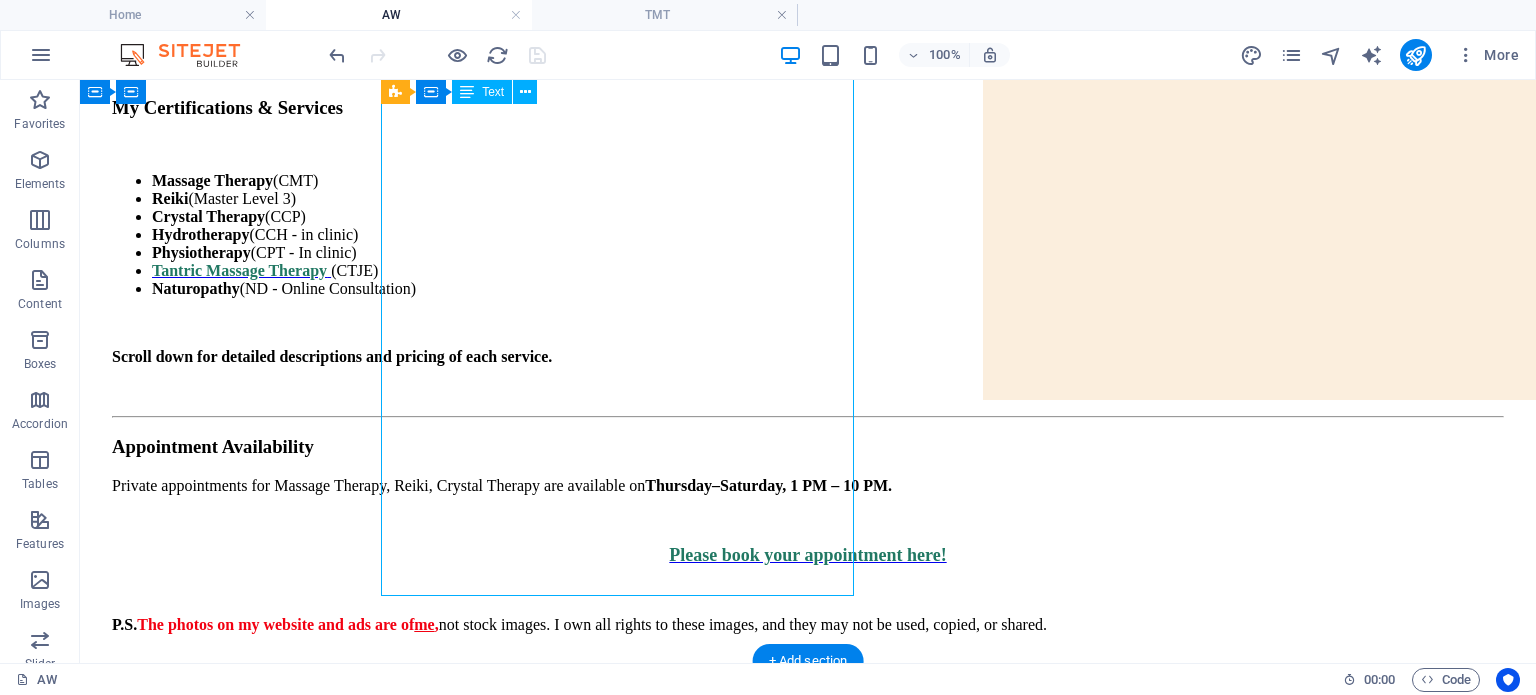 click on "My Certifications & Services Massage Therapy  (CMT) Reiki  (Master Level 3) Crystal Therapy  (CCP) Hydrotherapy  (CCH - in clinic) Physiotherapy  (CPT - In clinic) Tantric Massage Therapy   (CTJE)  Naturopathy  (ND - Online Consultation) Scroll down for detailed descriptions and pricing of each service. Appointment Availability Private appointments for Massage Therapy, Reiki, Crystal Therapy are available on  Thursday –Saturday, 1 PM – 10 PM. Please book your appointment here! P.S.  The photos on my website and ads are of  me ,  not stock images. I own all rights to these images, and they may not be used, copied, or shared." at bounding box center (808, 382) 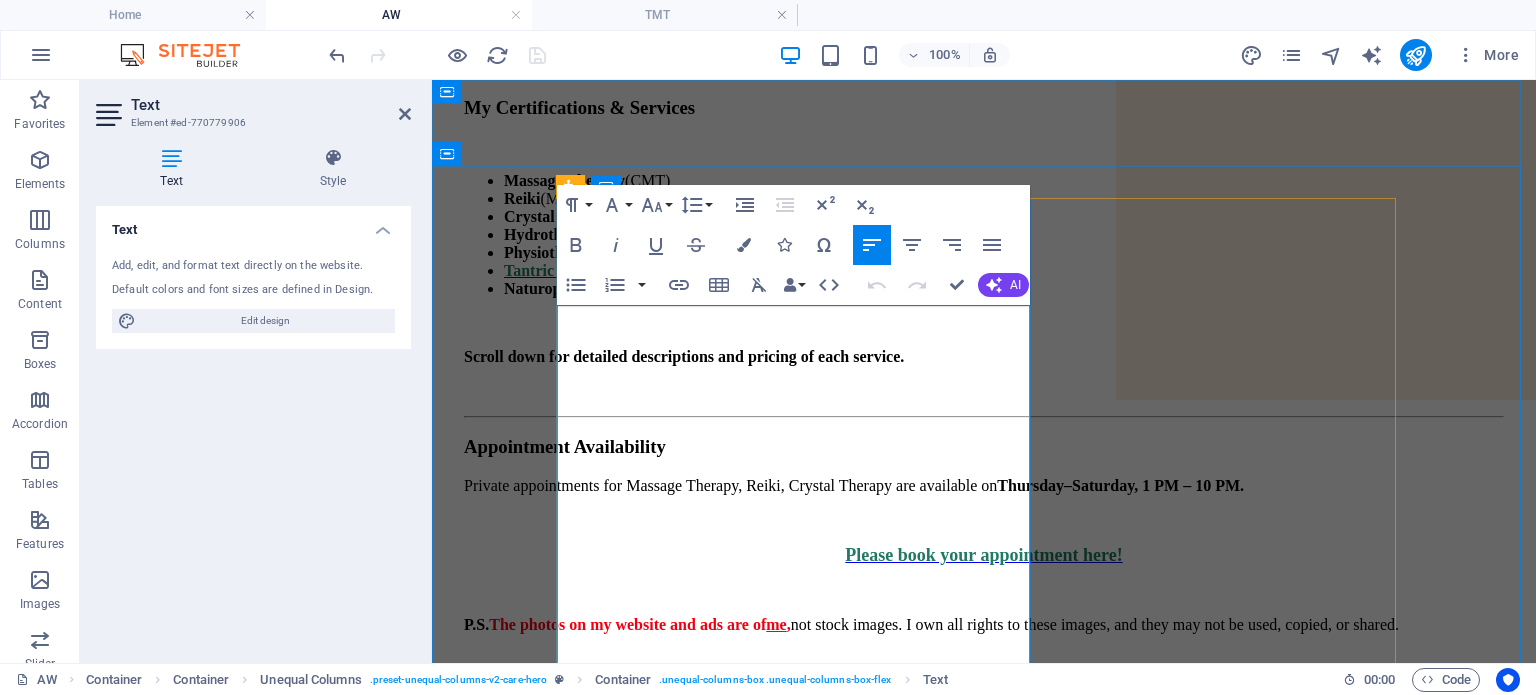 scroll, scrollTop: 0, scrollLeft: 0, axis: both 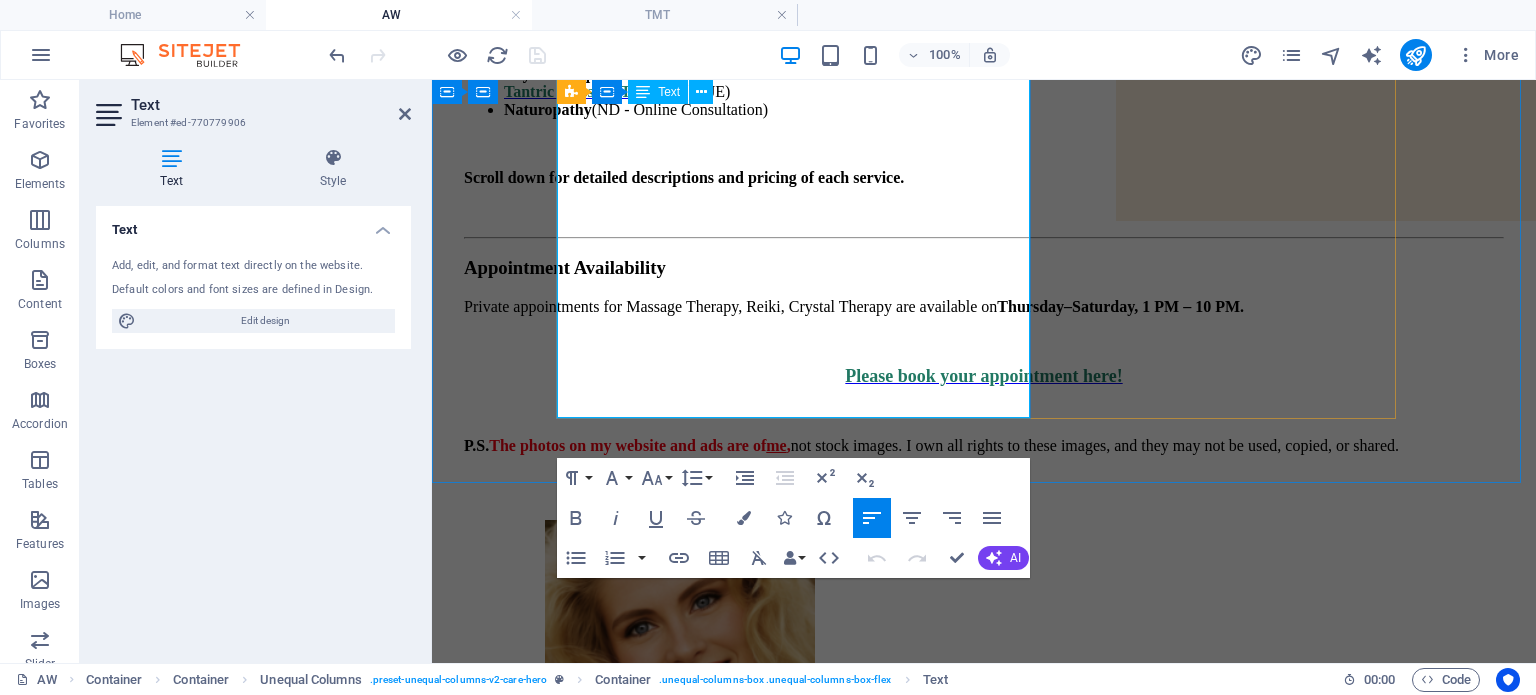 click on "P.S." at bounding box center (476, 445) 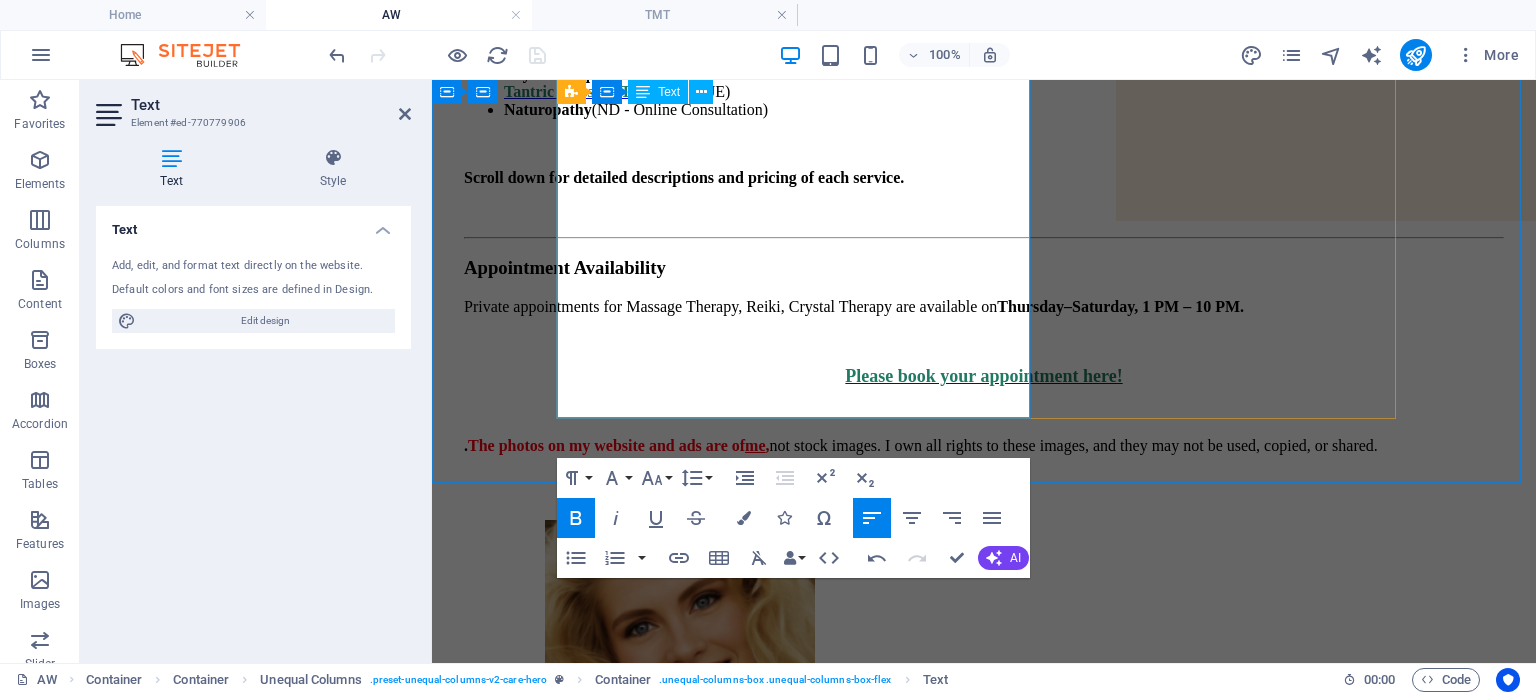 type 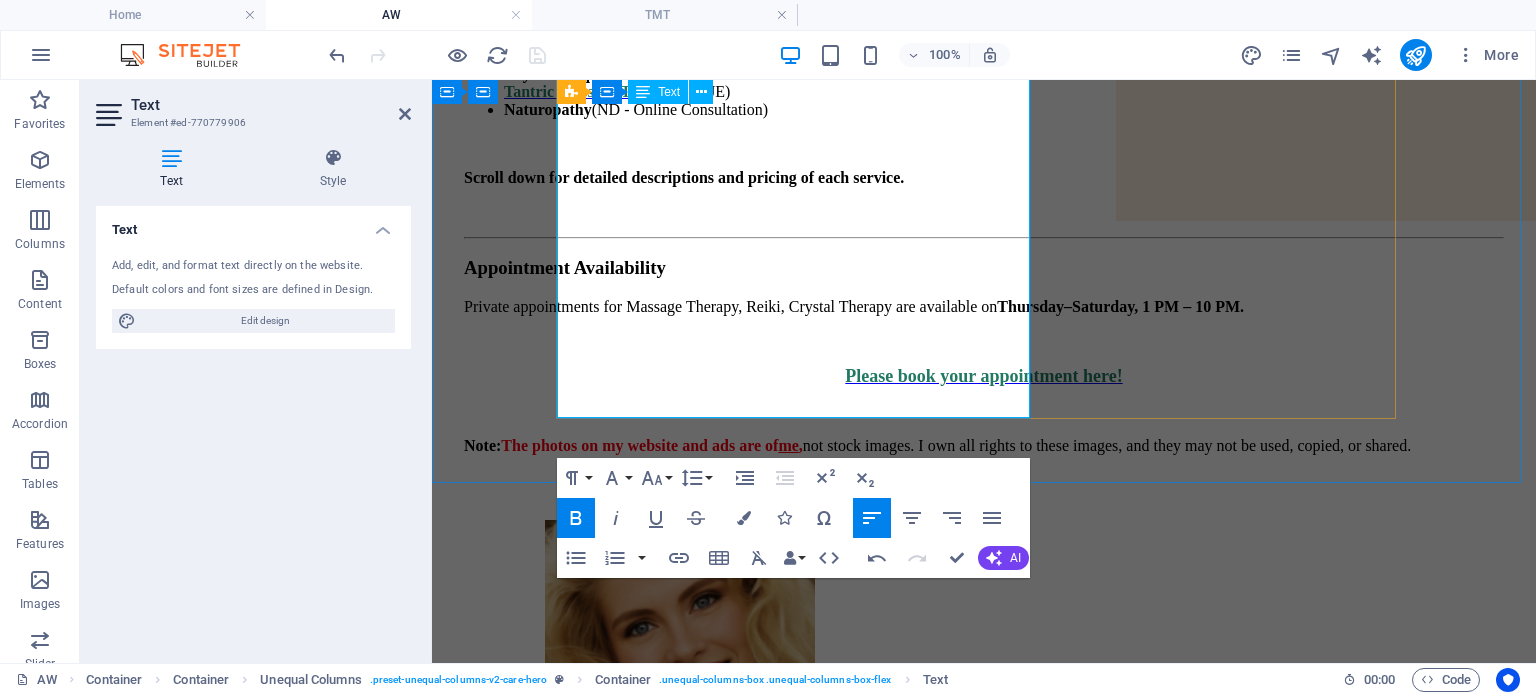 click on "The photos on my website and ads are of me," at bounding box center [652, 445] 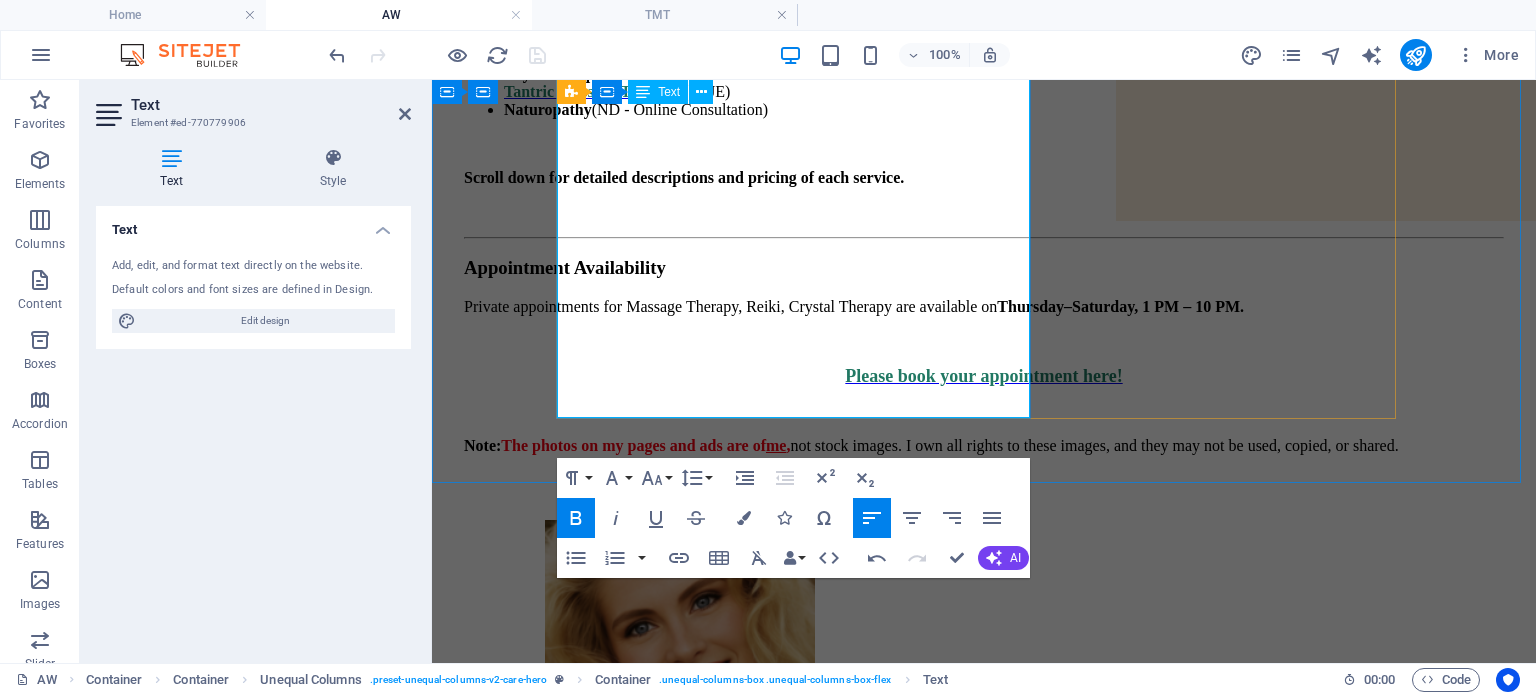 click on "Note: The photos on my pages and ads are of me, not stock images. I own all rights to these images, and they may not be used, copied, or shared." at bounding box center (984, 446) 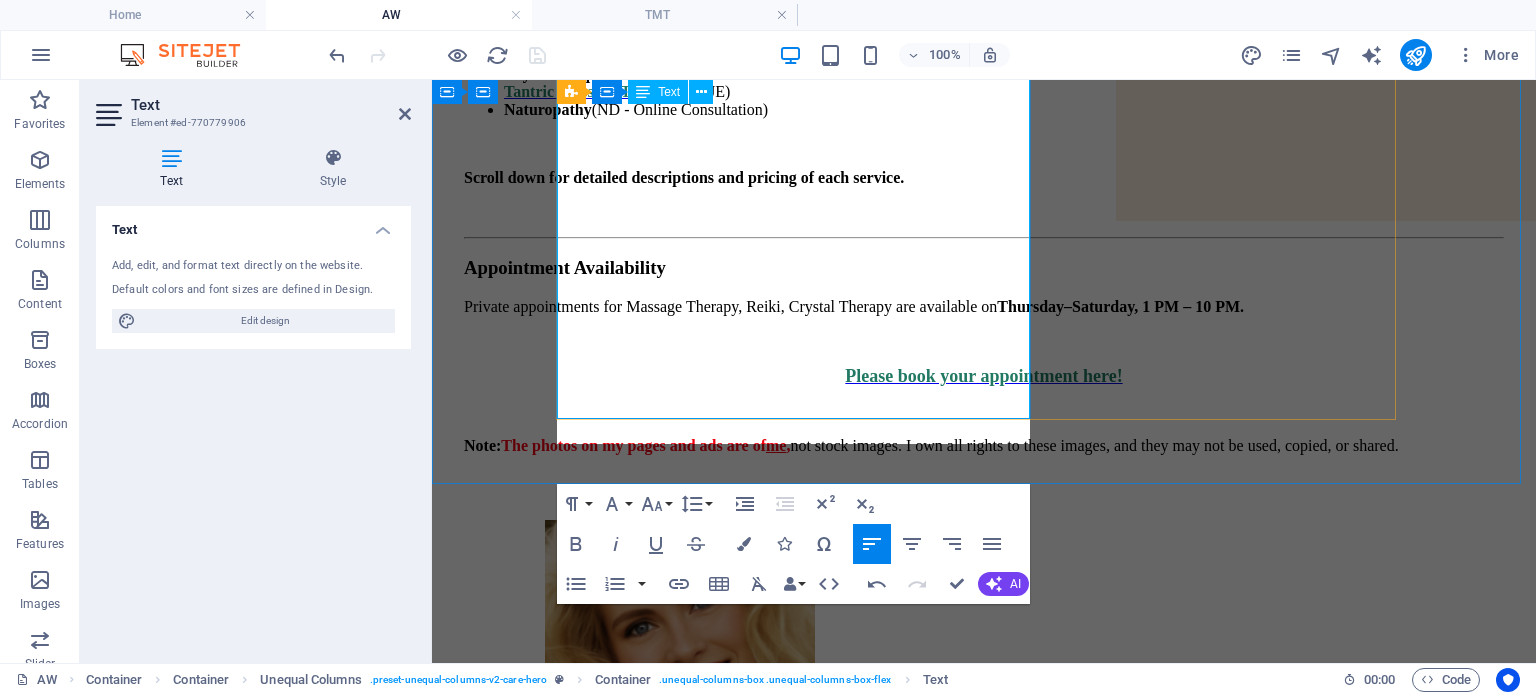 scroll, scrollTop: 494, scrollLeft: 0, axis: vertical 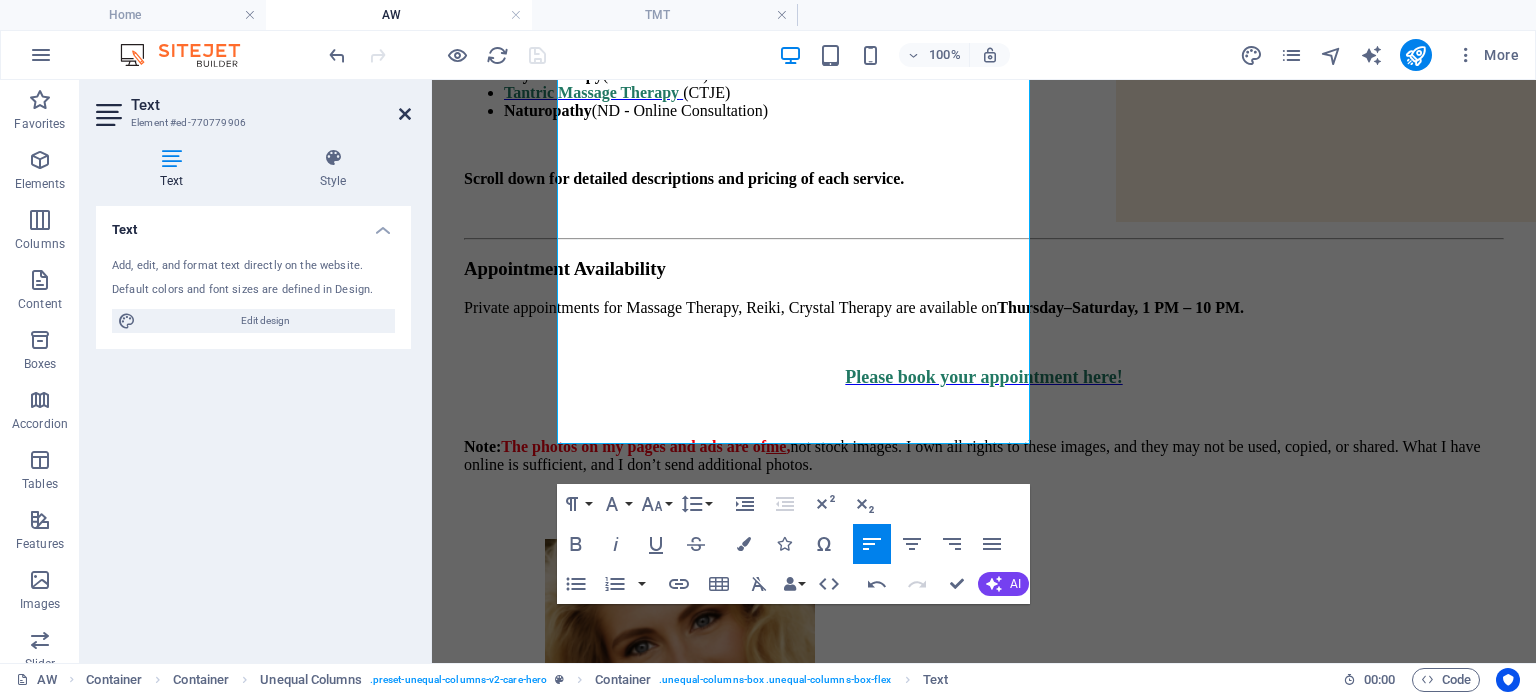 click at bounding box center [405, 114] 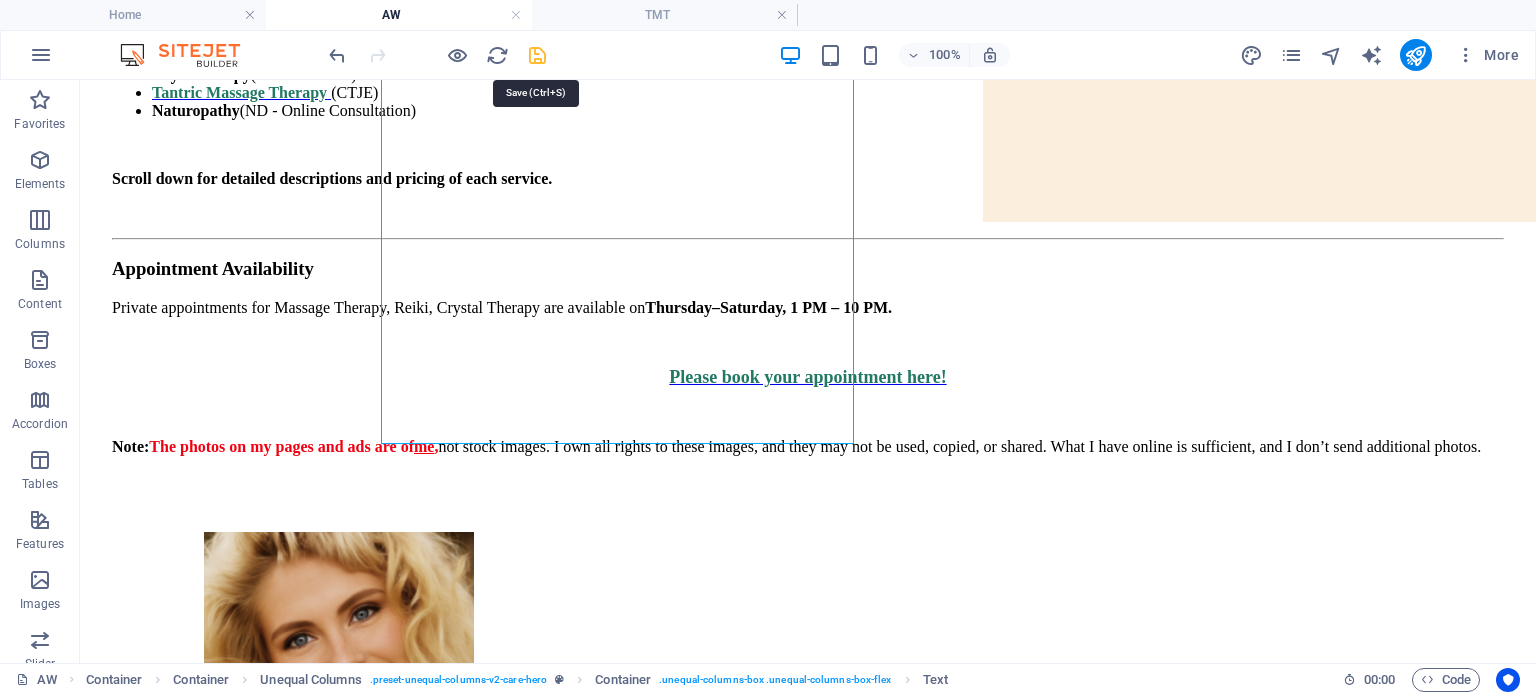 click at bounding box center (537, 55) 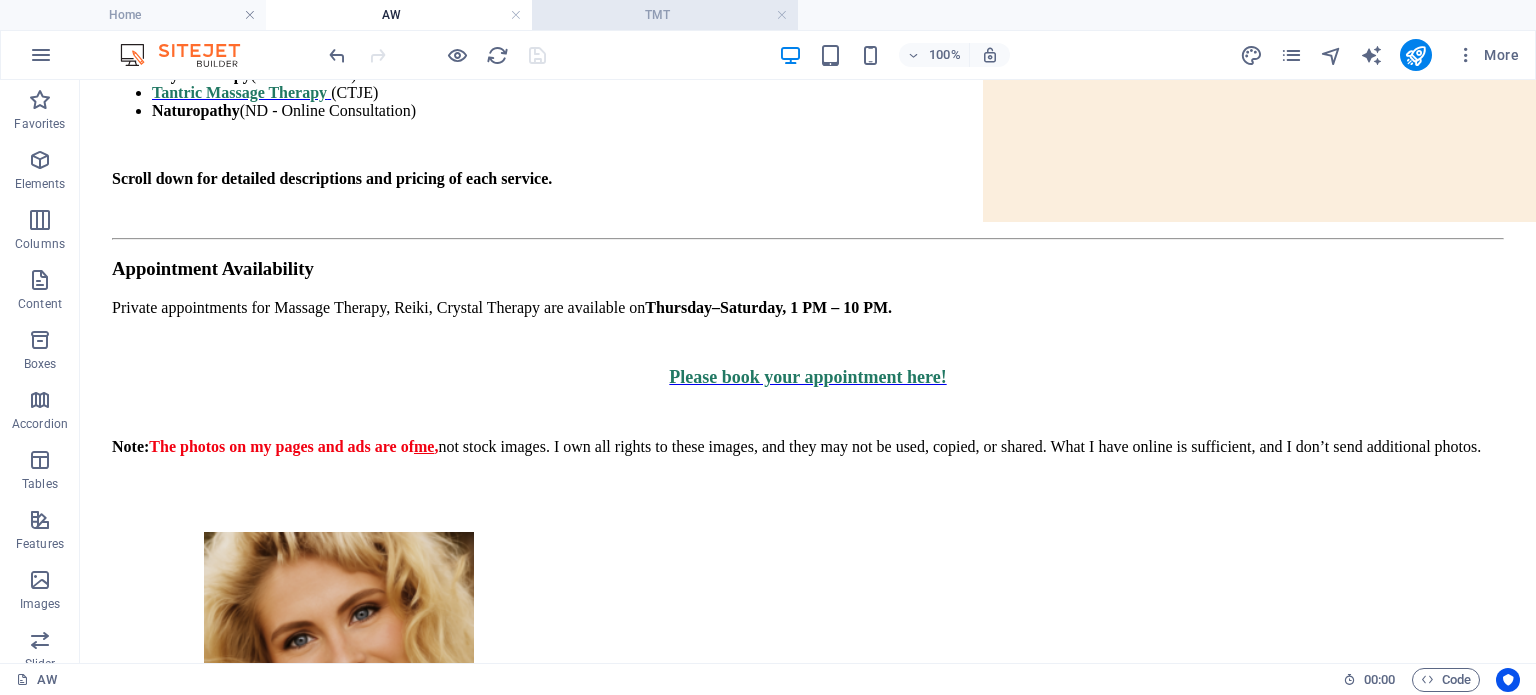 click on "TMT" at bounding box center [665, 15] 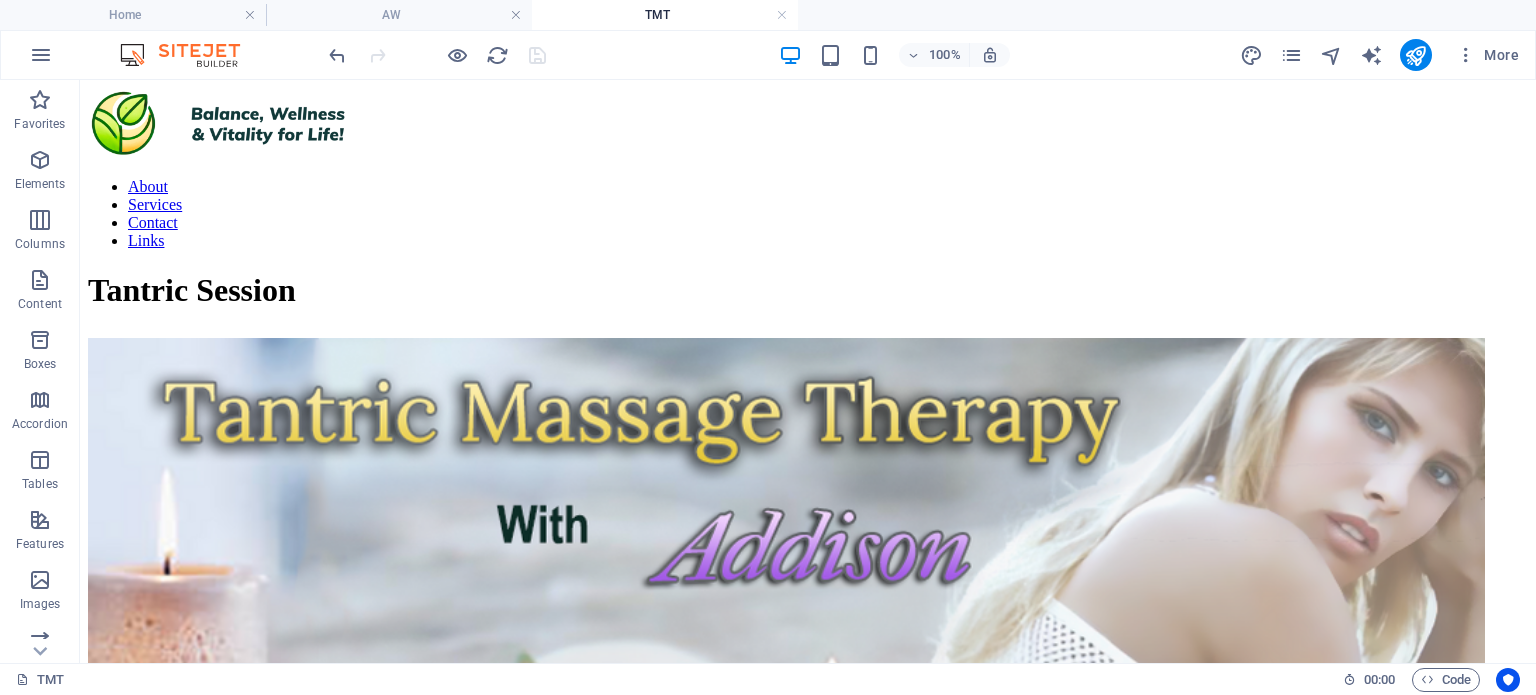 scroll, scrollTop: 352, scrollLeft: 0, axis: vertical 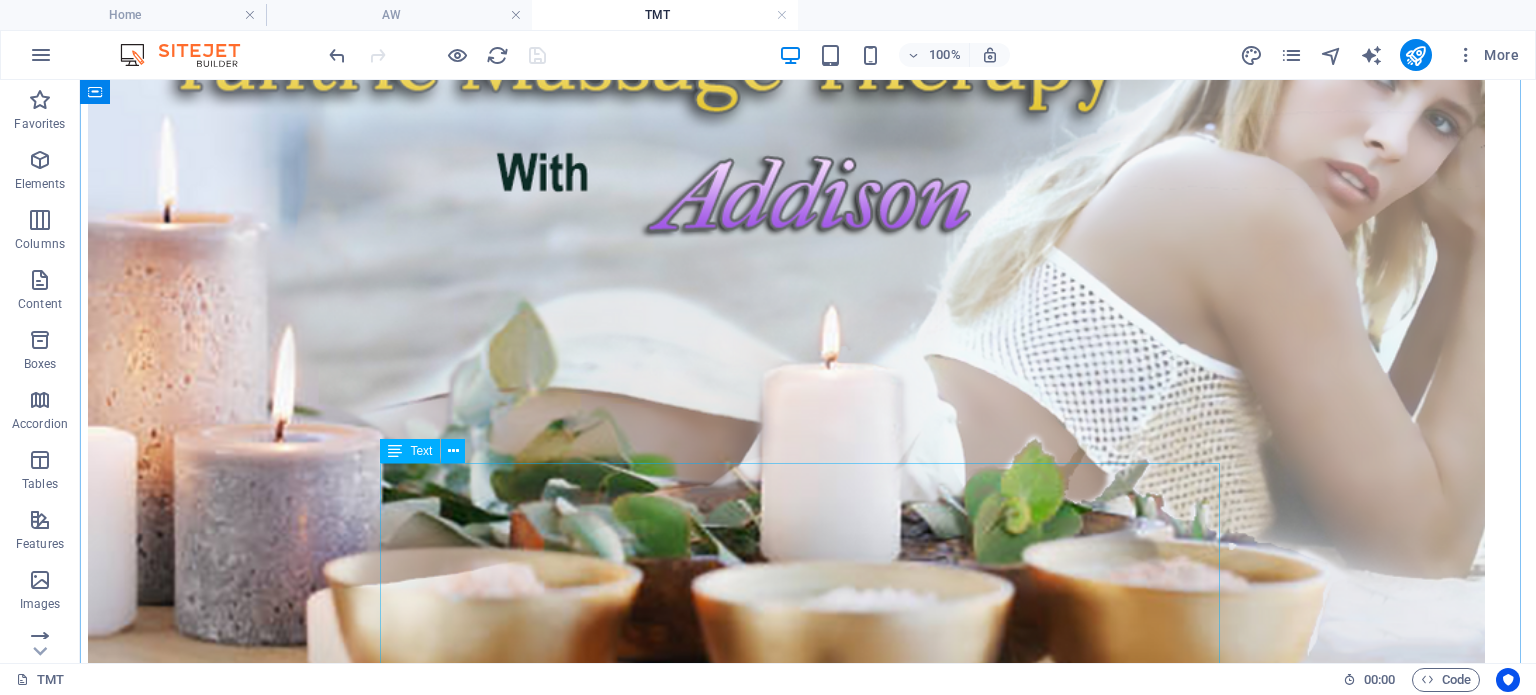 click on "Just a quick note: The photos on my pages and ads are of me, not stock images. I own all rights to these images, and they may not be used, copied, or shared.What I have online is sufficient, and I don’t send additional photos. Tantric Session Experience profound healing and a deep sense of intimacy by immersing yourself in these timeless and transformative practices. The terms "Lingam" and "Yoni," derived from Sanskrit, hold significant meaning—where "Lingam" translates to "pole of light," representing masculine energy, and "Yoni" signifies "space of love," embodying feminine essence. Together, they encapsulate the powerful connection fostered through these ancient techniques. To truly benefit from this experience, longer sessions are recommended, as they facilitate a more complete relaxation of both body and mind. Session Pricing: - 1 hour: $220 - 1.5 hours: $300 - 2 hours: $400 Ladies are warmly welcomed to join this enriching experience! :) Please book your appointment here!" at bounding box center [808, 1157] 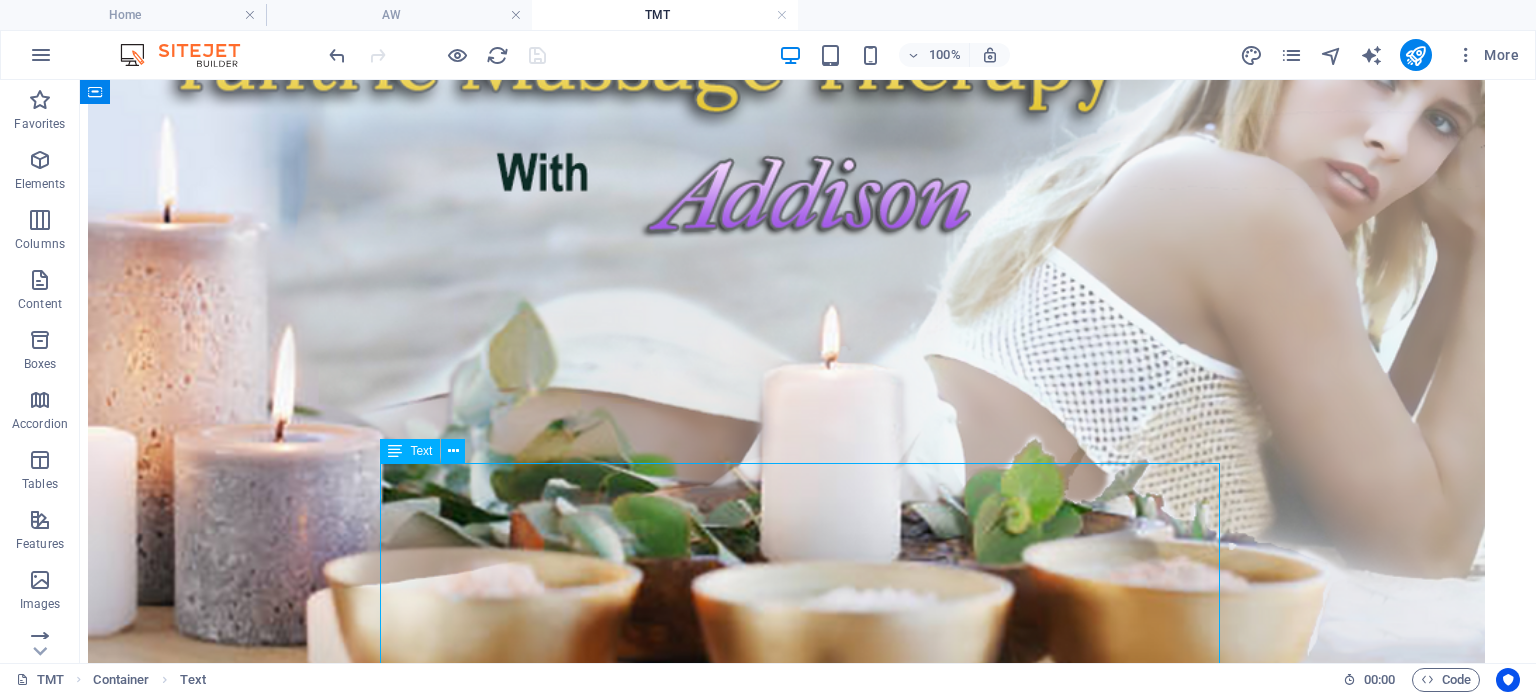 click on "Just a quick note: The photos on my pages and ads are of me, not stock images. I own all rights to these images, and they may not be used, copied, or shared.What I have online is sufficient, and I don’t send additional photos. Tantric Session Experience profound healing and a deep sense of intimacy by immersing yourself in these timeless and transformative practices. The terms "Lingam" and "Yoni," derived from Sanskrit, hold significant meaning—where "Lingam" translates to "pole of light," representing masculine energy, and "Yoni" signifies "space of love," embodying feminine essence. Together, they encapsulate the powerful connection fostered through these ancient techniques. To truly benefit from this experience, longer sessions are recommended, as they facilitate a more complete relaxation of both body and mind. Session Pricing: - 1 hour: $220 - 1.5 hours: $300 - 2 hours: $400 Ladies are warmly welcomed to join this enriching experience! :) Please book your appointment here!" at bounding box center [808, 1157] 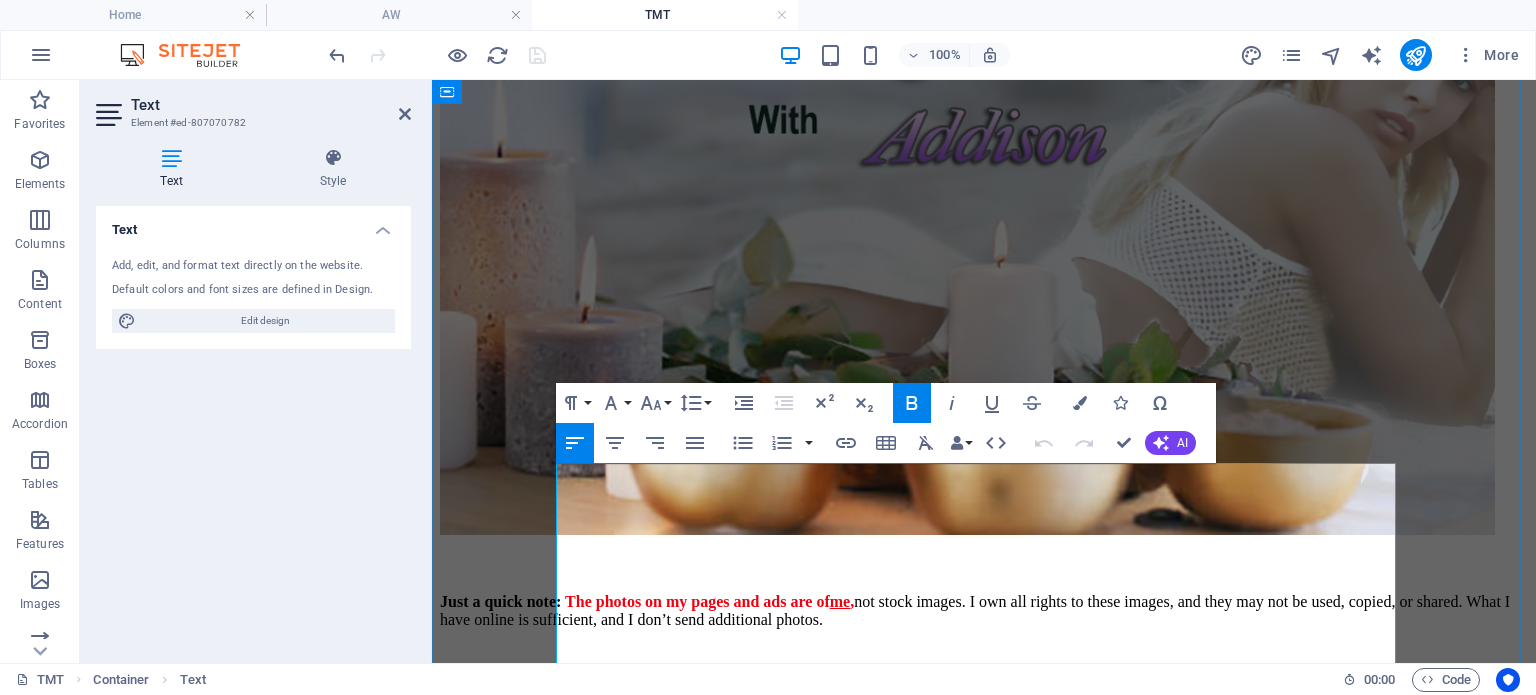 click on "Just a quick note:" at bounding box center [500, 601] 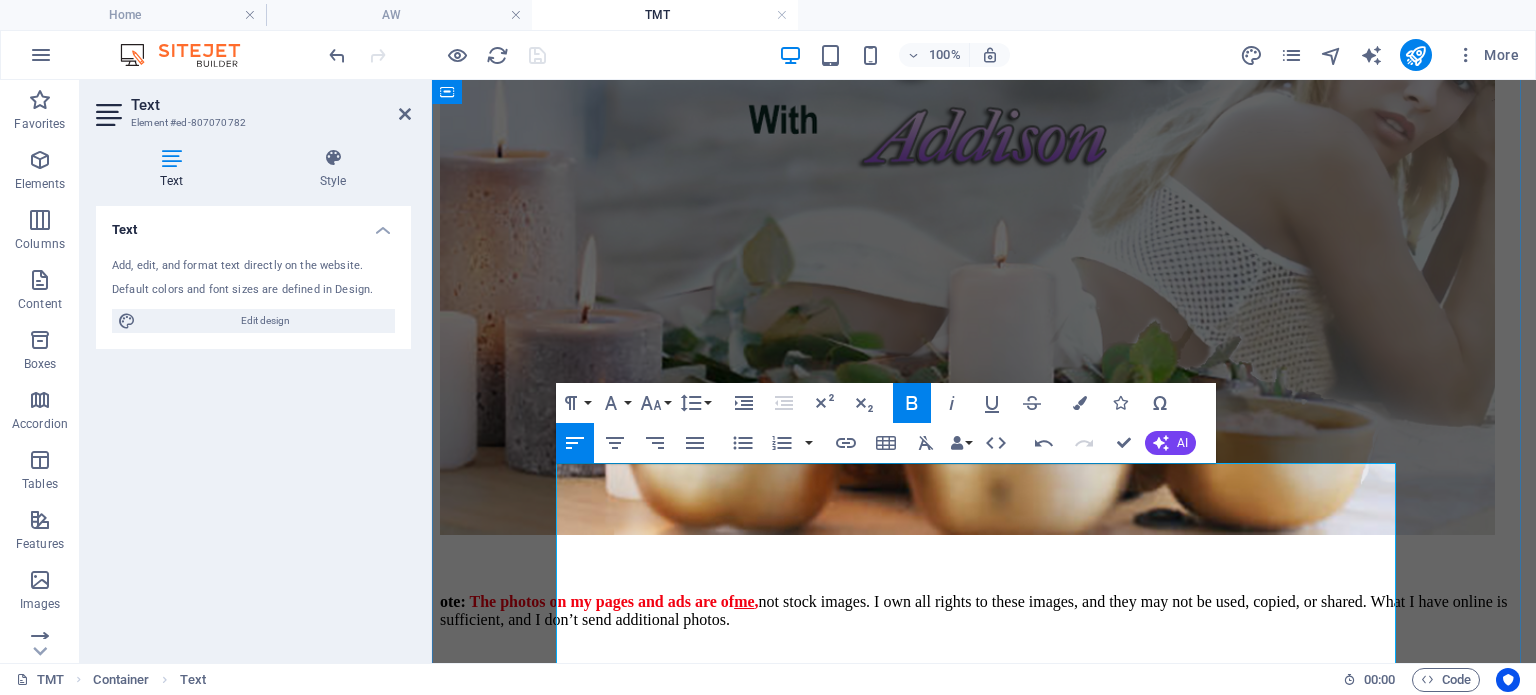 type 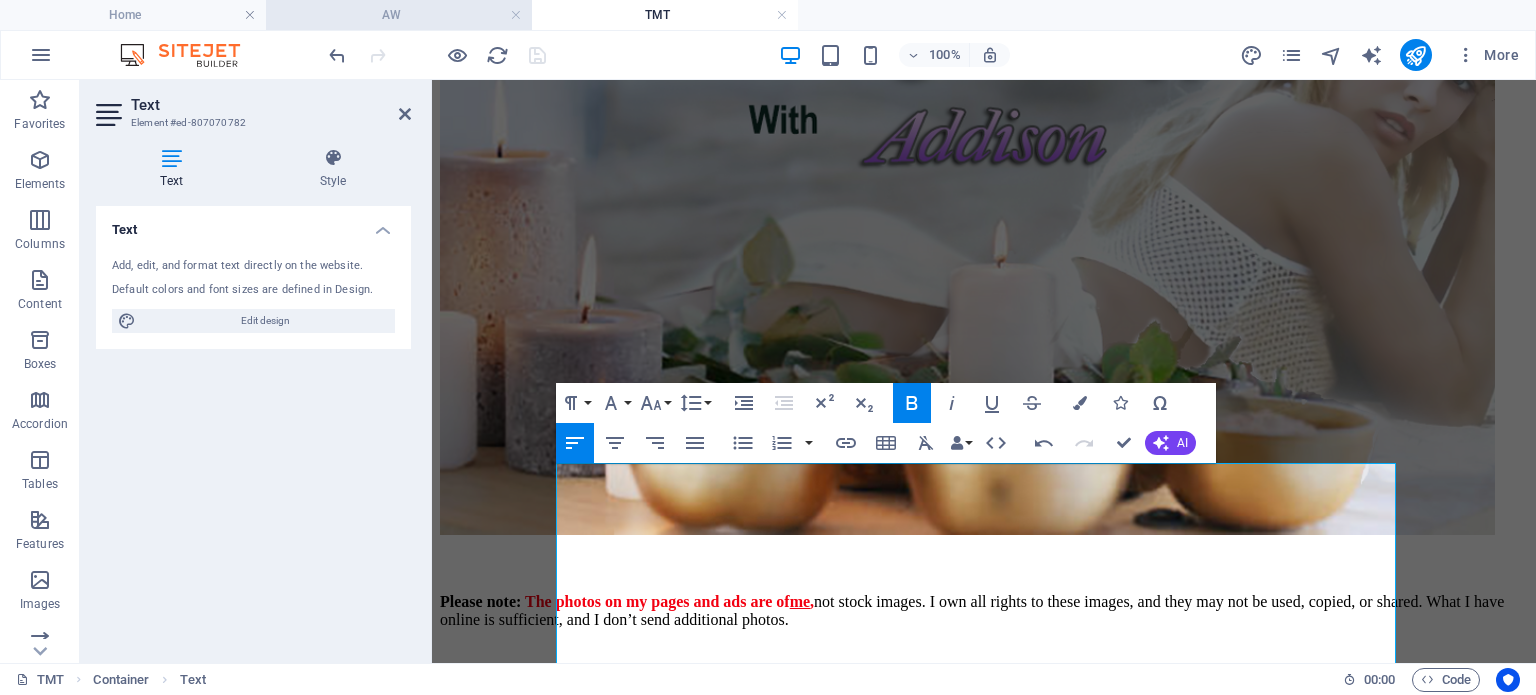 click on "AW" at bounding box center [399, 15] 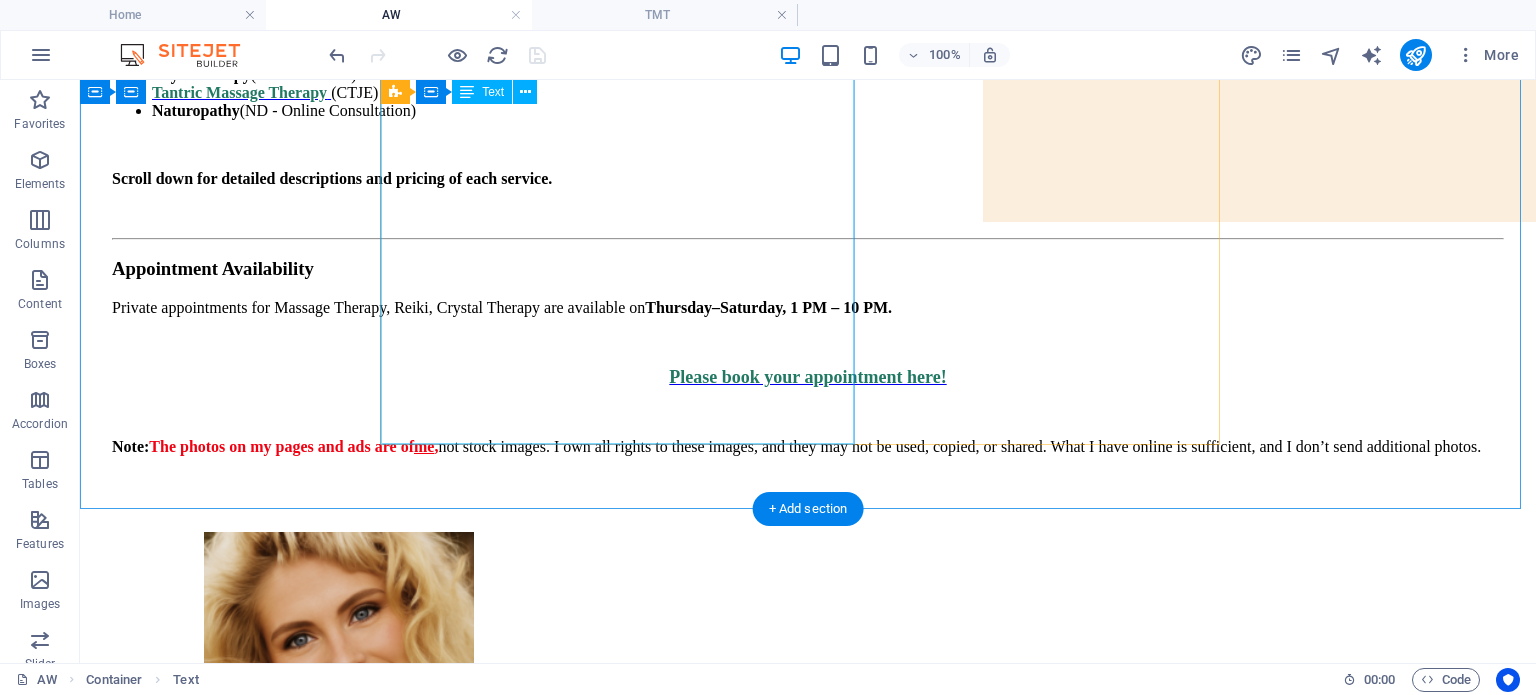 click on "My Certifications & Services Massage Therapy (CMT) Reiki (Master Level 3) Crystal Therapy (CCP) Hydrotherapy (CCH - in clinic) Physiotherapy (CPT - In clinic) Tantric Massage Therapy (CTJE) Naturopathy (ND - Online Consultation) Scroll down for detailed descriptions and pricing of each service. Appointment Availability Private appointments for Massage Therapy, Reiki, Crystal Therapy are available on Thursday –Saturday, 1 PM – 10 PM. Please book your appointment here! Note: The photos on my pages and ads are of me, not stock images. I own all rights to these images, and they may not be used, copied, or shared. What I have online is sufficient, and I don’t send additional photos." at bounding box center (808, 204) 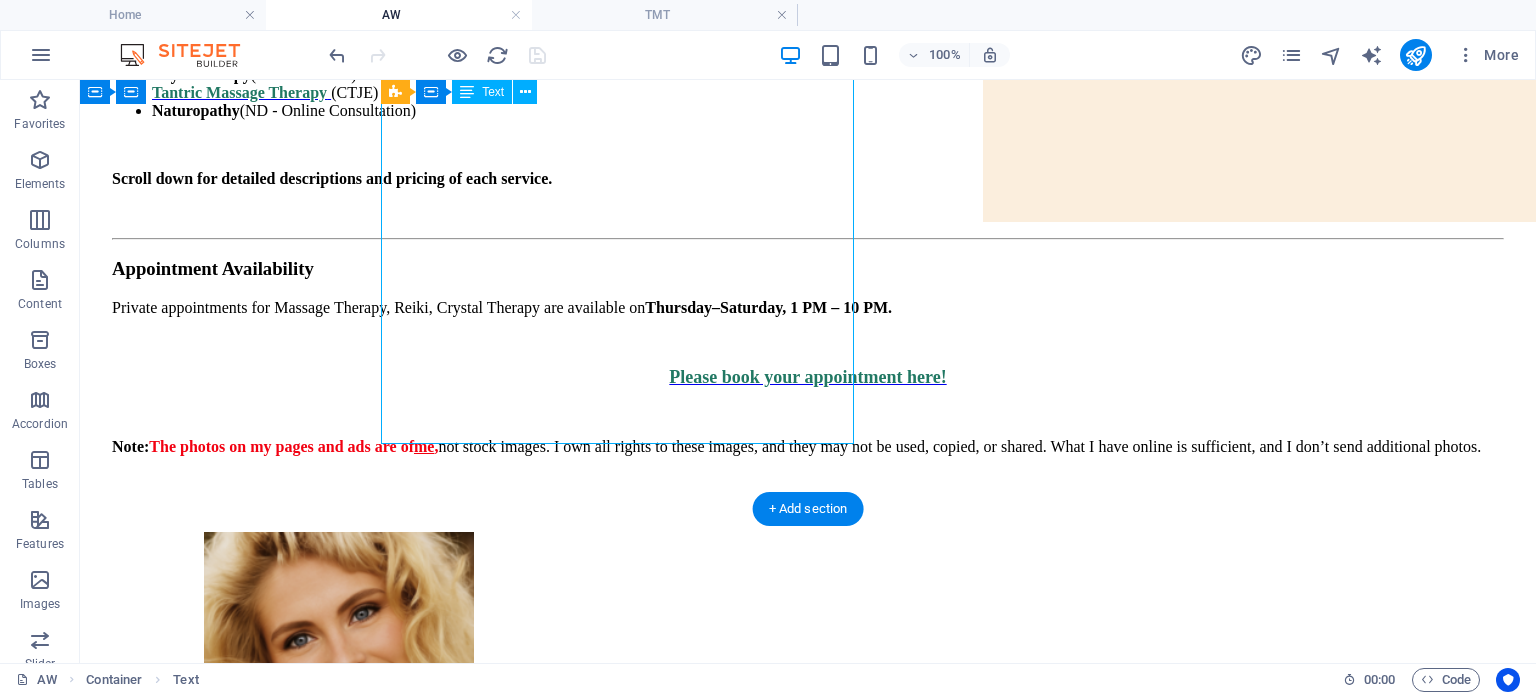 click on "My Certifications & Services Massage Therapy (CMT) Reiki (Master Level 3) Crystal Therapy (CCP) Hydrotherapy (CCH - in clinic) Physiotherapy (CPT - In clinic) Tantric Massage Therapy (CTJE) Naturopathy (ND - Online Consultation) Scroll down for detailed descriptions and pricing of each service. Appointment Availability Private appointments for Massage Therapy, Reiki, Crystal Therapy are available on Thursday –Saturday, 1 PM – 10 PM. Please book your appointment here! Note: The photos on my pages and ads are of me, not stock images. I own all rights to these images, and they may not be used, copied, or shared. What I have online is sufficient, and I don’t send additional photos." at bounding box center (808, 204) 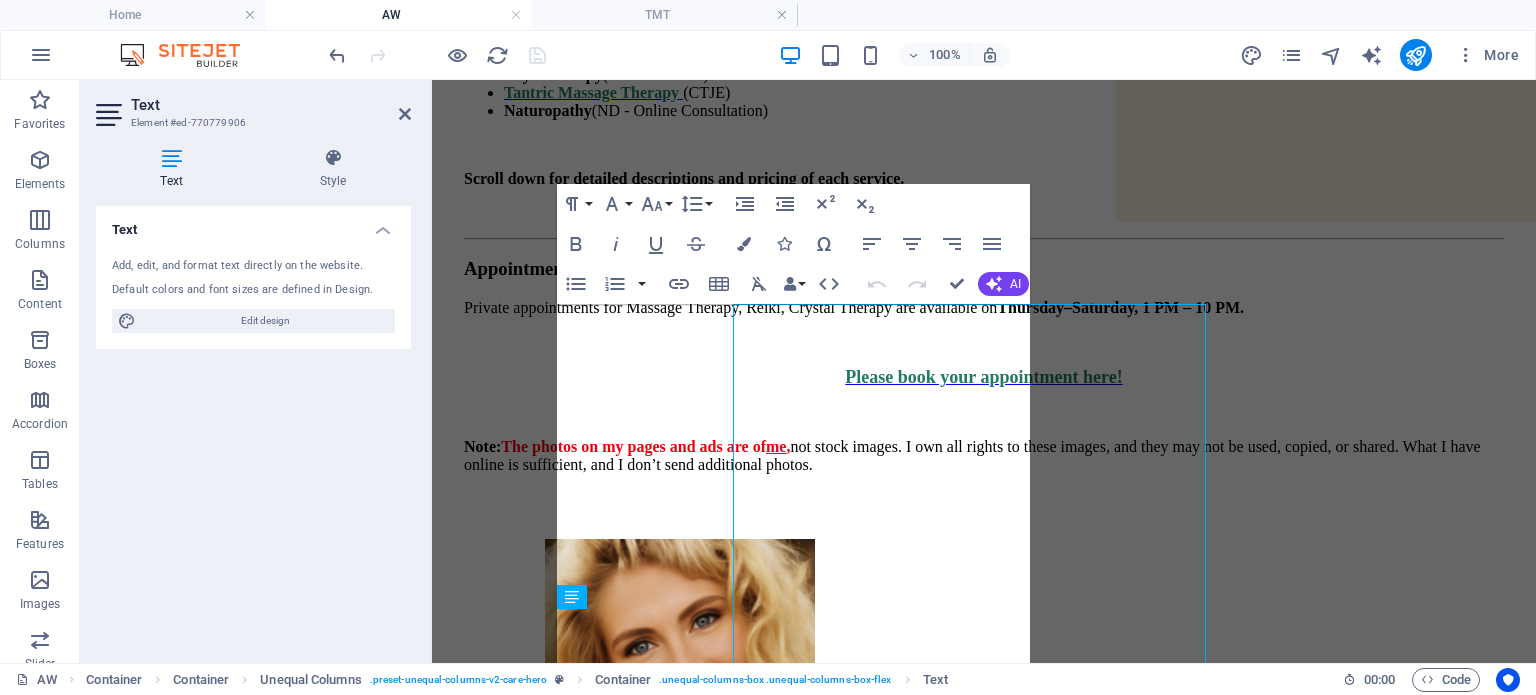 scroll, scrollTop: 0, scrollLeft: 0, axis: both 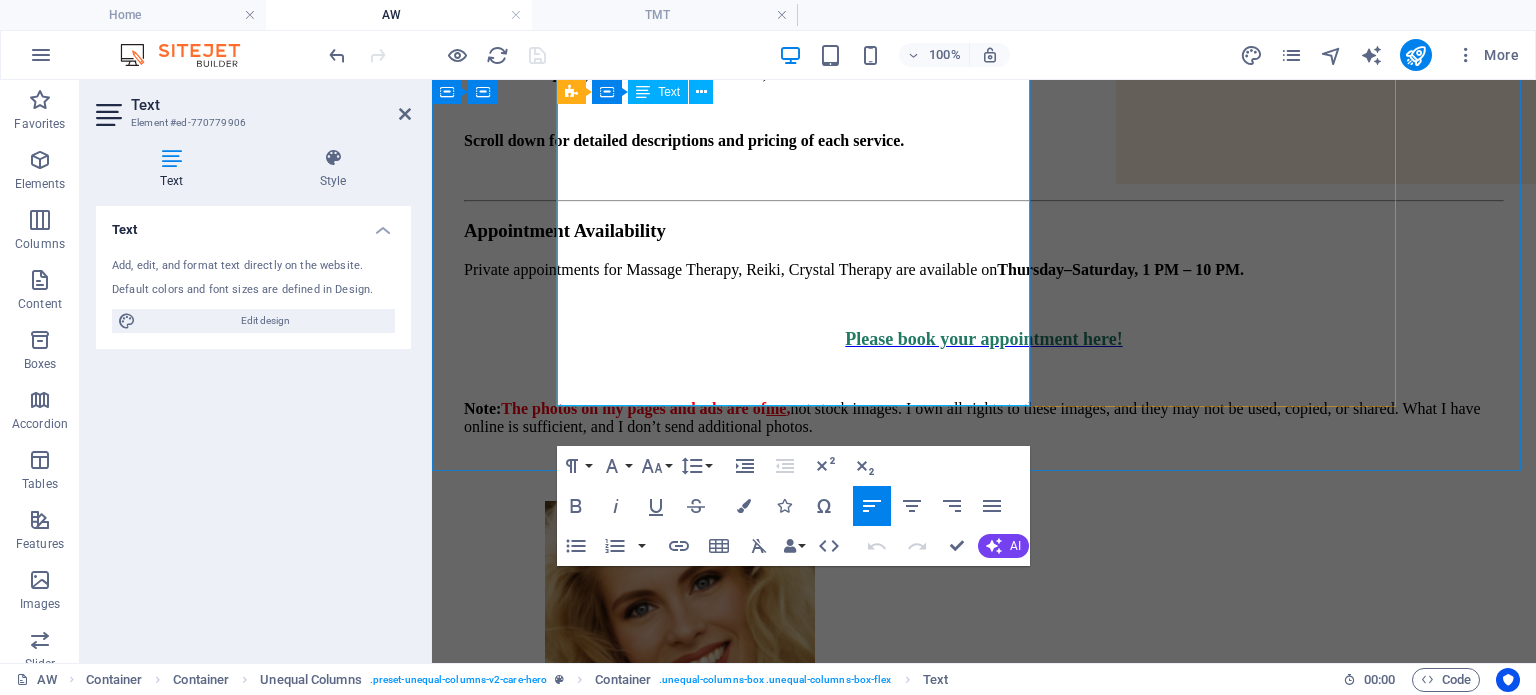 click on "Note:" at bounding box center (482, 408) 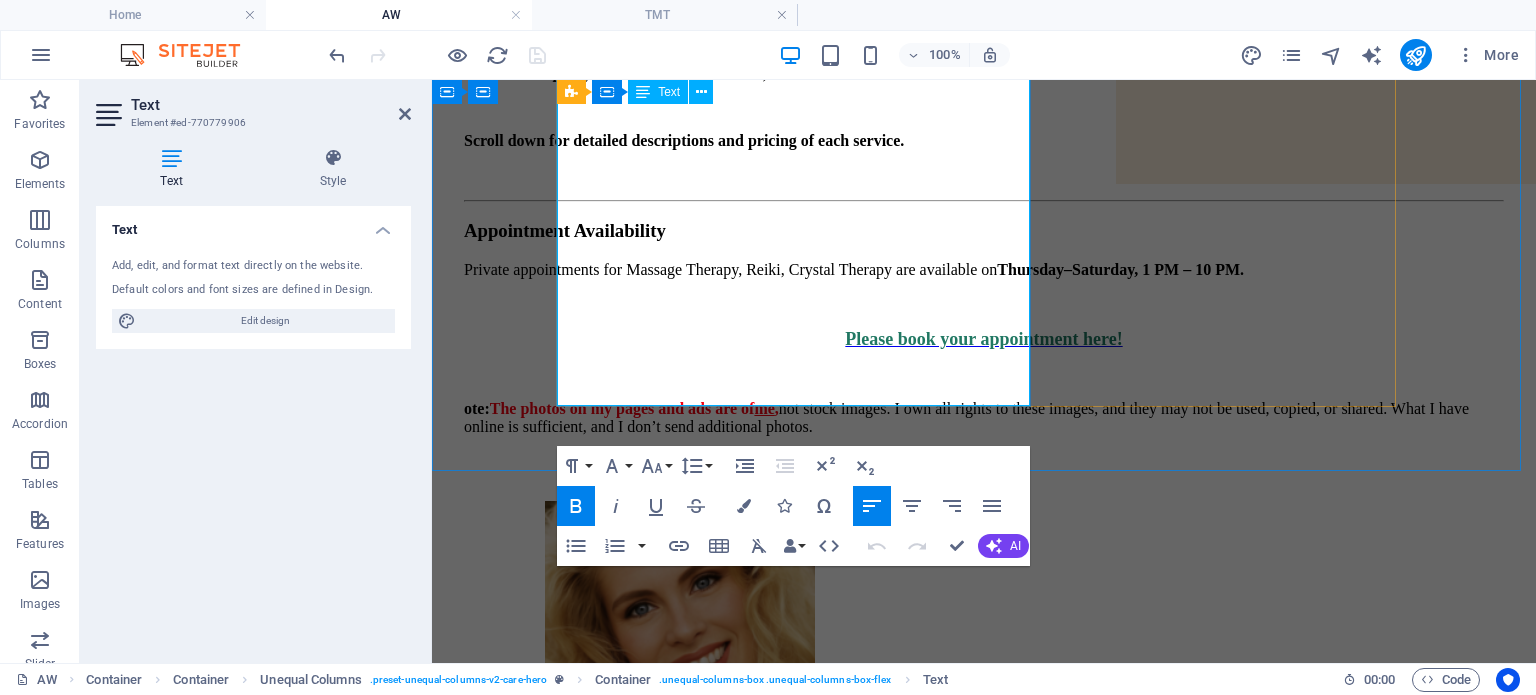 type 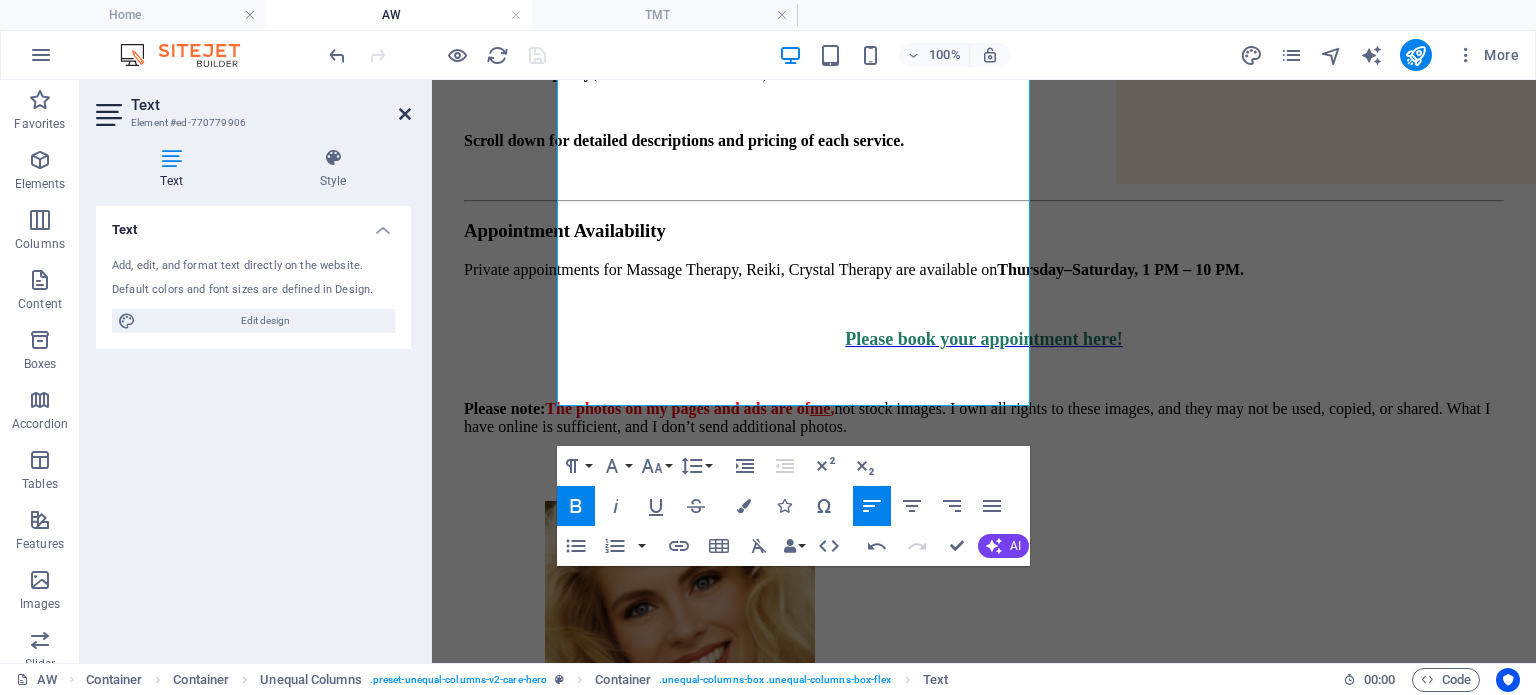 click at bounding box center [405, 114] 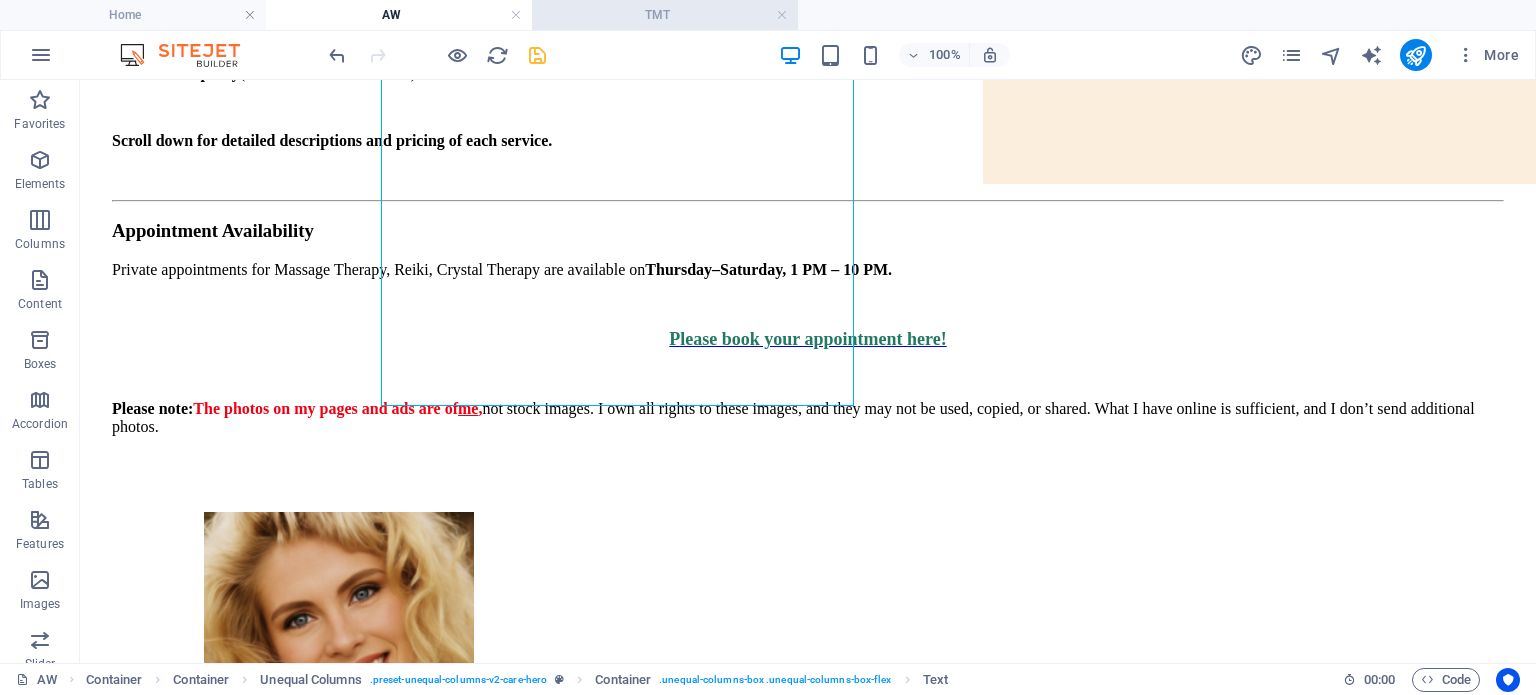 click on "TMT" at bounding box center [665, 15] 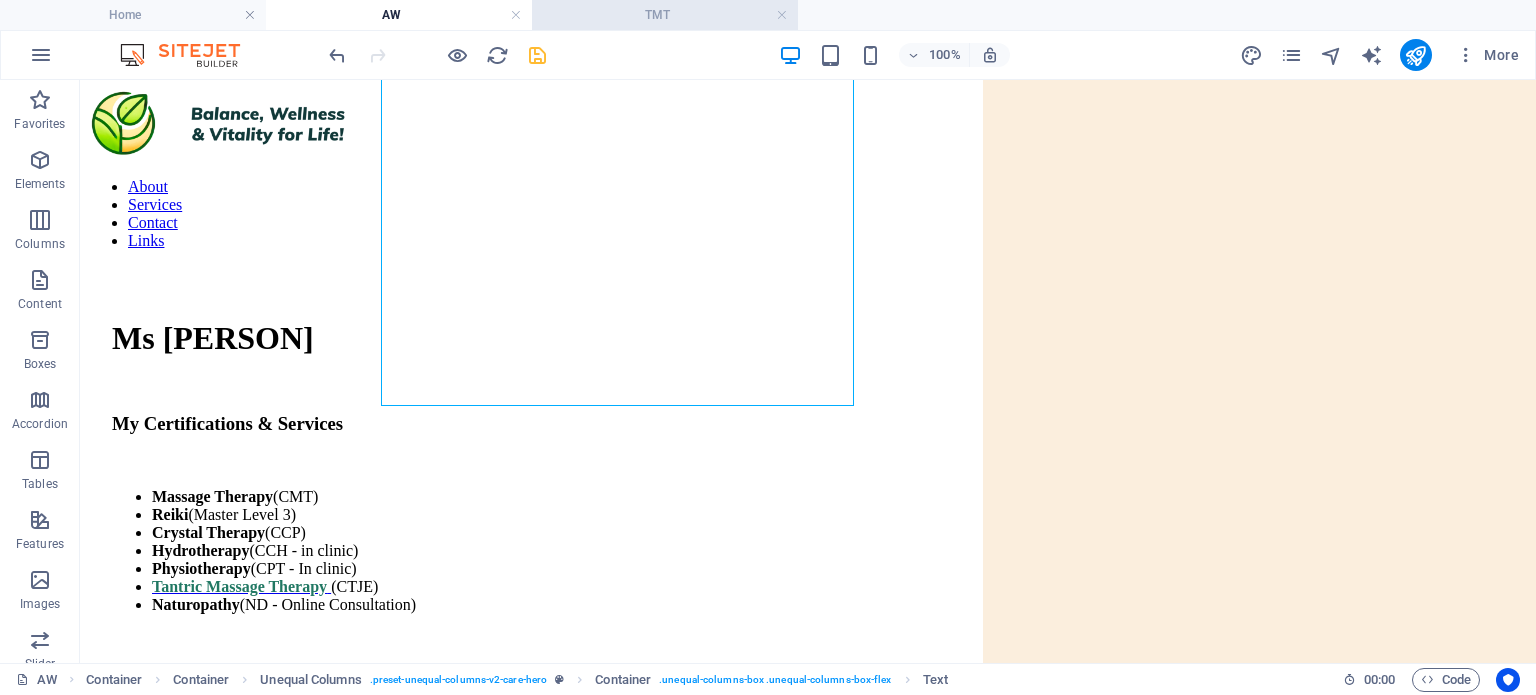 scroll, scrollTop: 352, scrollLeft: 0, axis: vertical 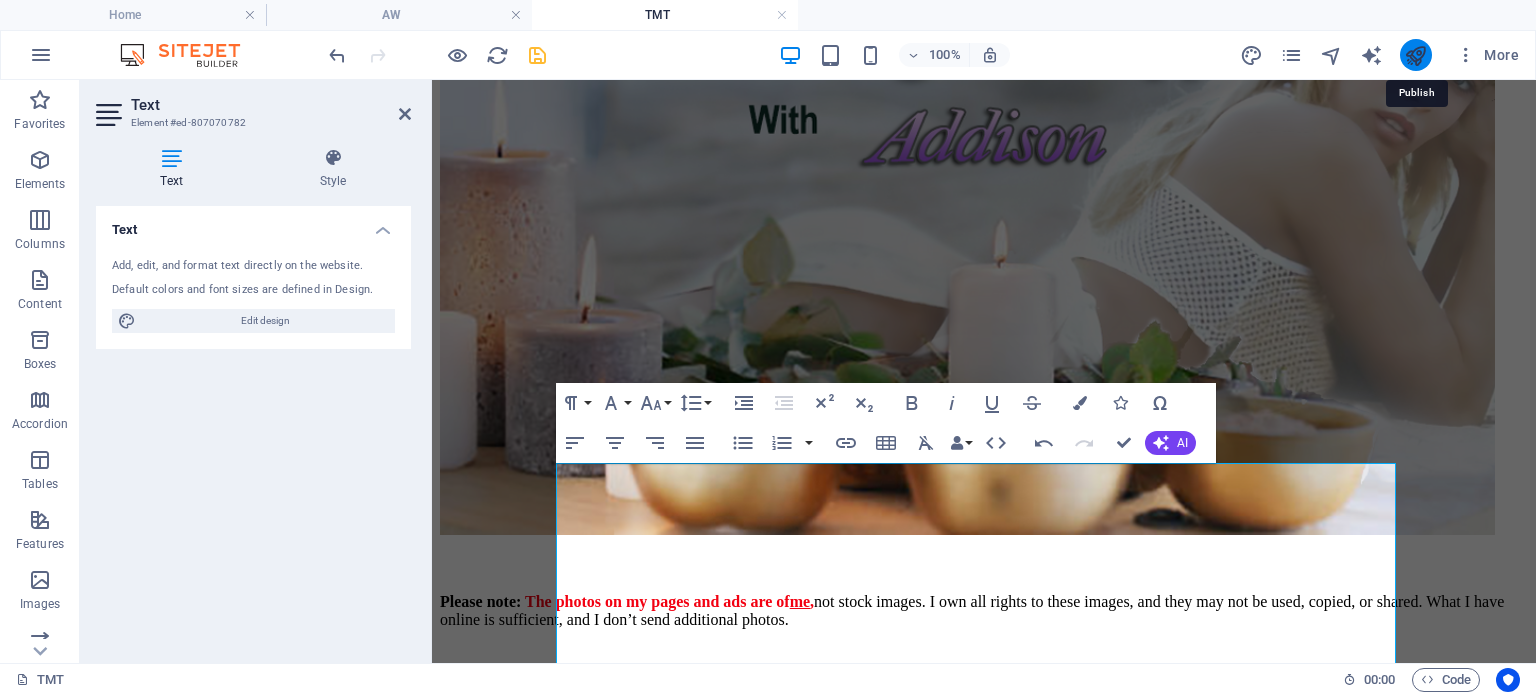 click at bounding box center (1415, 55) 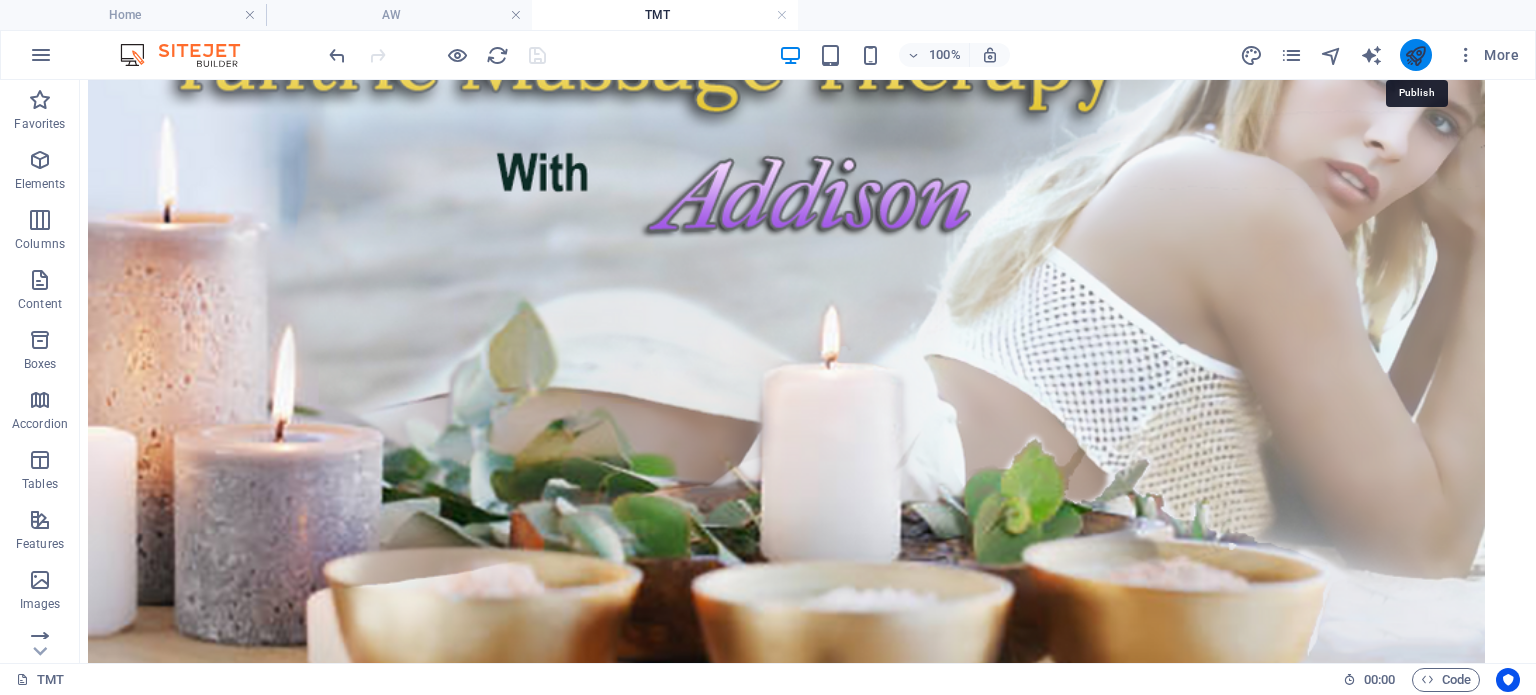 click at bounding box center [1415, 55] 